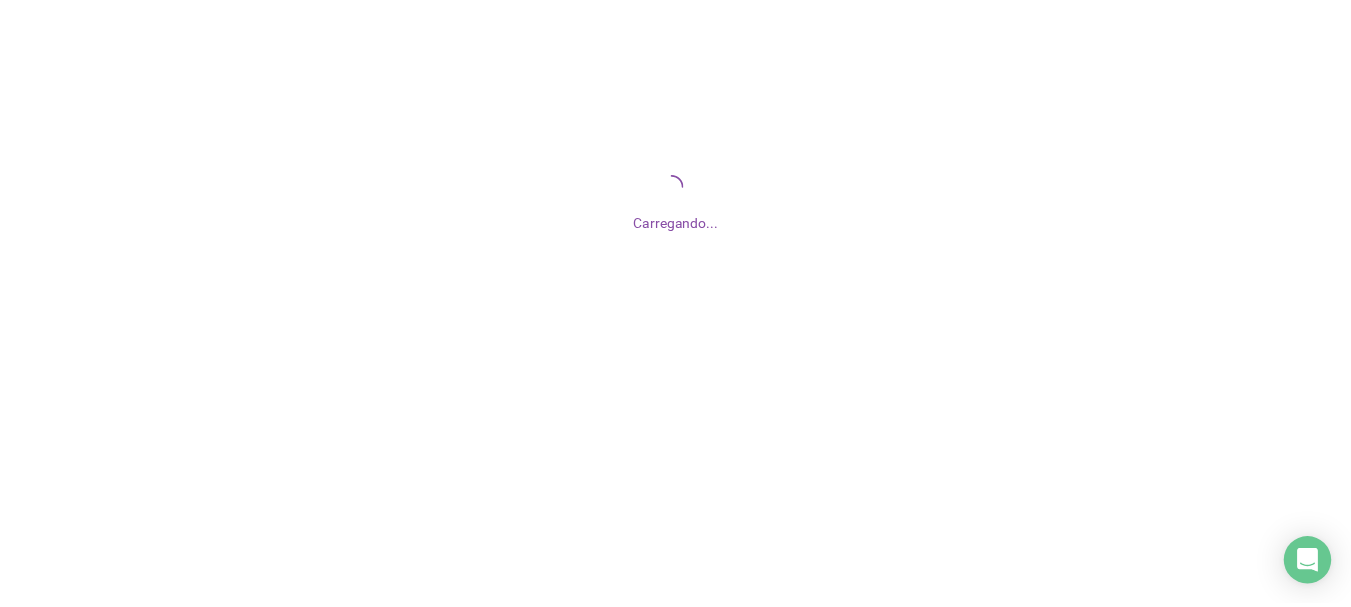 scroll, scrollTop: 0, scrollLeft: 0, axis: both 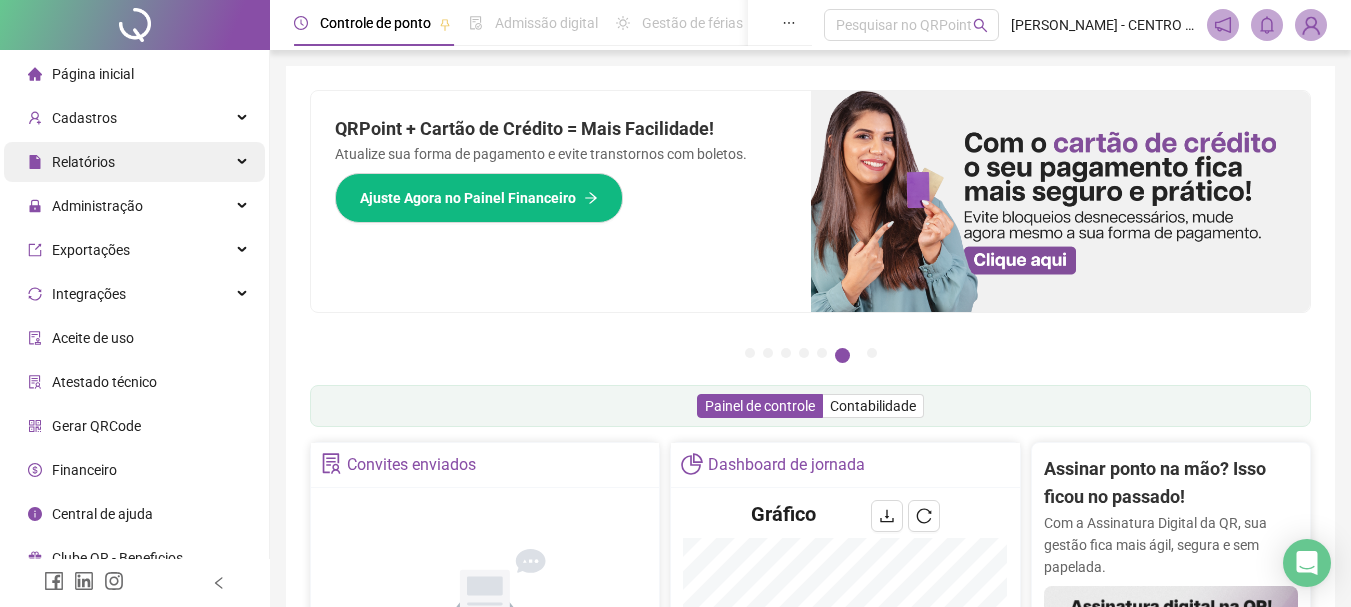 click on "Relatórios" at bounding box center (134, 162) 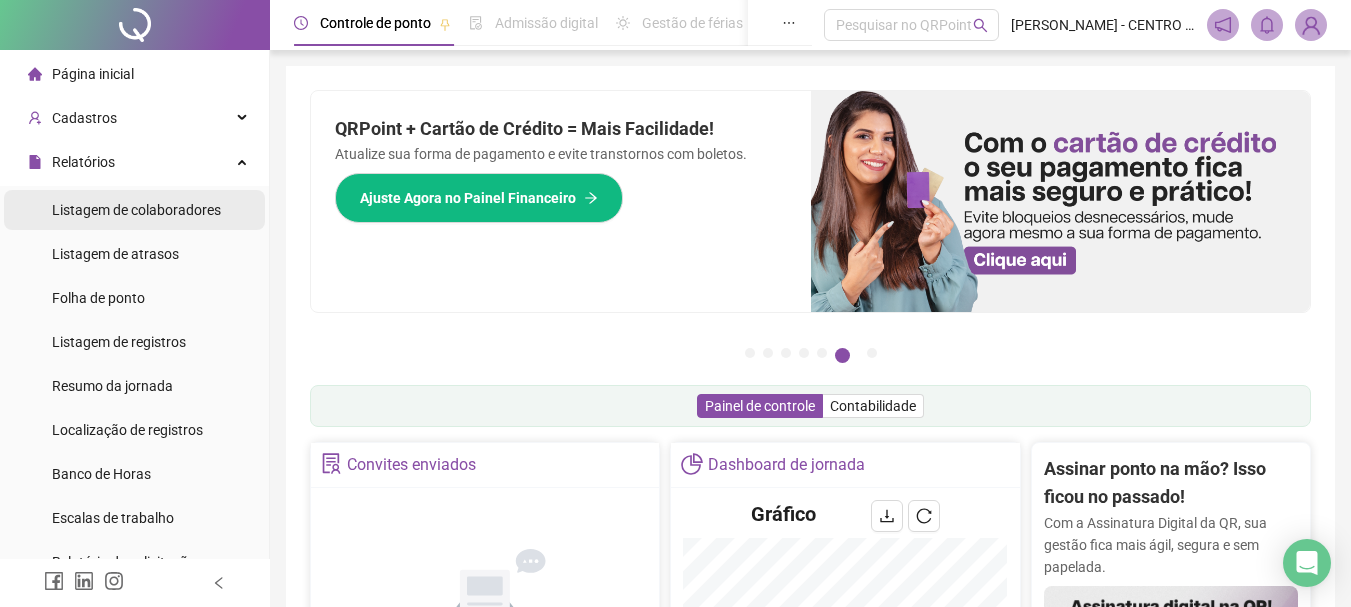 click on "Listagem de colaboradores" at bounding box center [136, 210] 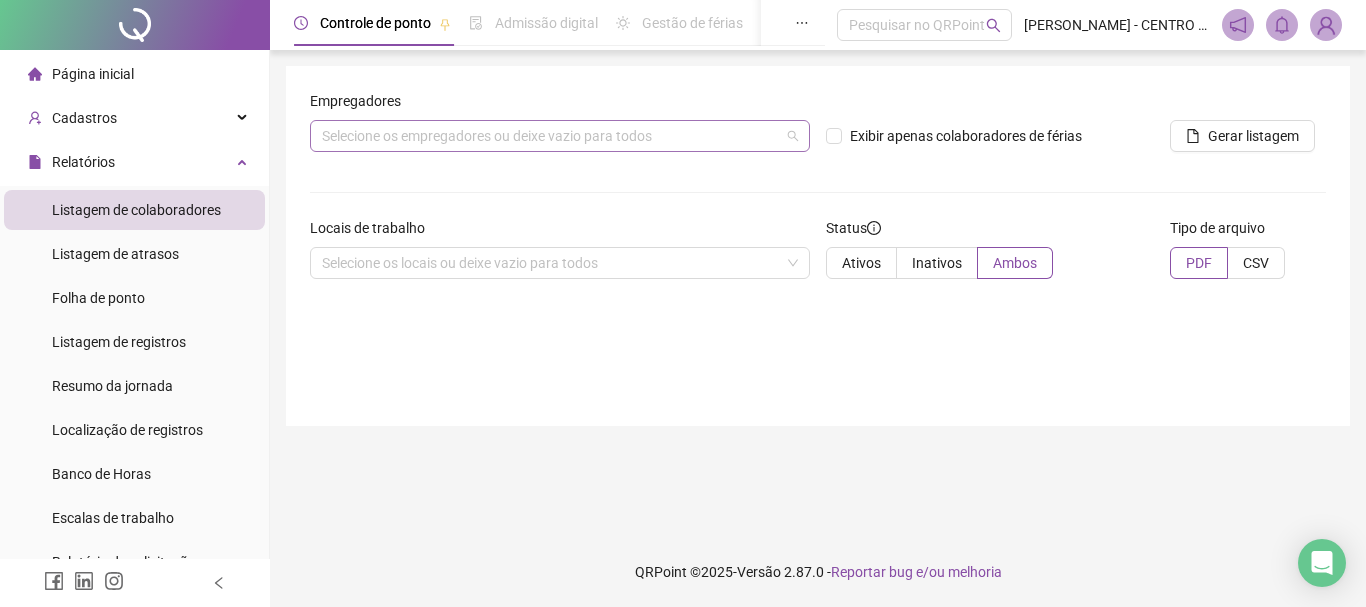 click at bounding box center [549, 136] 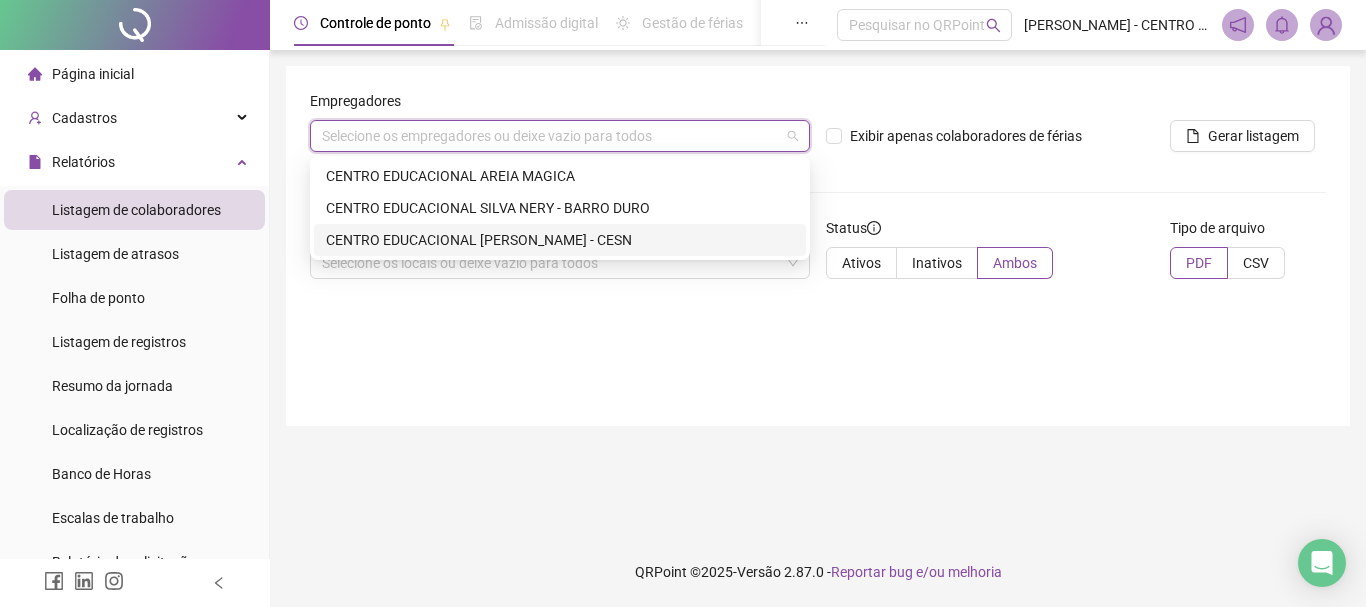 click on "CENTRO EDUCACIONAL [PERSON_NAME] - CESN" at bounding box center (560, 240) 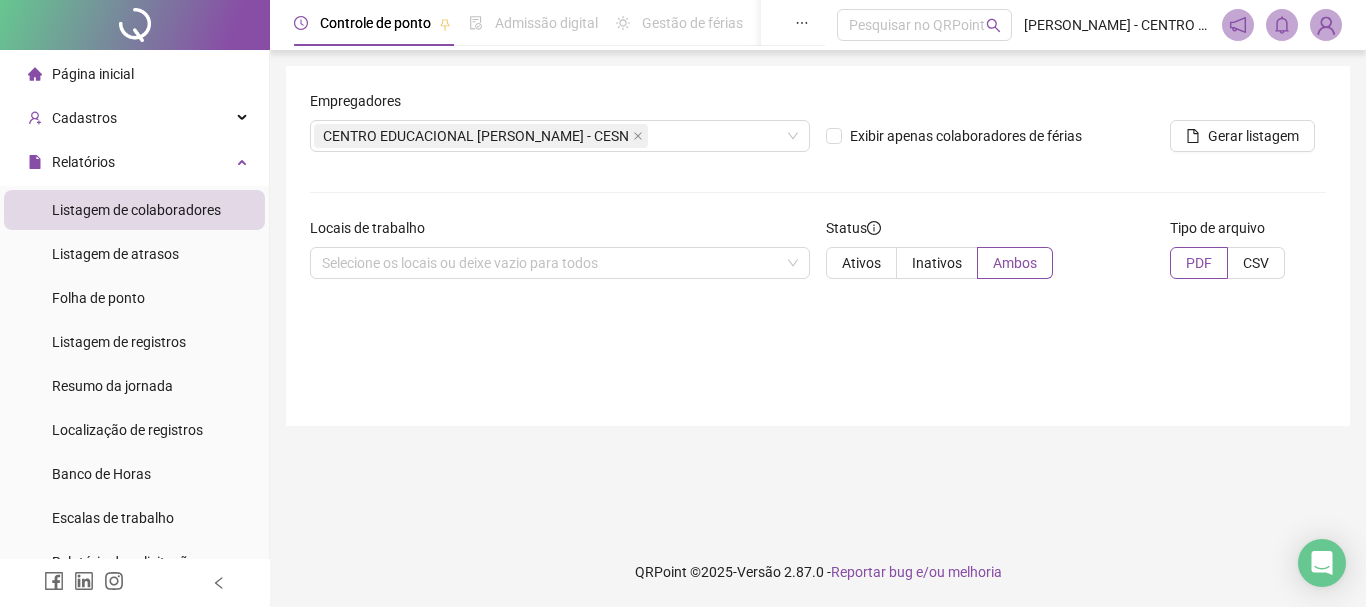 click on "Empregadores CENTRO EDUCACIONAL [PERSON_NAME] - CESN     Exibir apenas colaboradores de férias   Gerar listagem Locais de trabalho   Selecione os locais ou deixe vazio para todos Status   Ativos Inativos Ambos Tipo de arquivo PDF CSV" at bounding box center (818, 192) 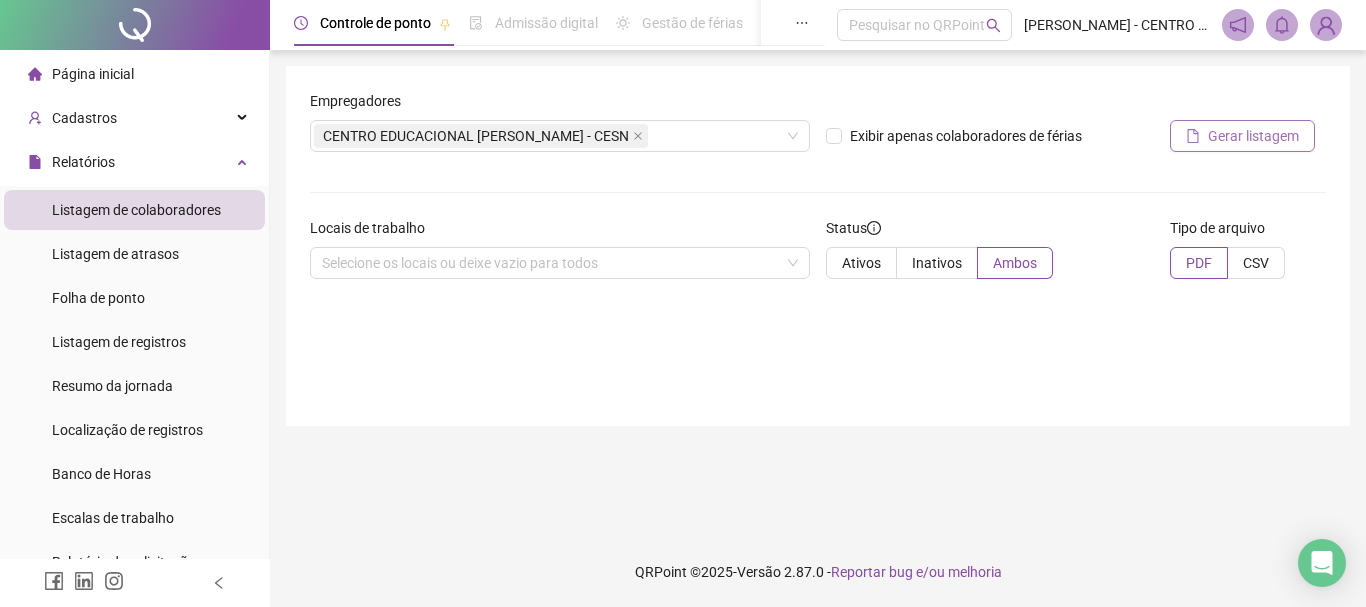 click on "Gerar listagem" at bounding box center (1242, 136) 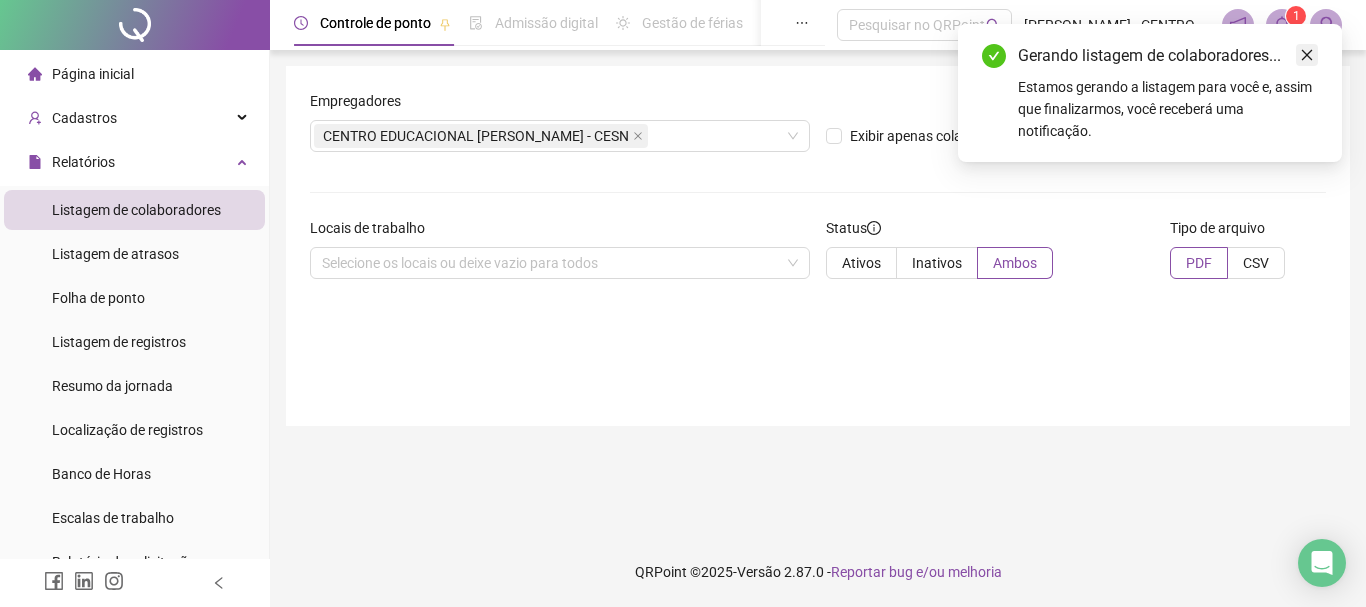 click 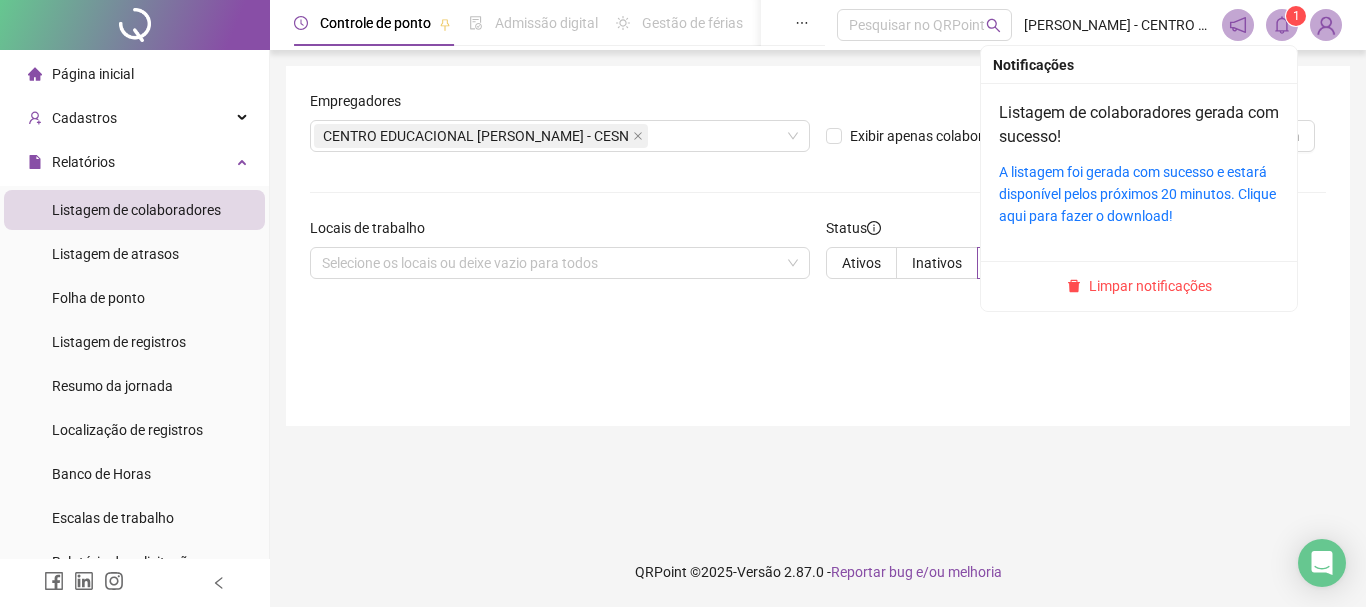 click 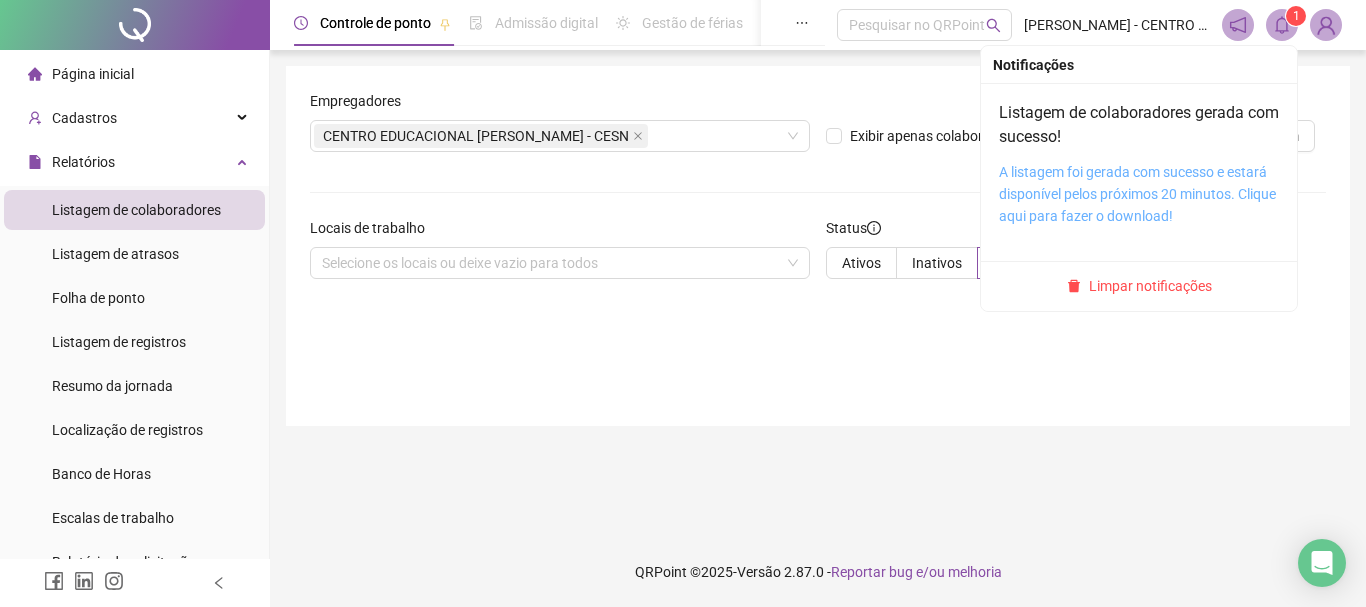 click on "A listagem foi gerada com sucesso e estará disponível pelos próximos 20 minutos.
Clique aqui para fazer o download!" at bounding box center (1137, 194) 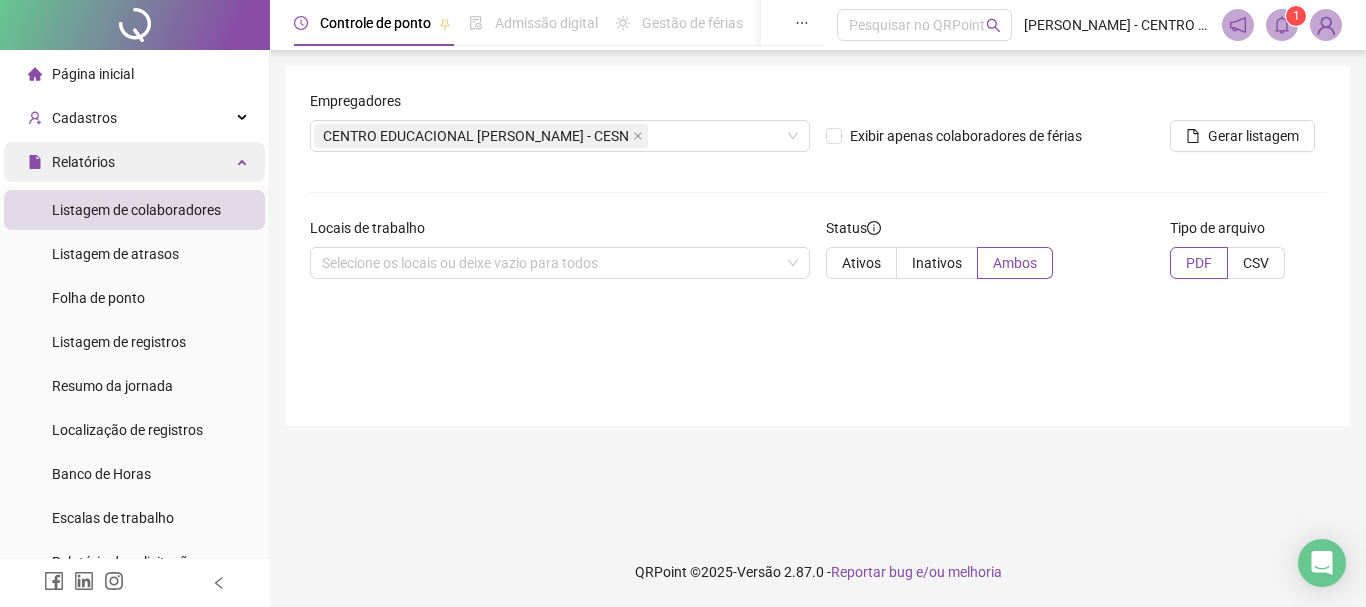 click on "Relatórios" at bounding box center (134, 162) 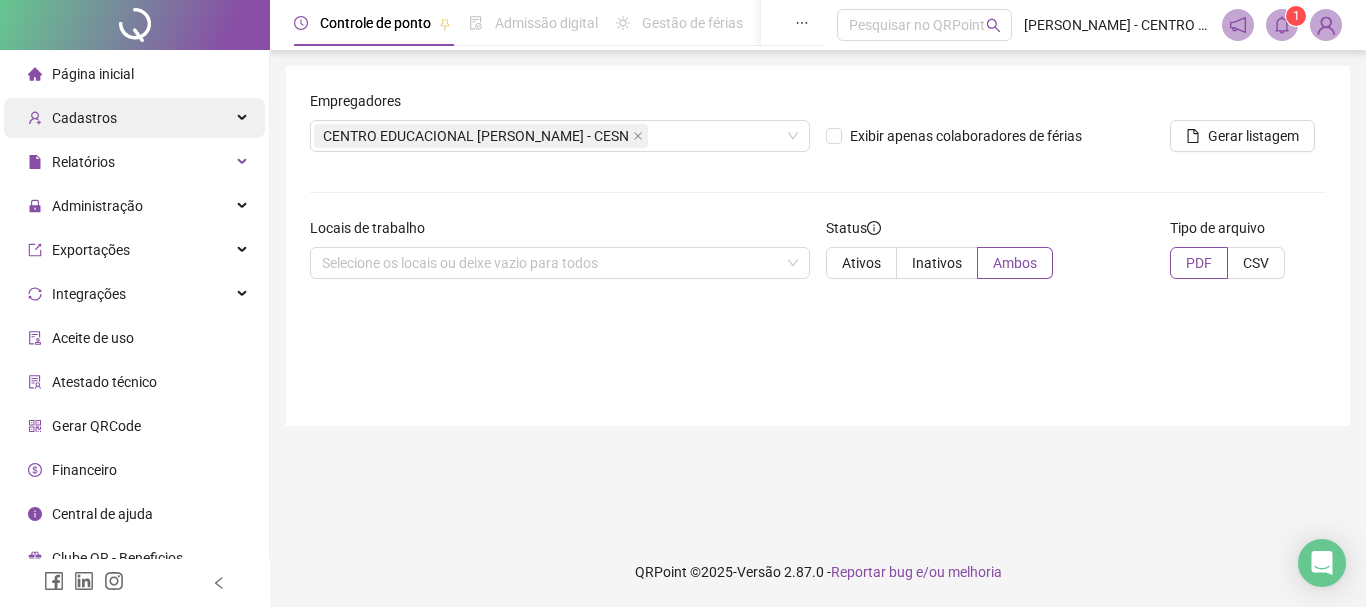 click on "Cadastros" at bounding box center (134, 118) 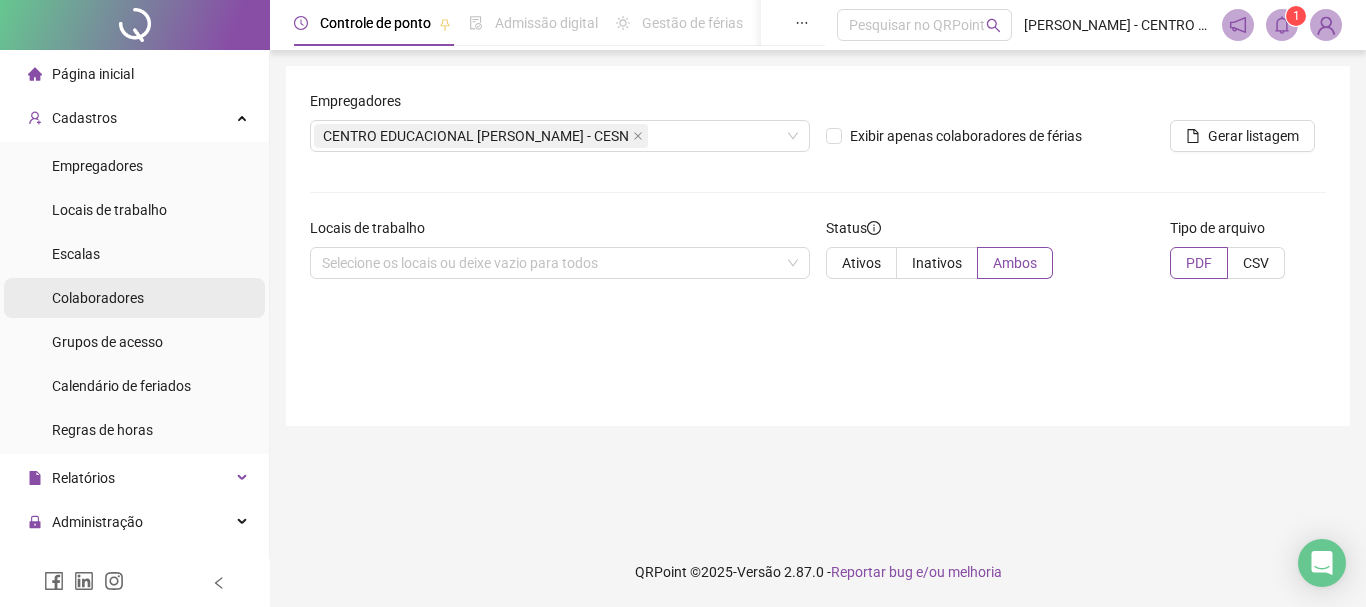click on "Colaboradores" at bounding box center [98, 298] 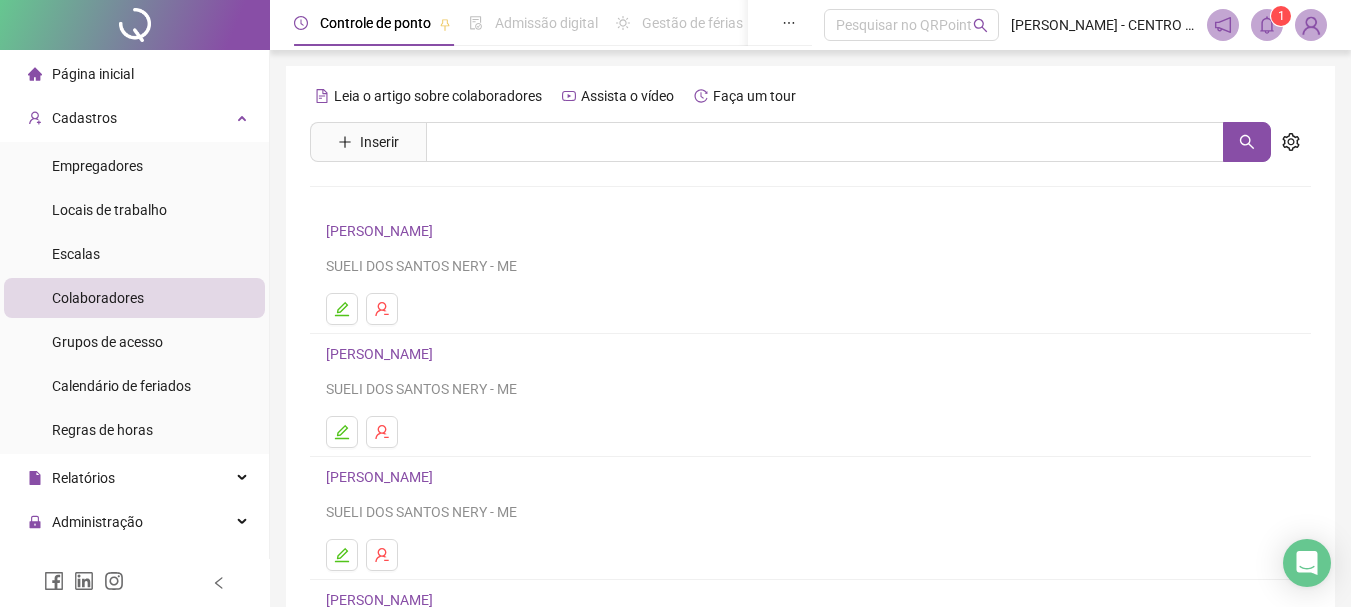 type 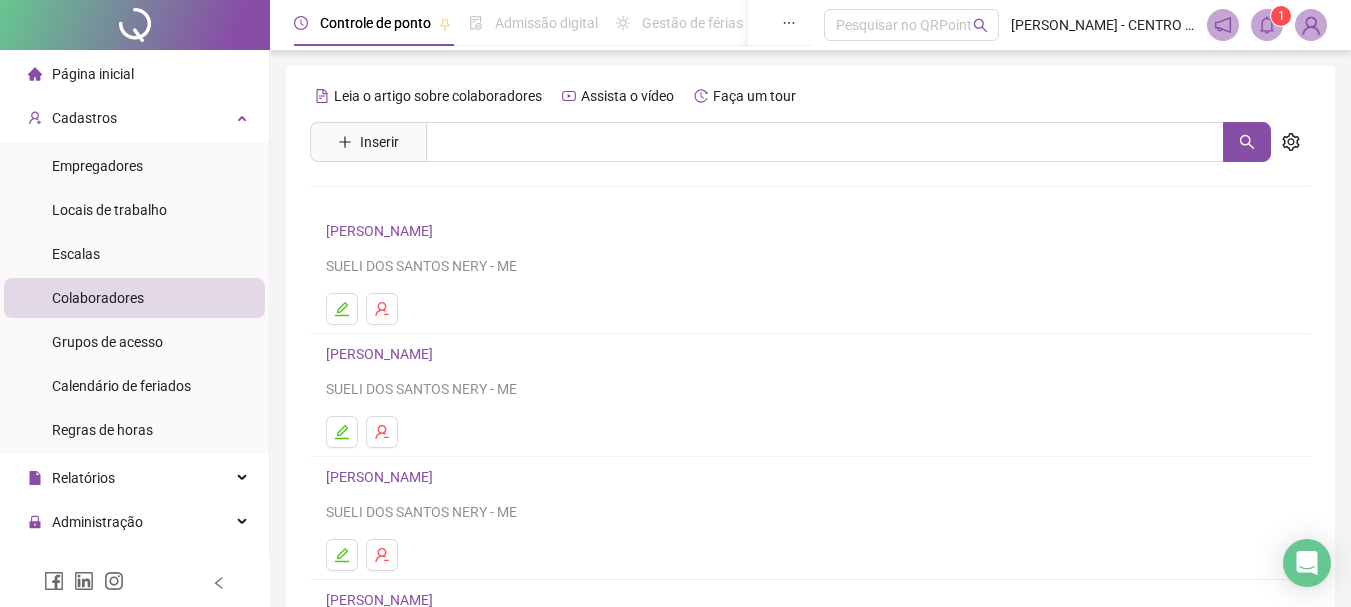 scroll, scrollTop: 0, scrollLeft: 0, axis: both 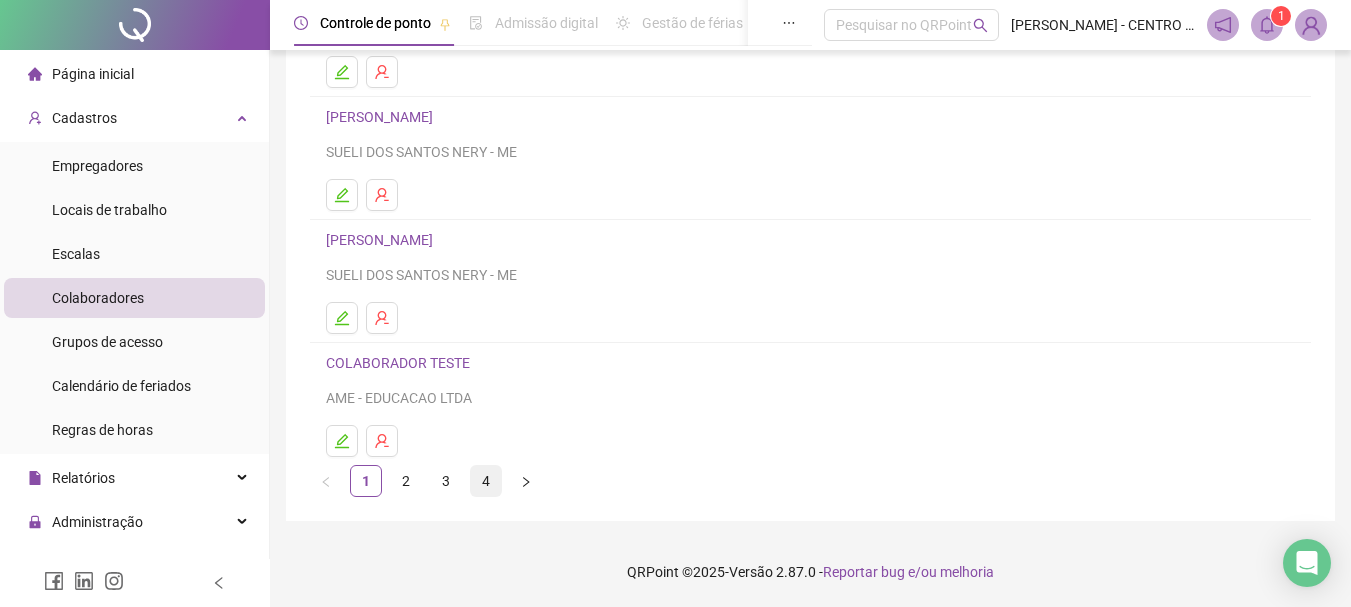 click on "4" at bounding box center [486, 481] 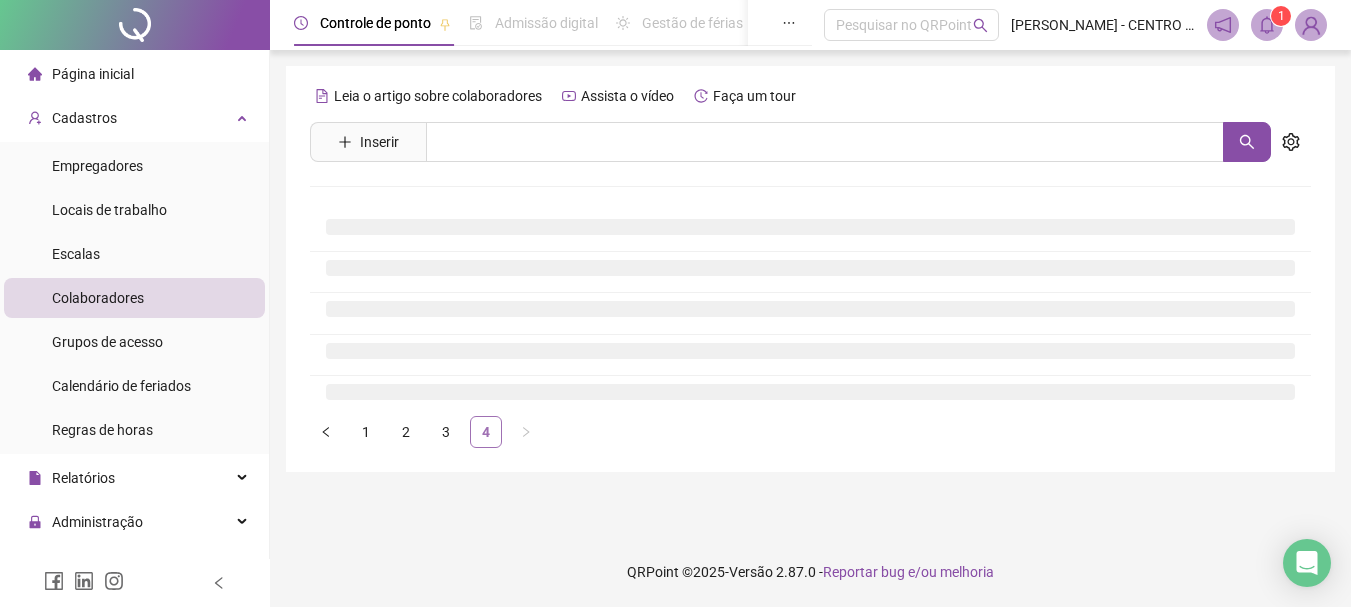 scroll, scrollTop: 0, scrollLeft: 0, axis: both 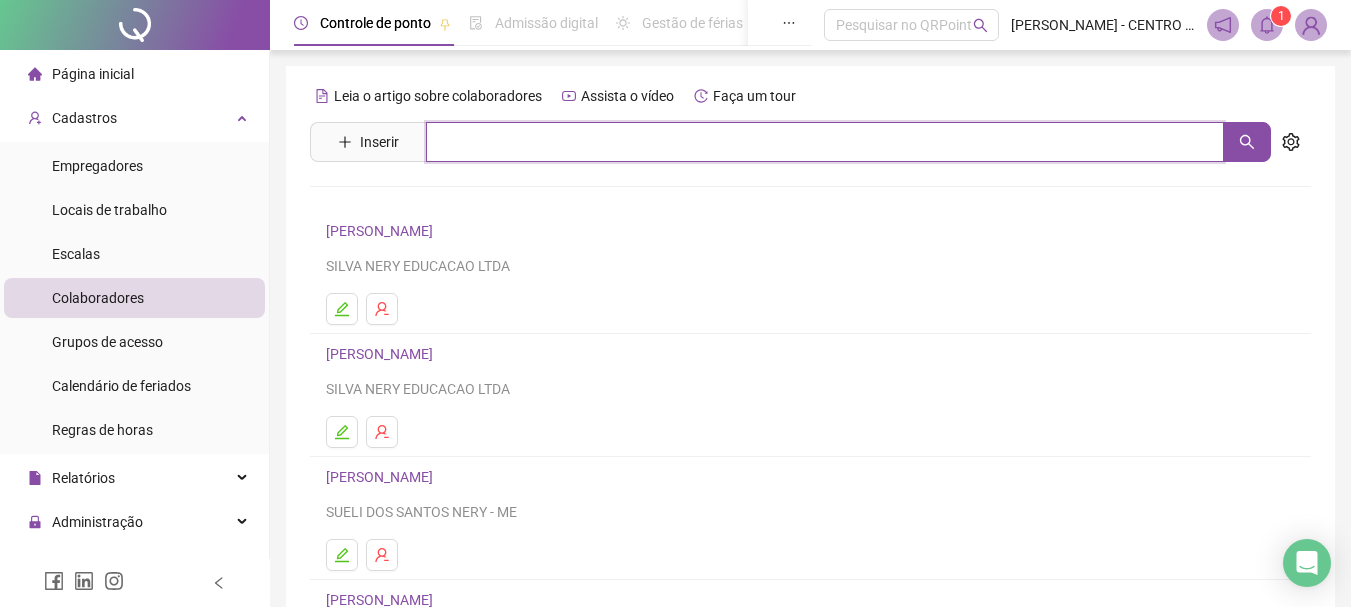 click at bounding box center (825, 142) 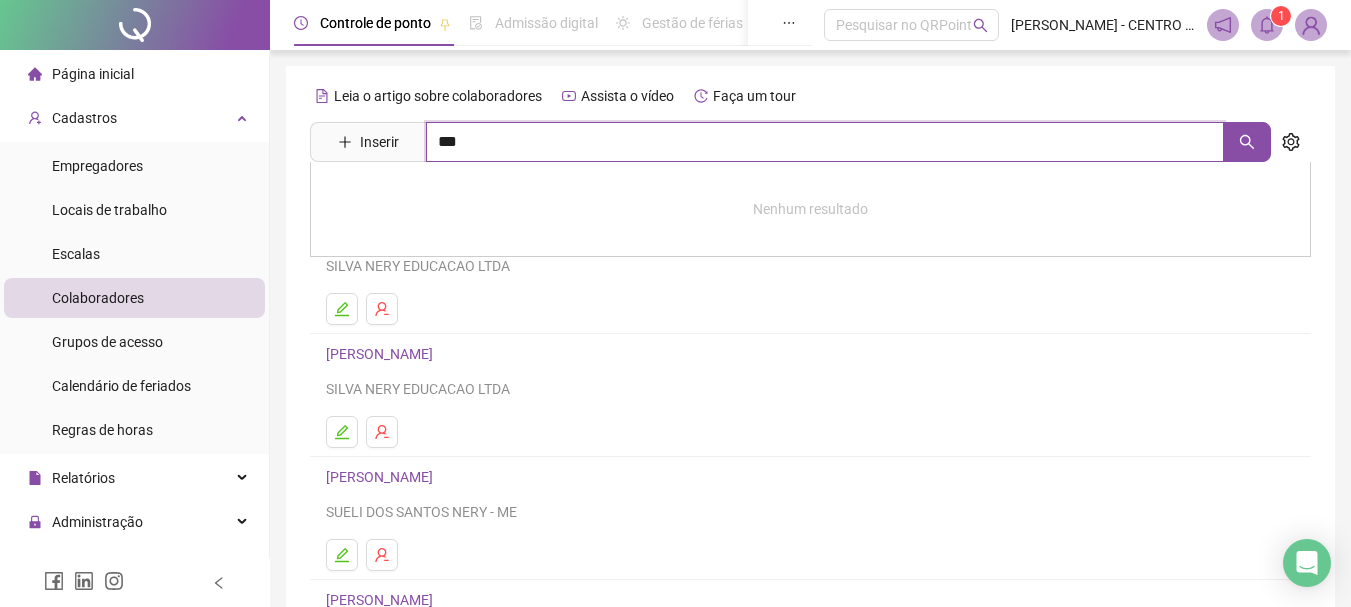type on "***" 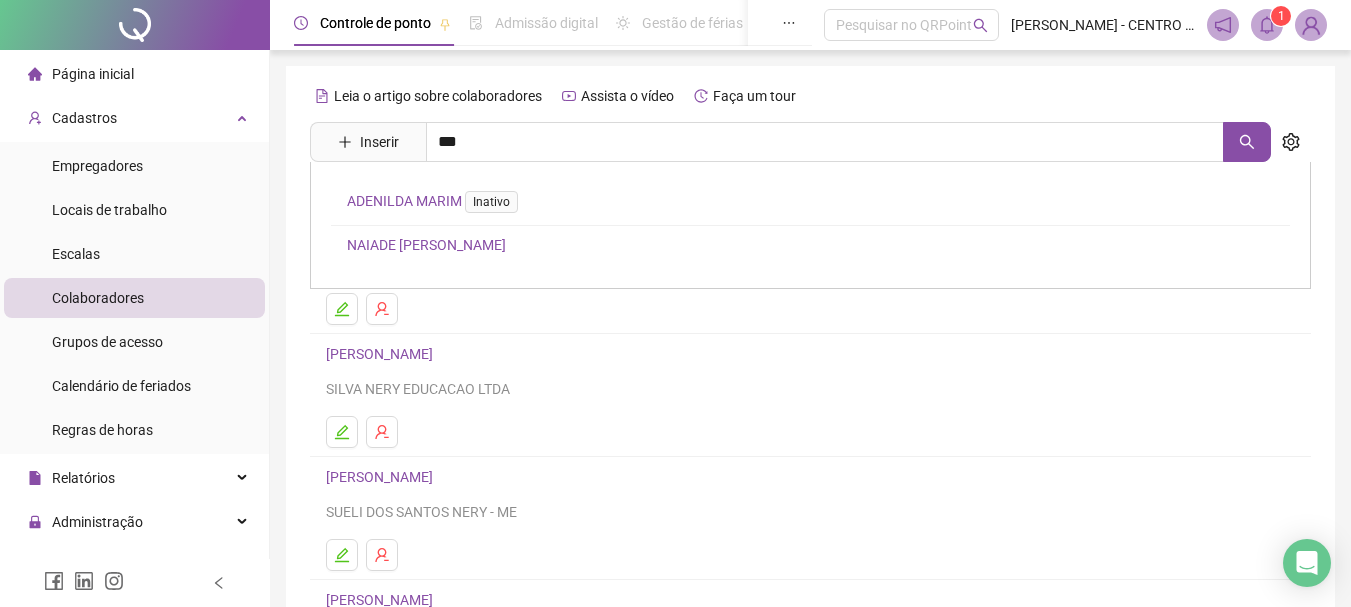 click on "Inativo" at bounding box center (491, 202) 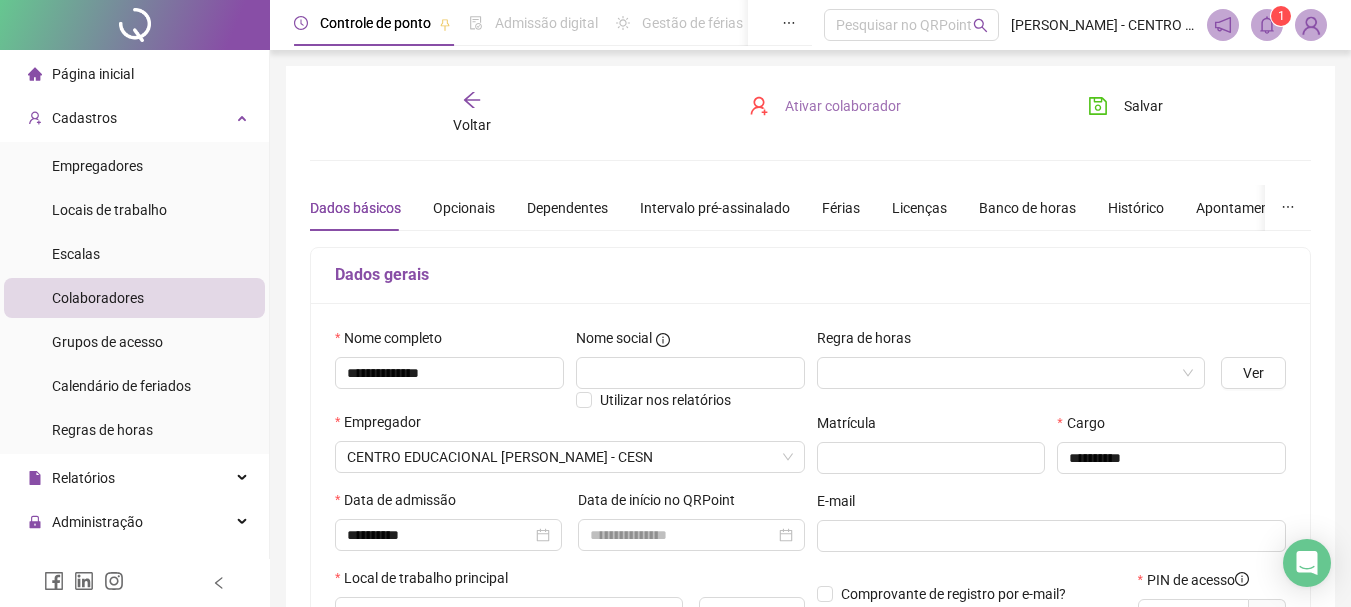 click on "Ativar colaborador" at bounding box center (843, 106) 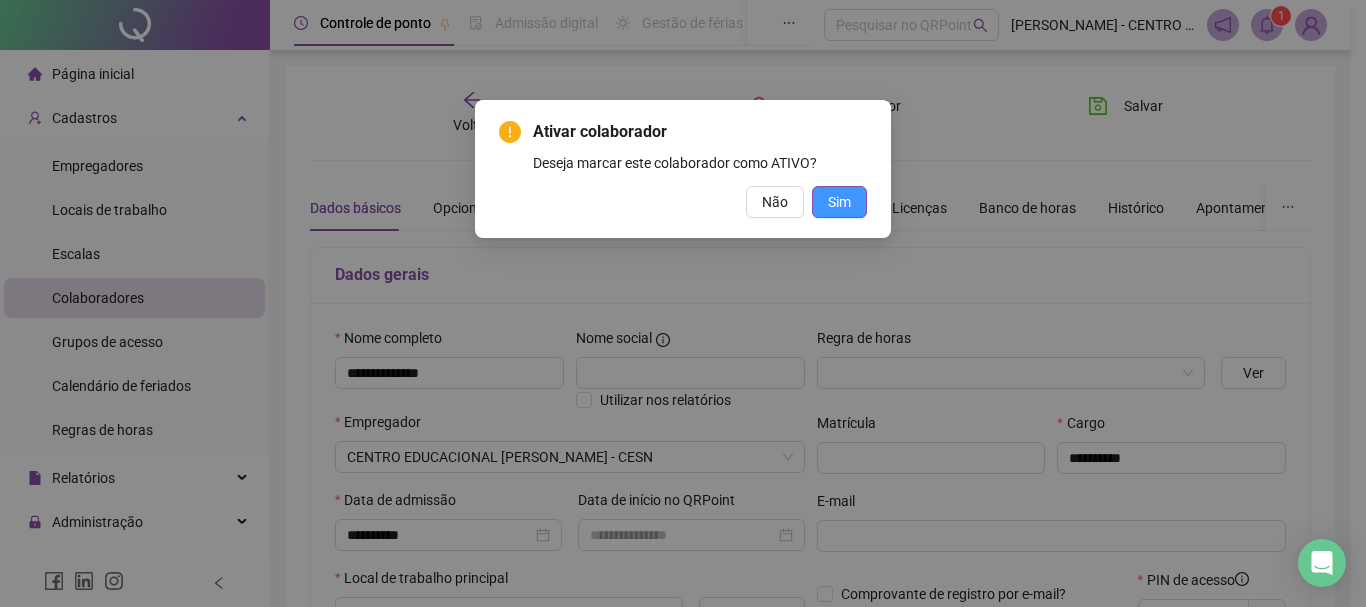 click on "Sim" at bounding box center (839, 202) 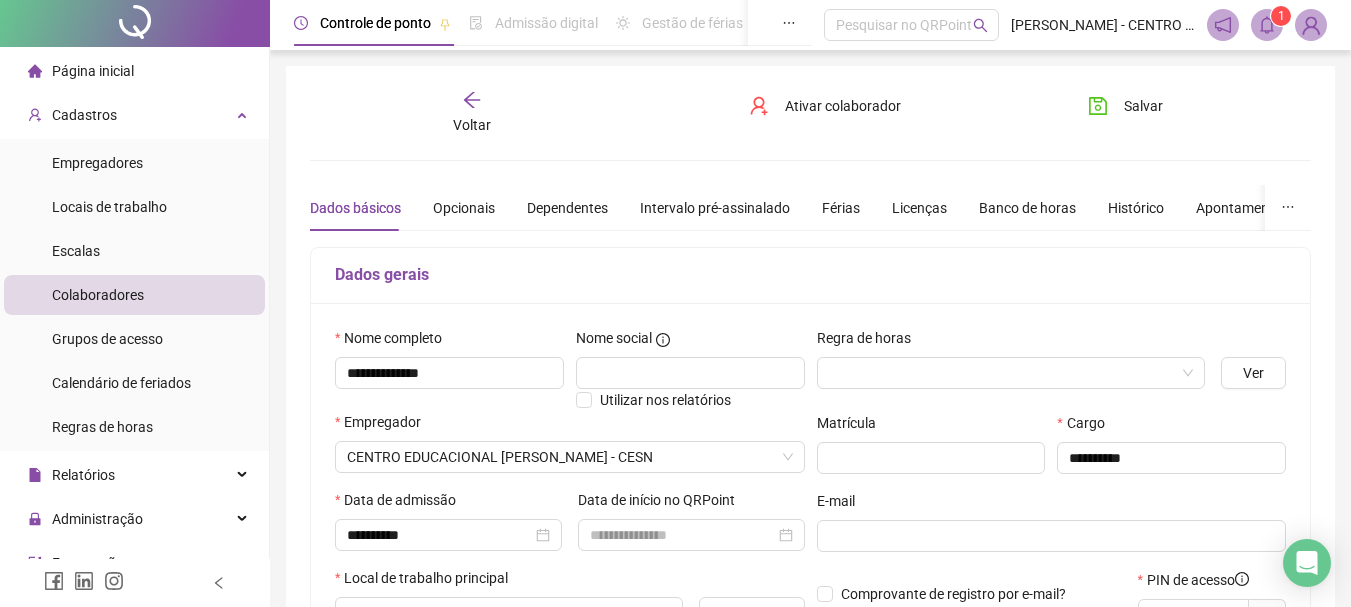 scroll, scrollTop: 0, scrollLeft: 0, axis: both 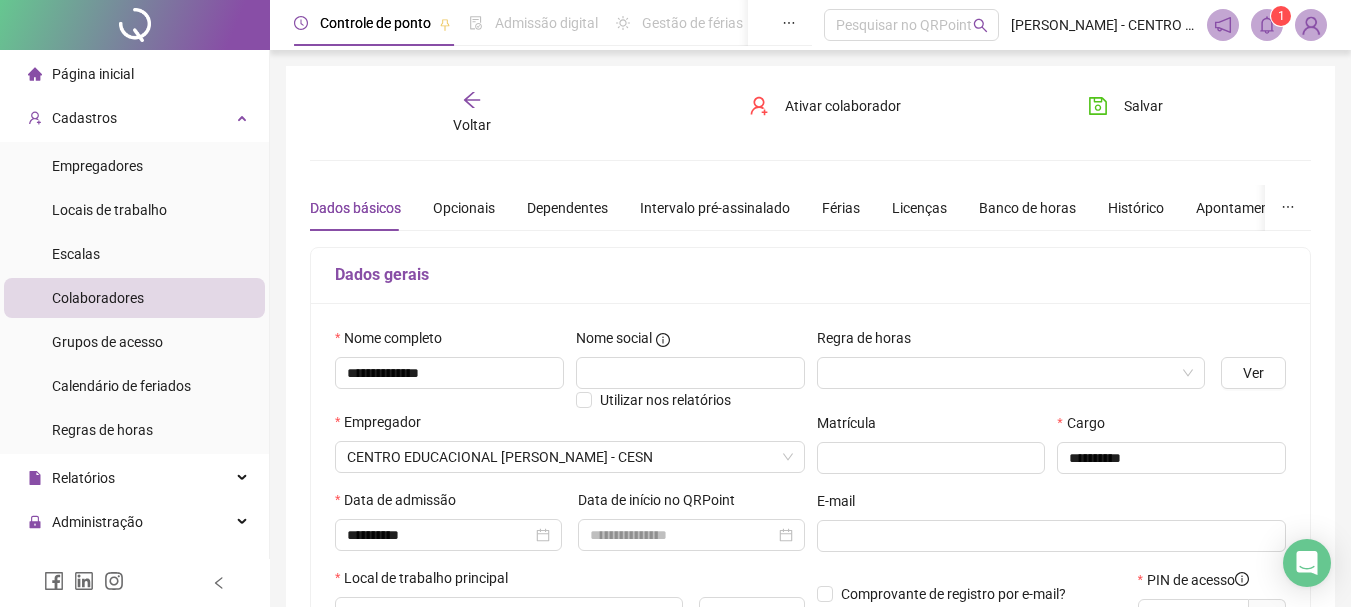 click on "Voltar" at bounding box center [472, 113] 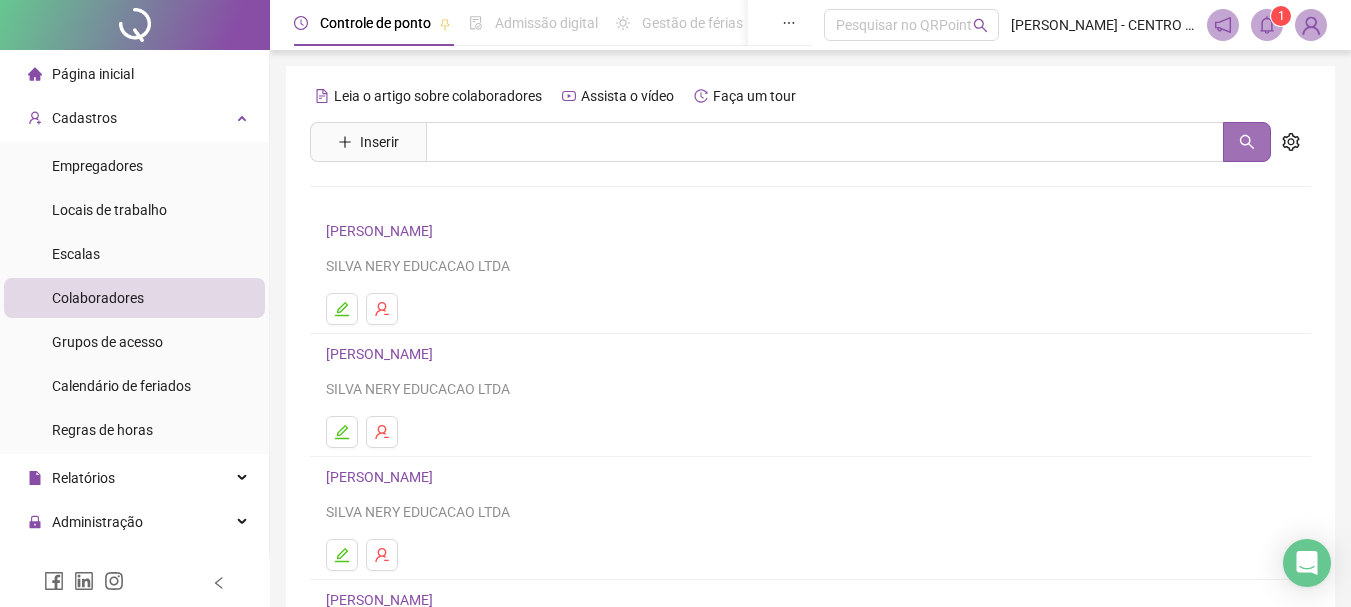 click at bounding box center (1247, 142) 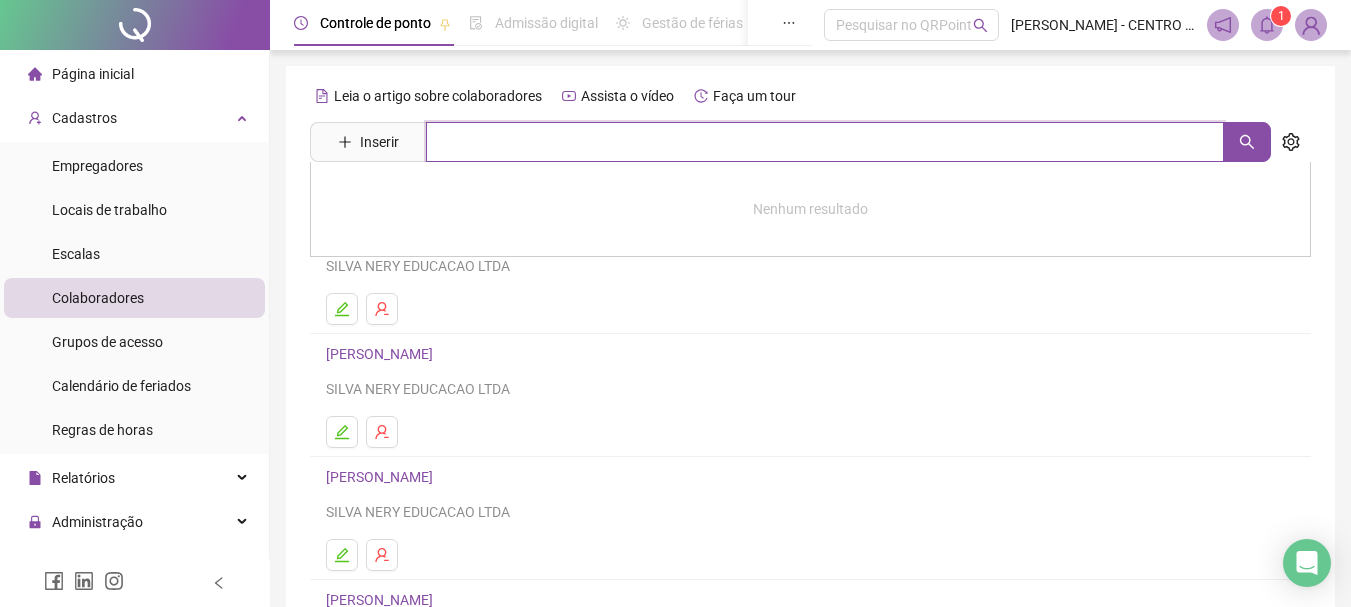 click at bounding box center [825, 142] 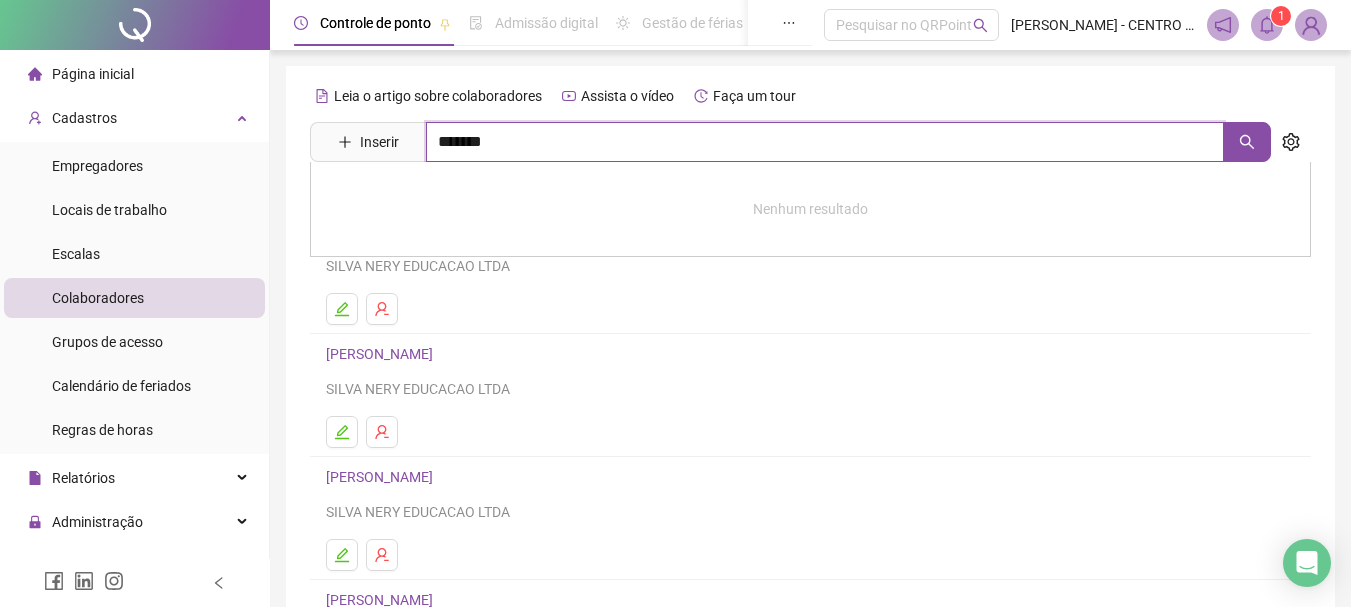 type on "*******" 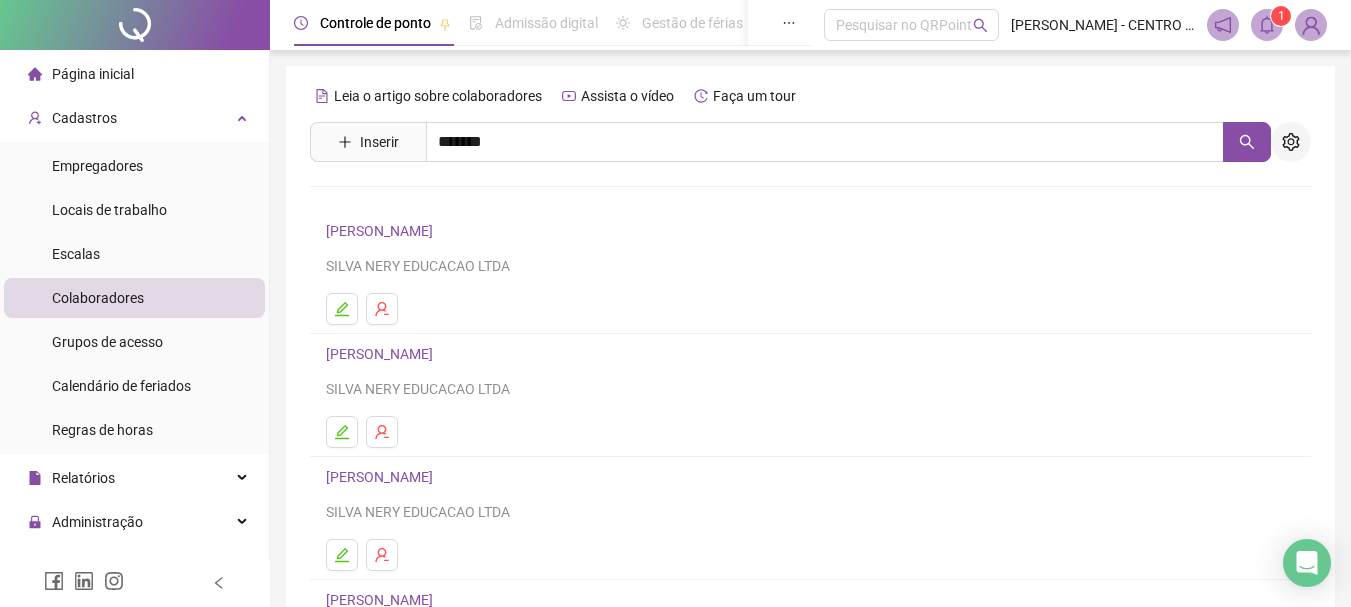 click 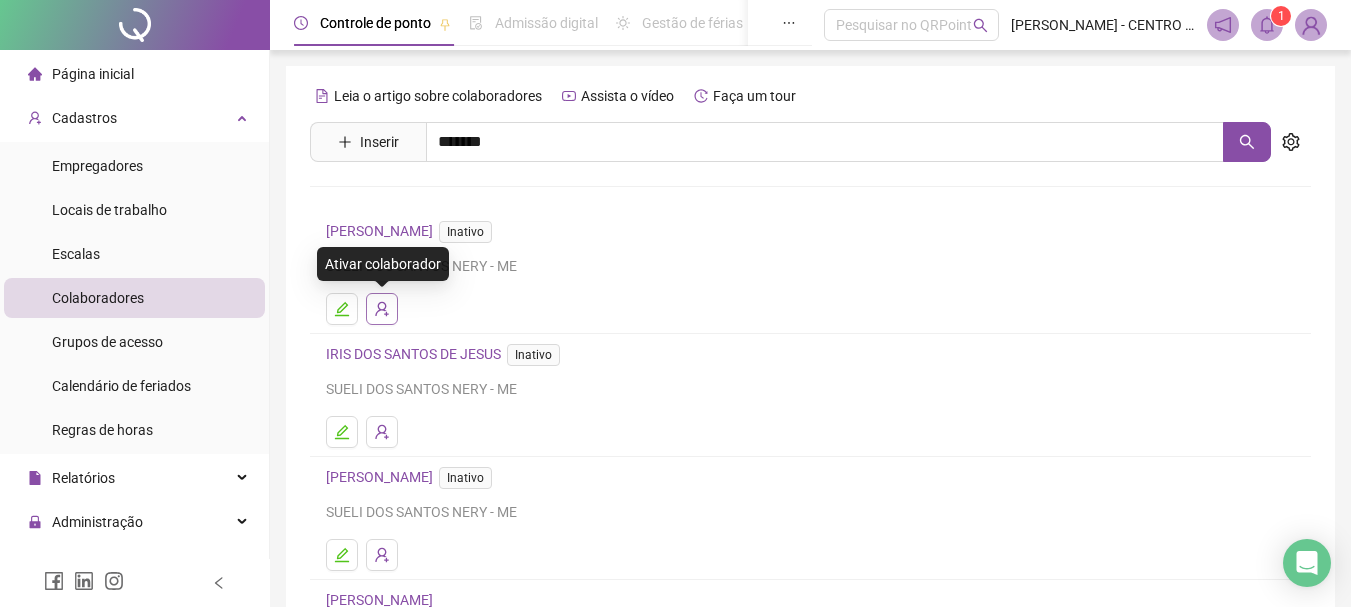 click 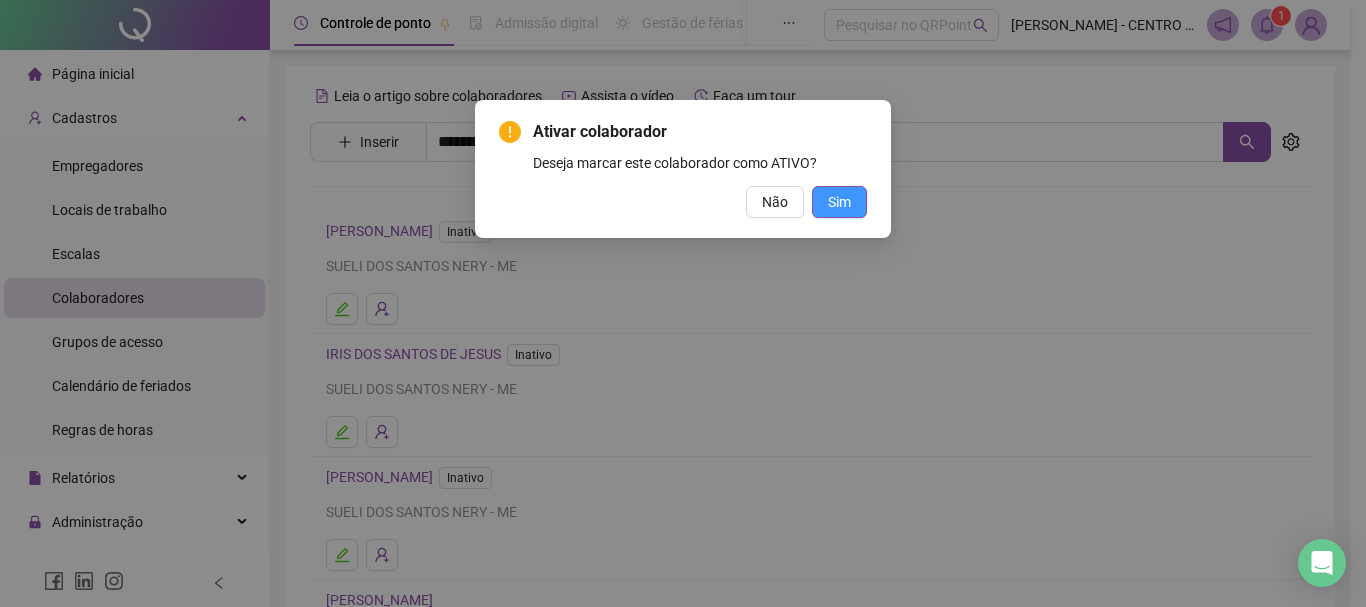 click on "Sim" at bounding box center [839, 202] 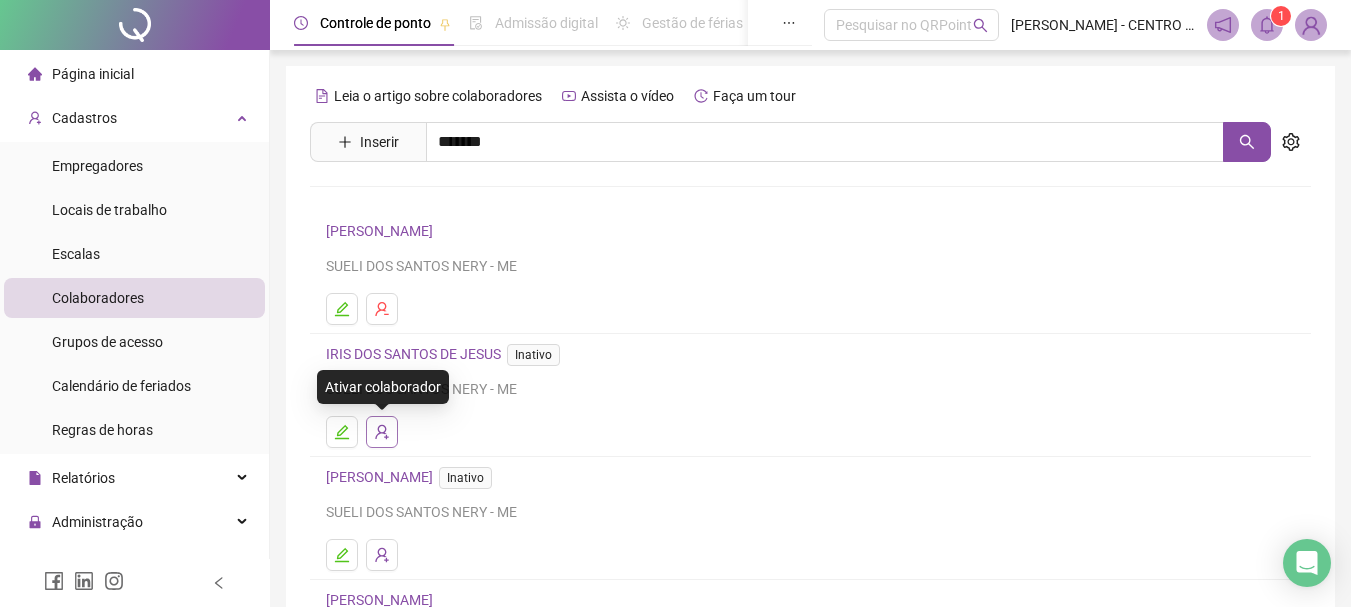 click at bounding box center (382, 432) 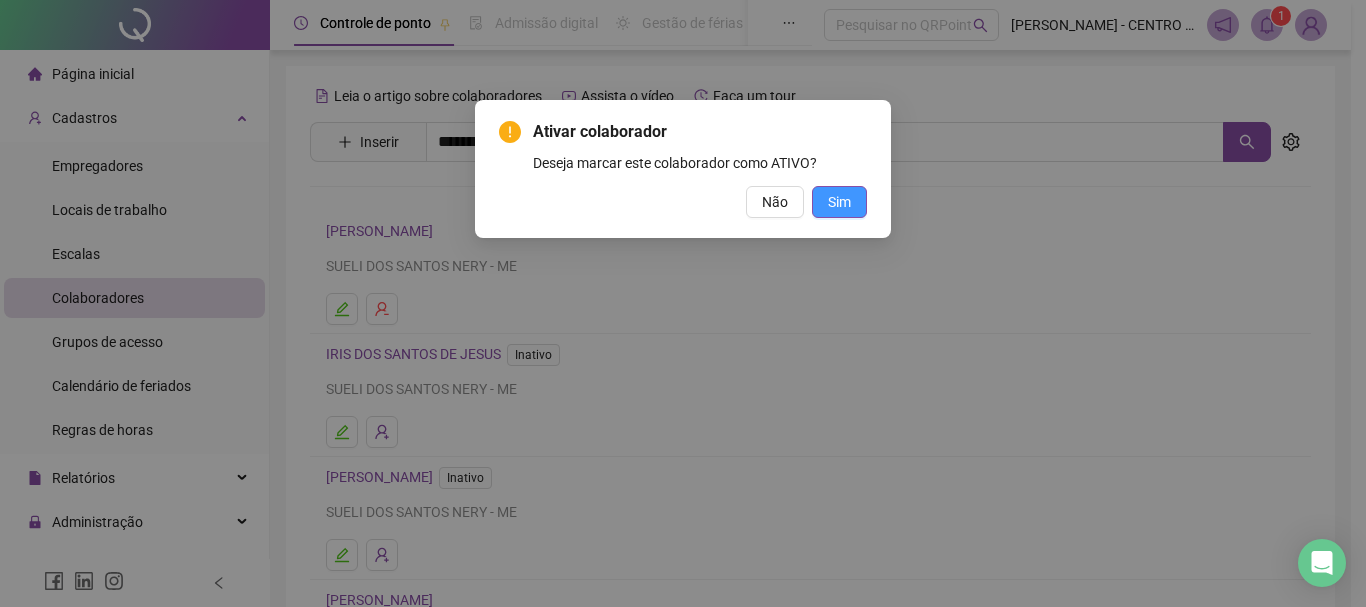 click on "Sim" at bounding box center (839, 202) 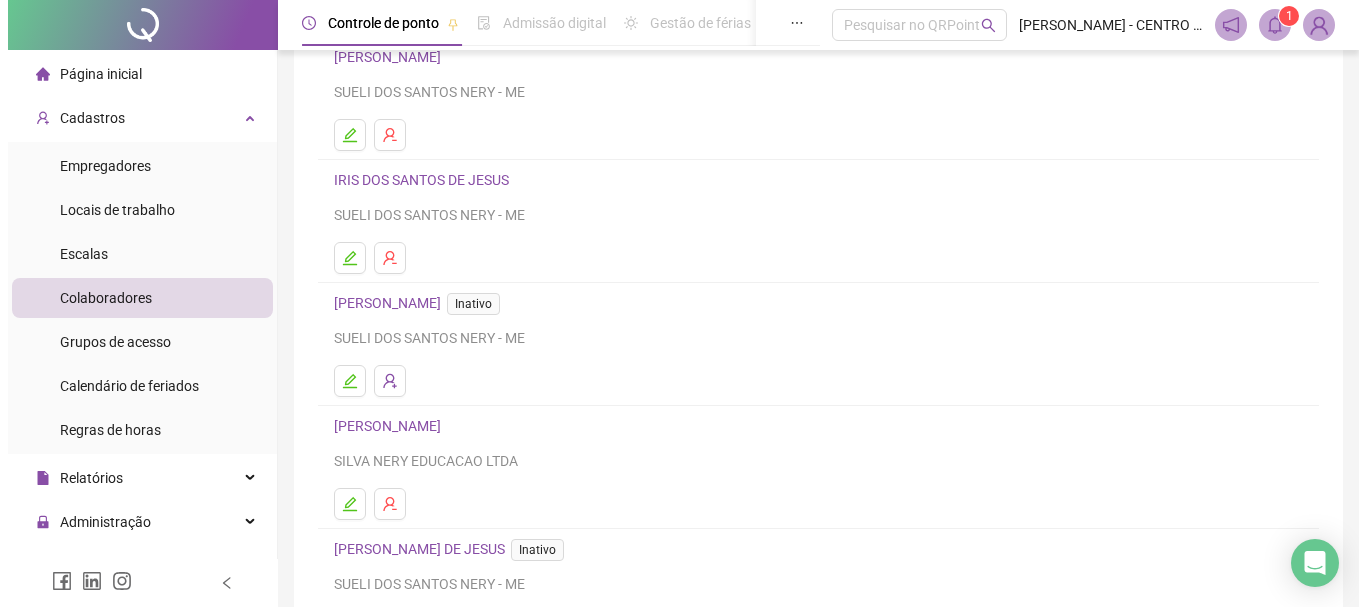 scroll, scrollTop: 360, scrollLeft: 0, axis: vertical 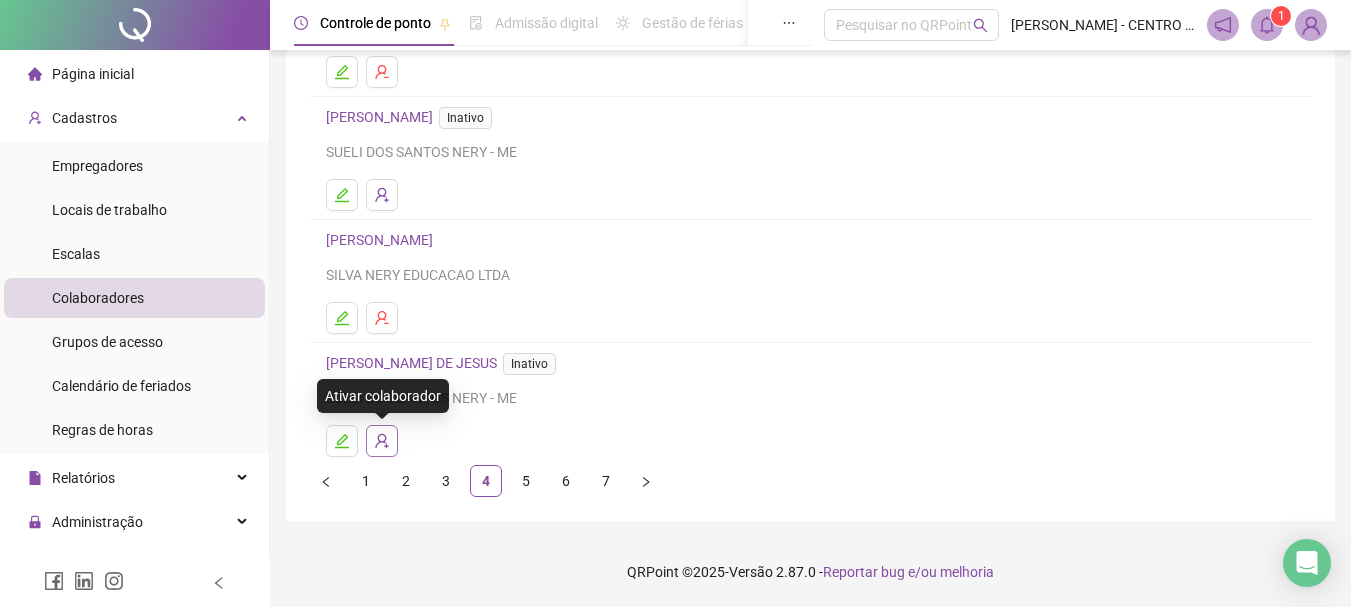 click 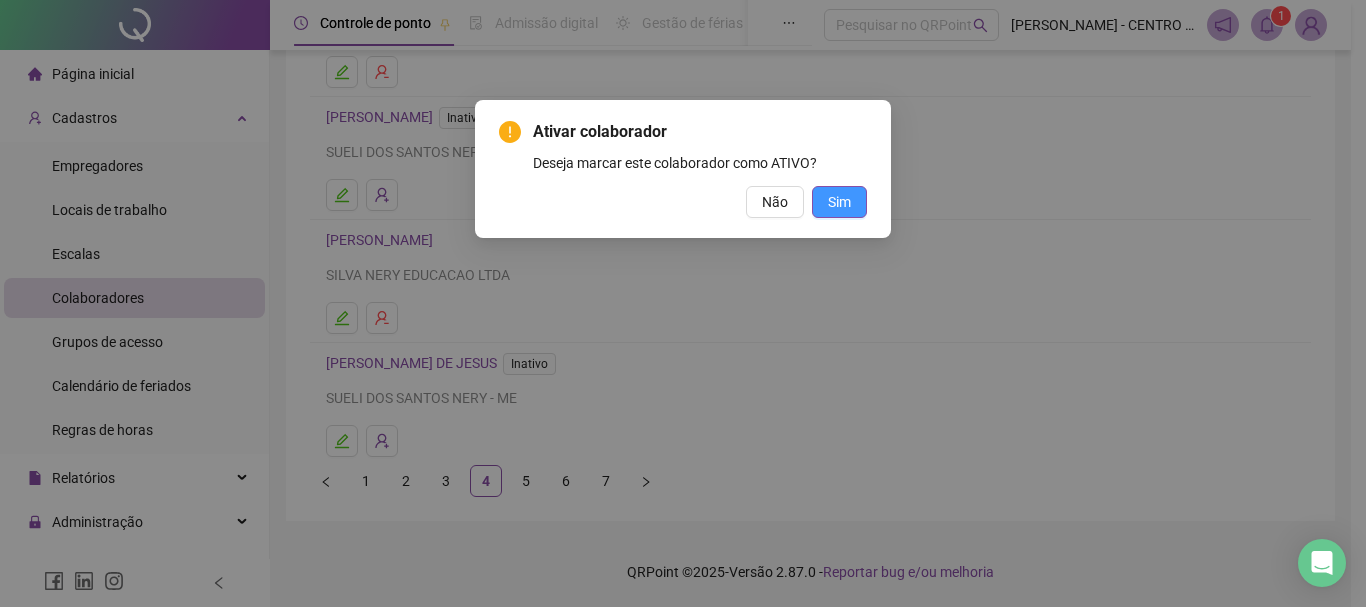 click on "Sim" at bounding box center [839, 202] 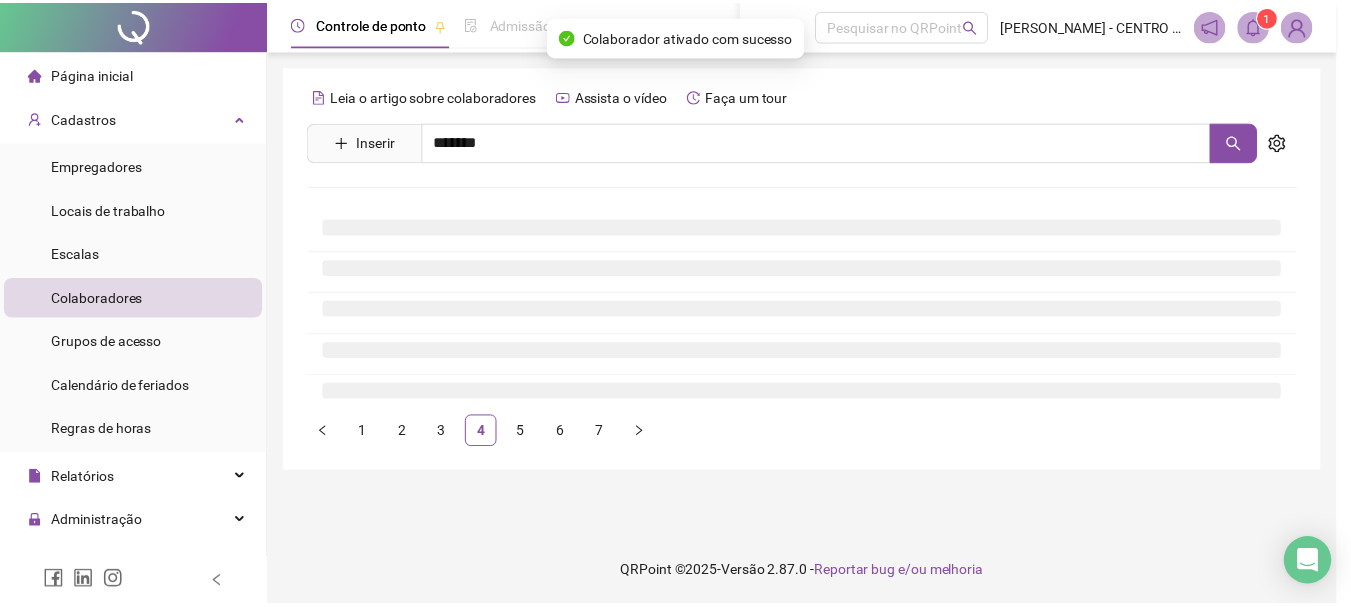 scroll, scrollTop: 0, scrollLeft: 0, axis: both 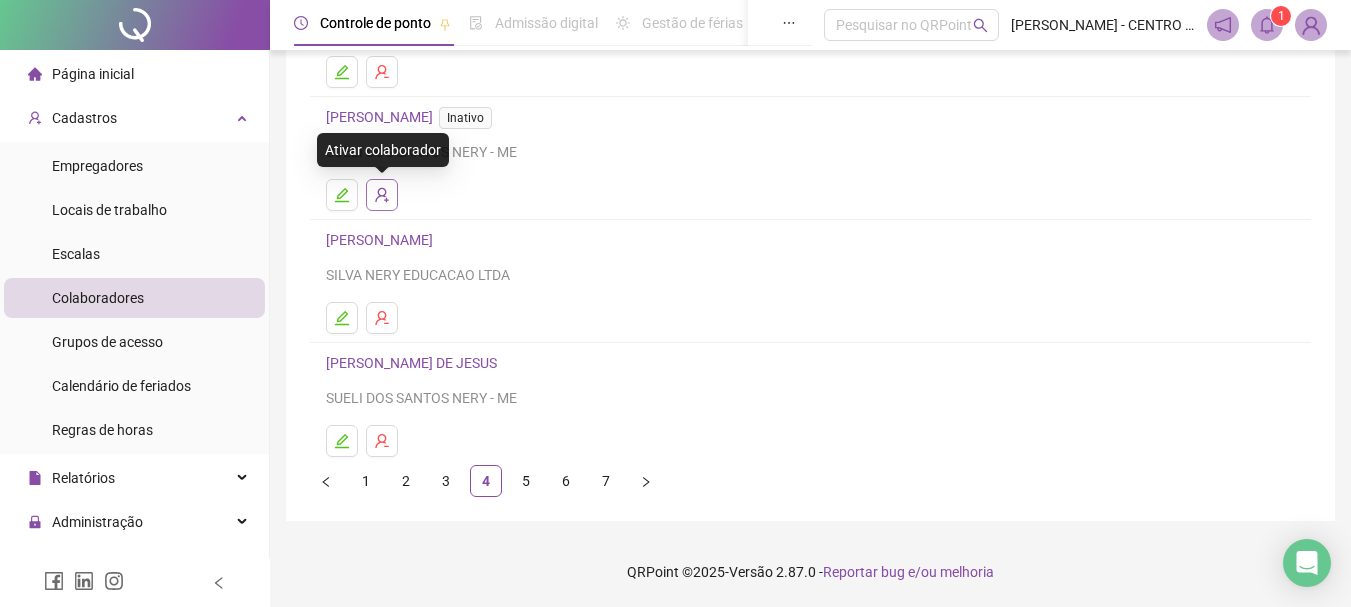 click 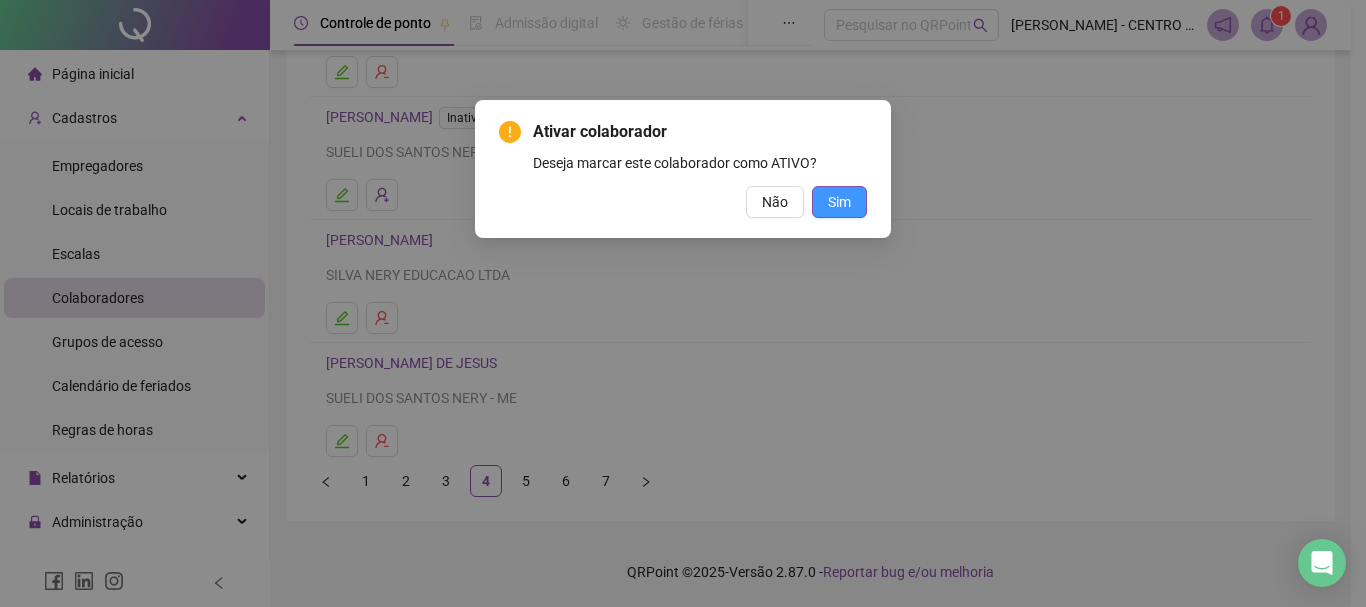 click on "Sim" at bounding box center (839, 202) 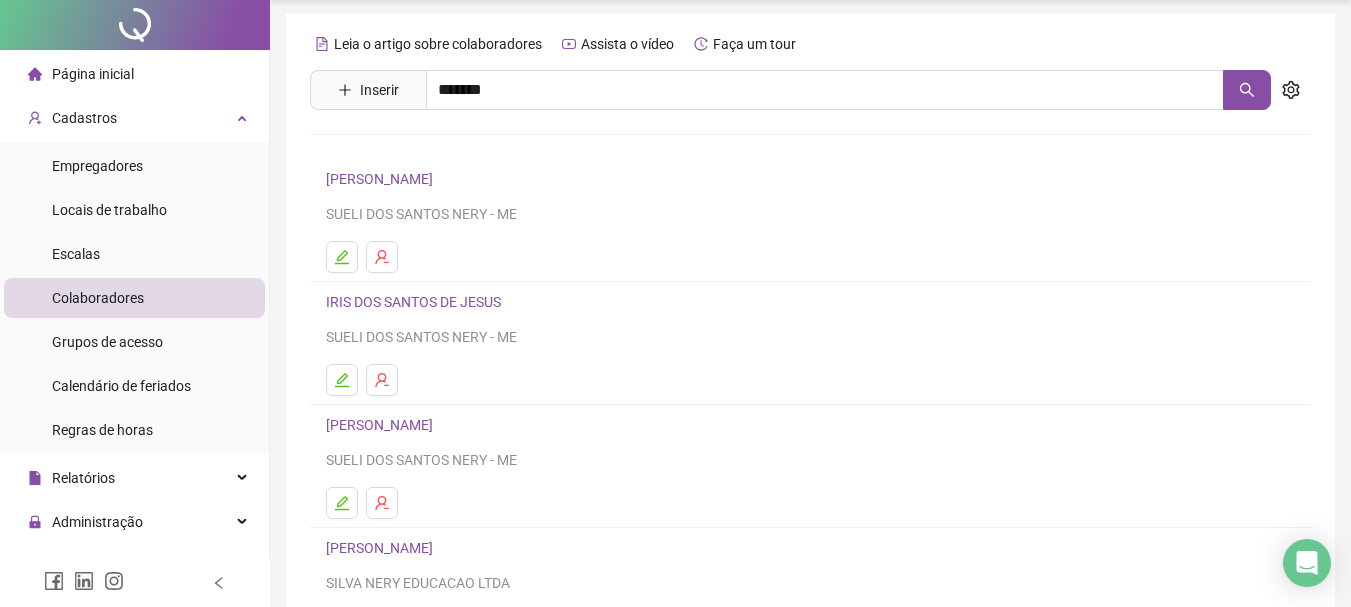 scroll, scrollTop: 0, scrollLeft: 0, axis: both 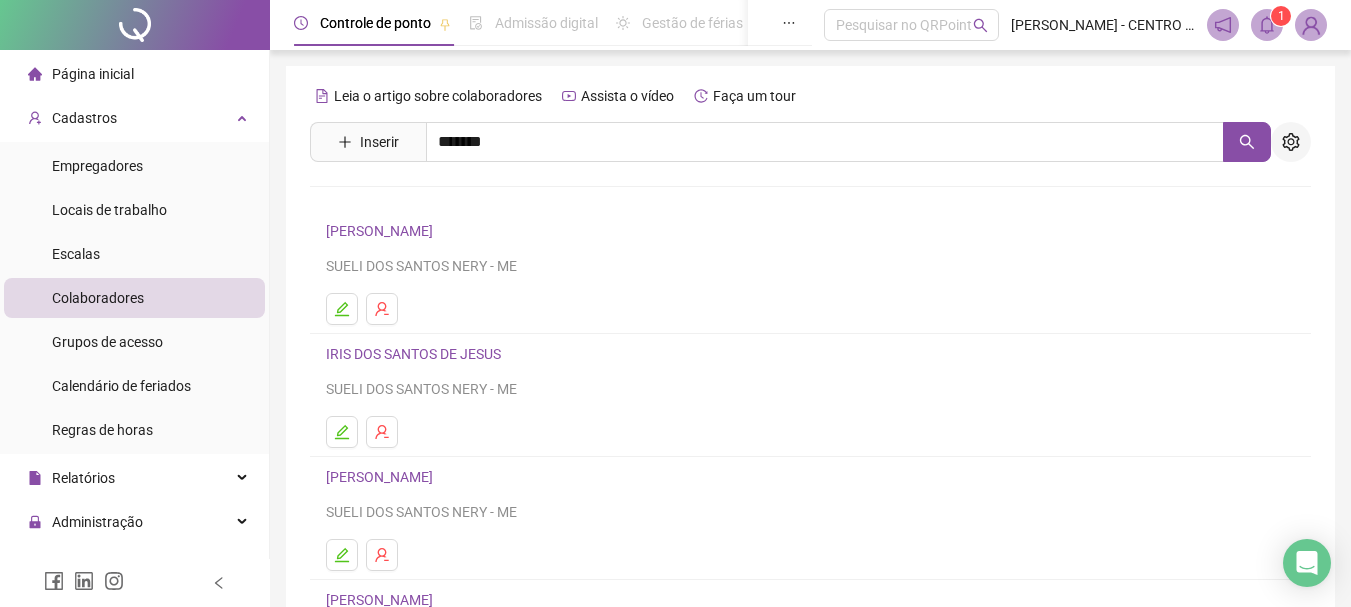 click at bounding box center (1291, 142) 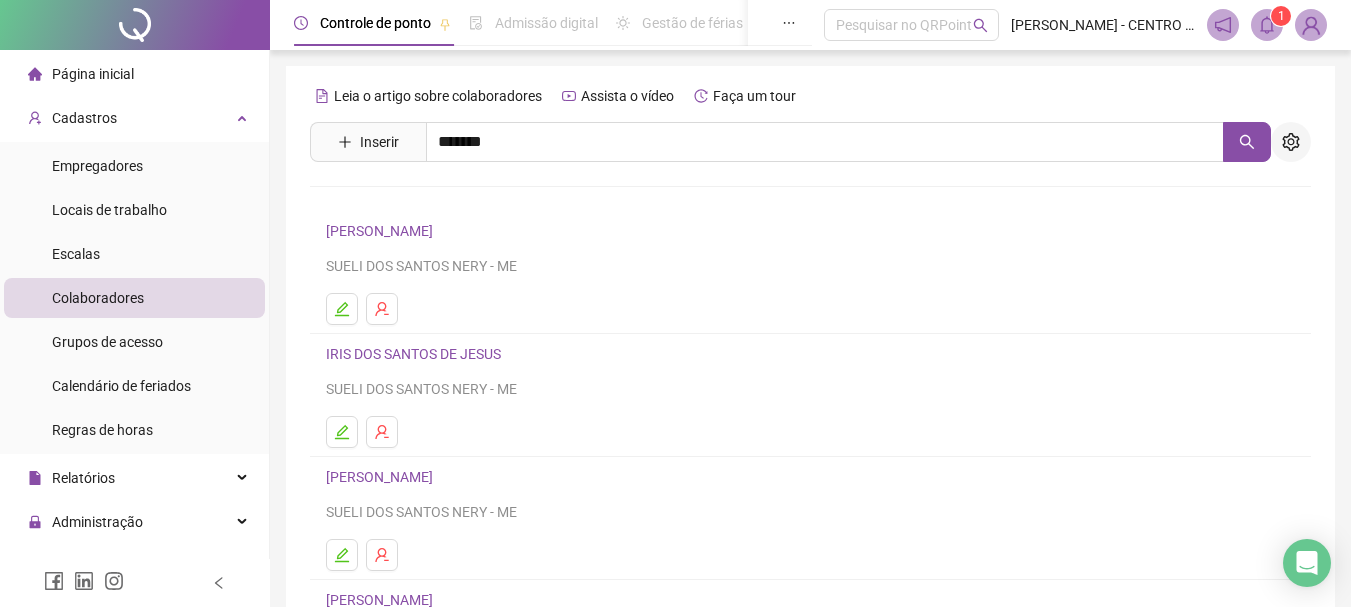 click 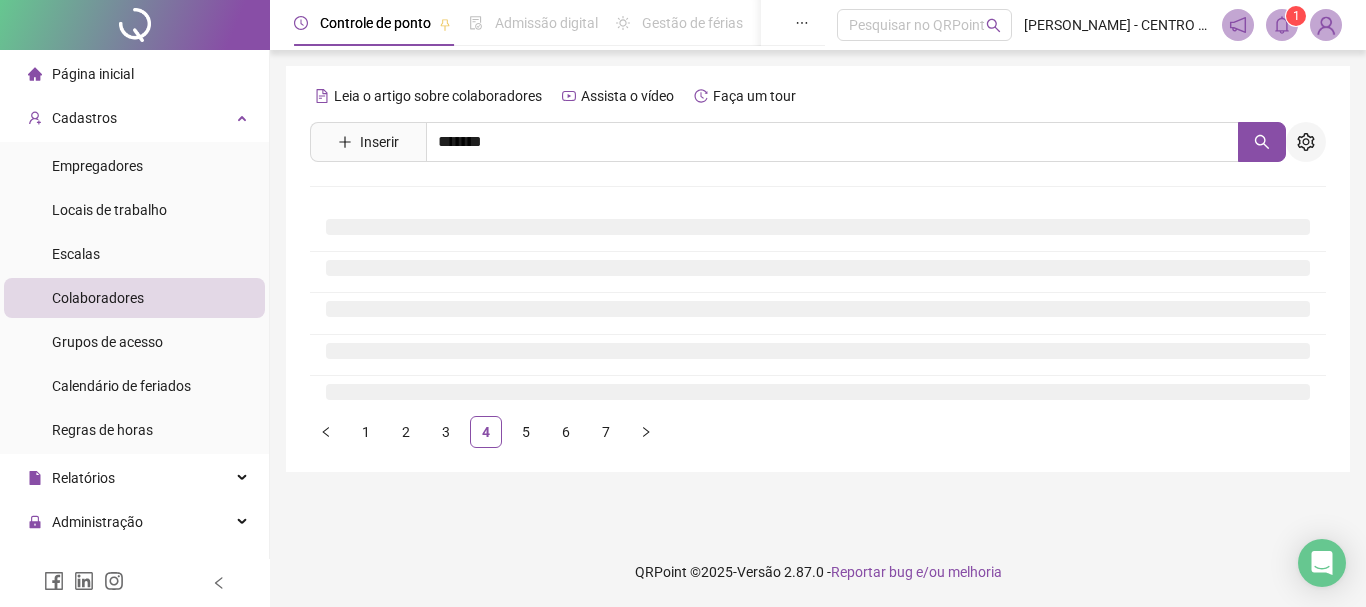 click on "Leia o artigo sobre colaboradores Assista o vídeo Faça um tour Inserir ******* Nenhum resultado 1 2 3 4 5 6 7" at bounding box center (818, 269) 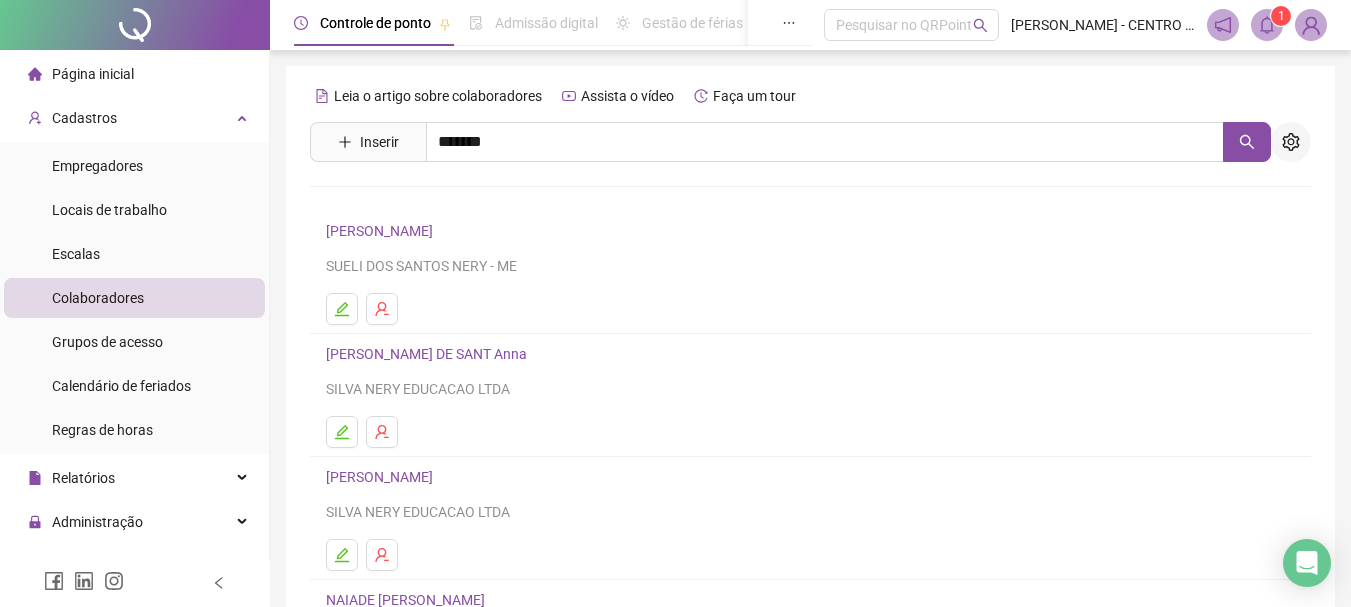 click 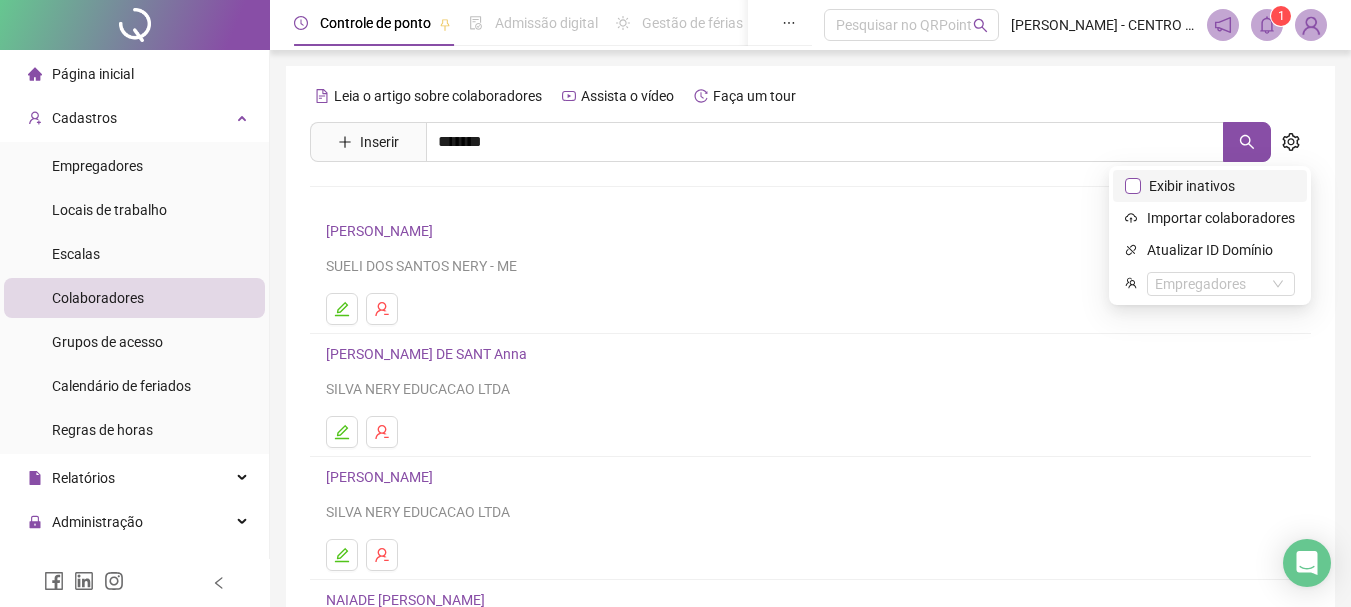 click on "Exibir inativos" at bounding box center [1184, 186] 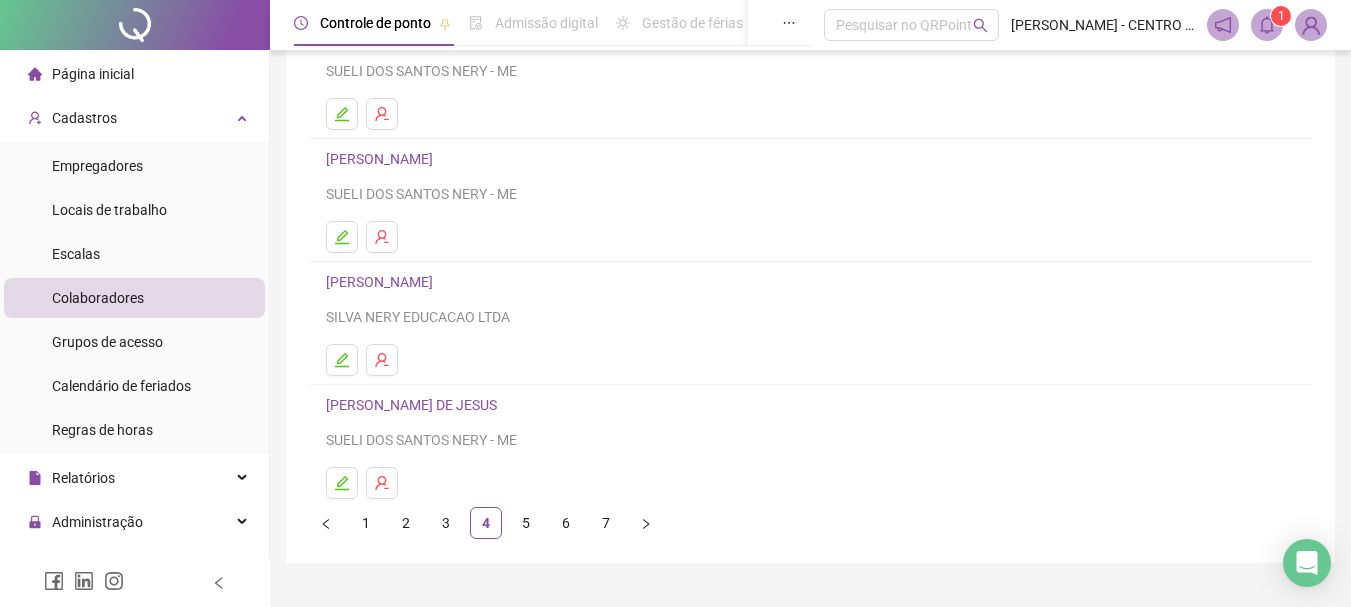 scroll, scrollTop: 360, scrollLeft: 0, axis: vertical 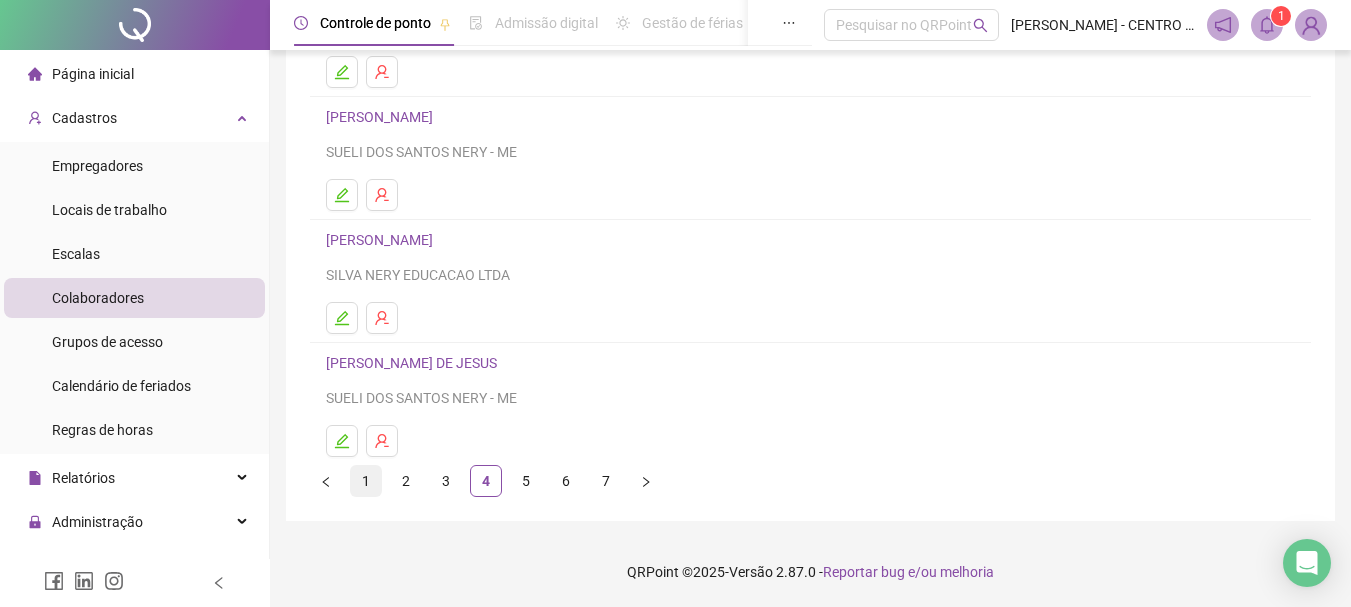 click on "1" at bounding box center (366, 481) 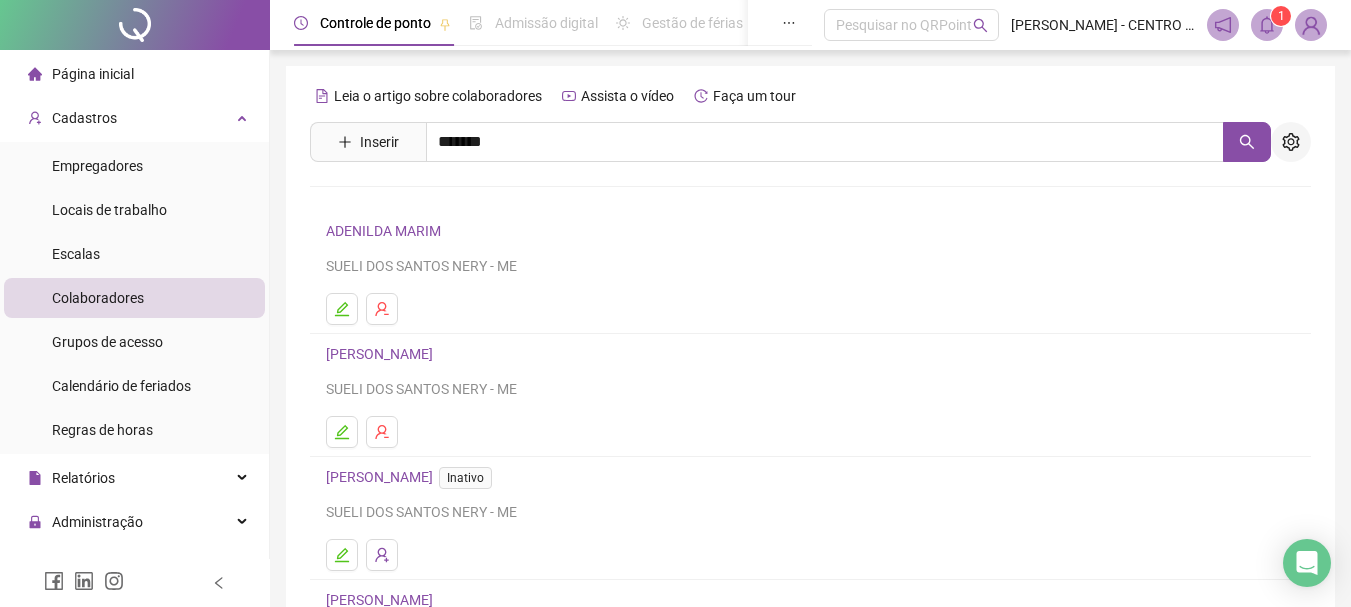 click at bounding box center (1291, 142) 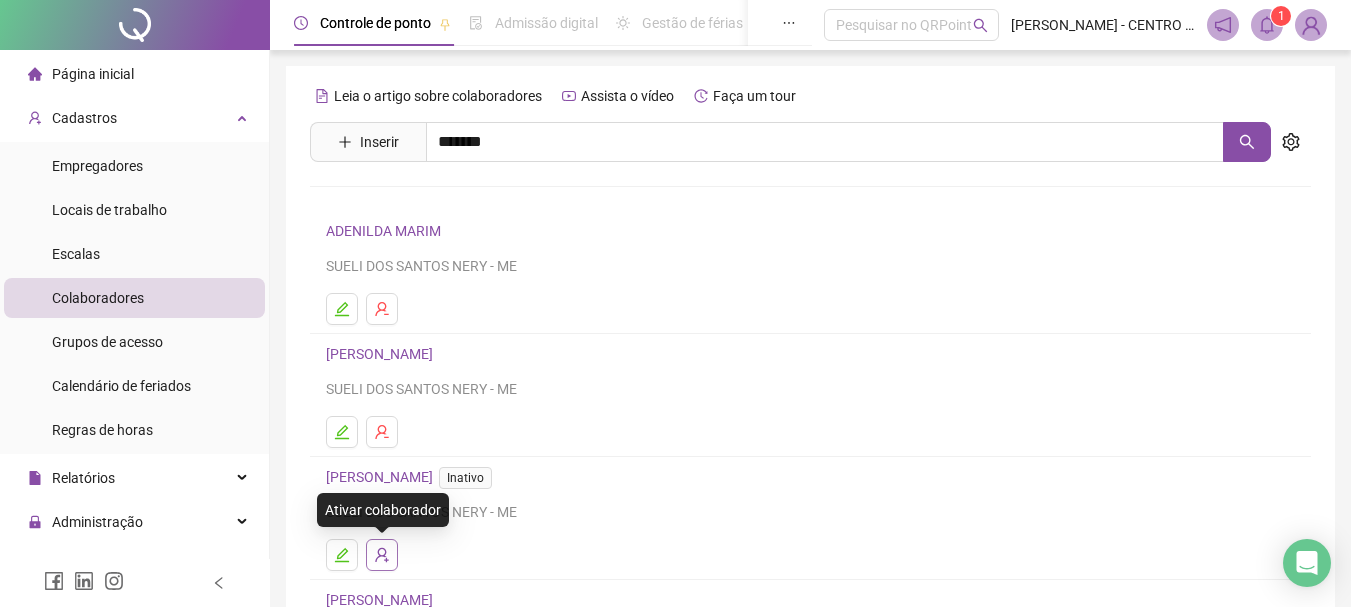 click 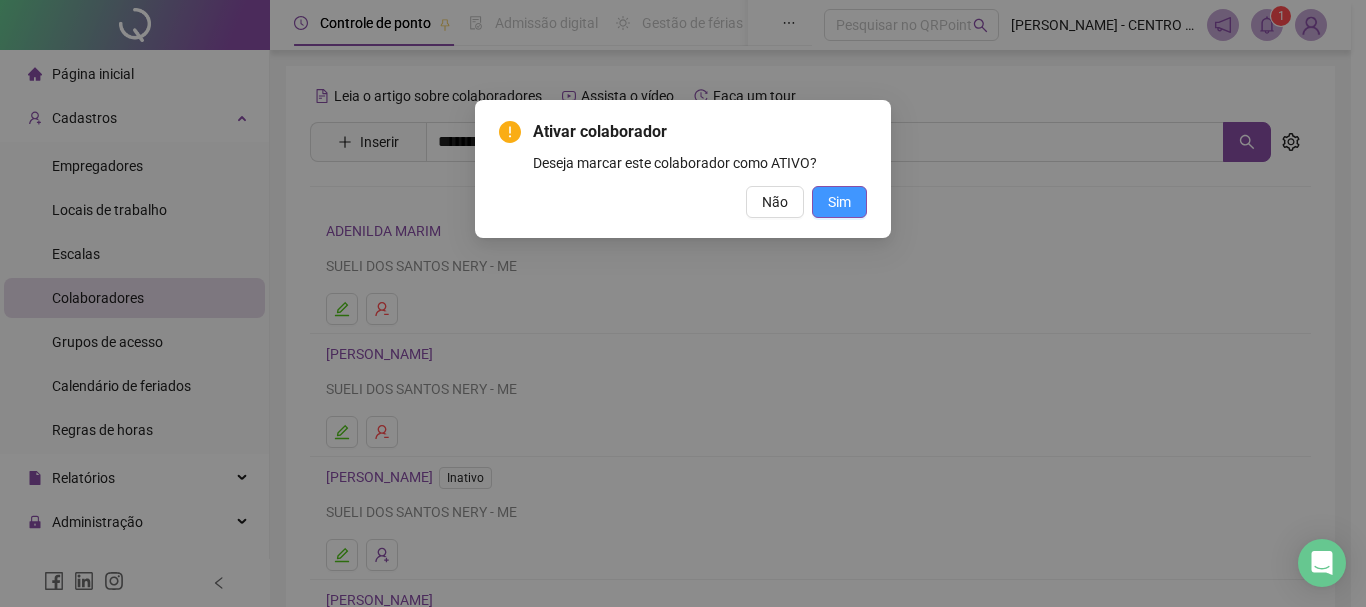 click on "Sim" at bounding box center (839, 202) 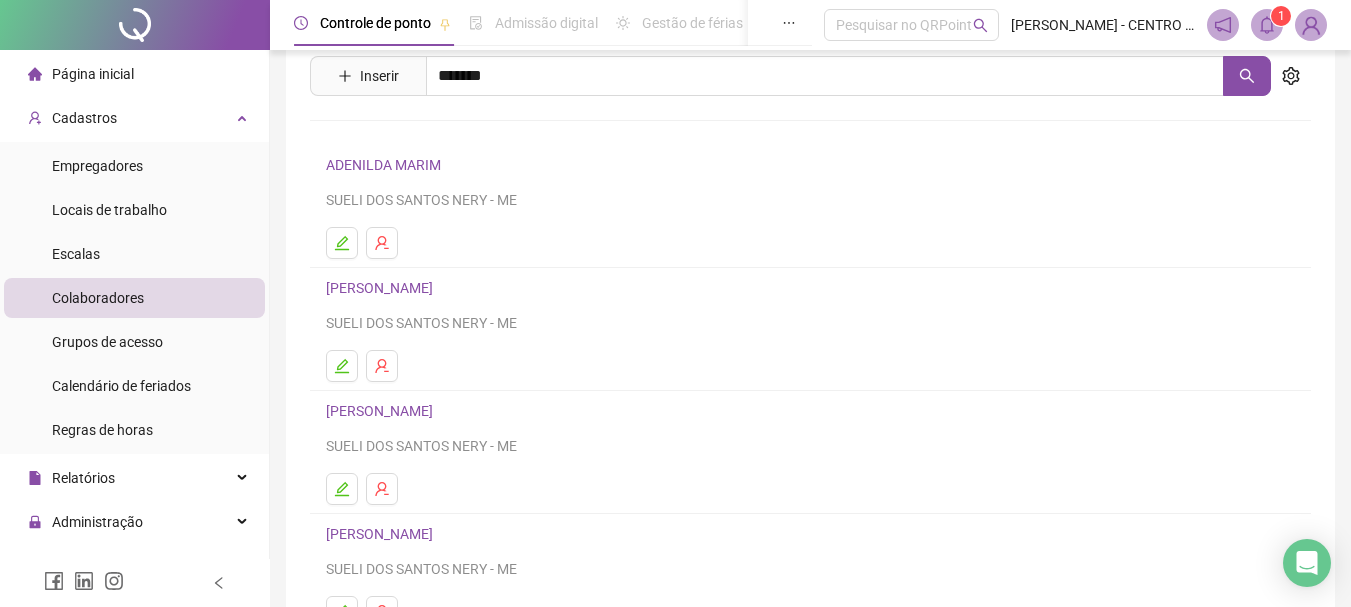 scroll, scrollTop: 20, scrollLeft: 0, axis: vertical 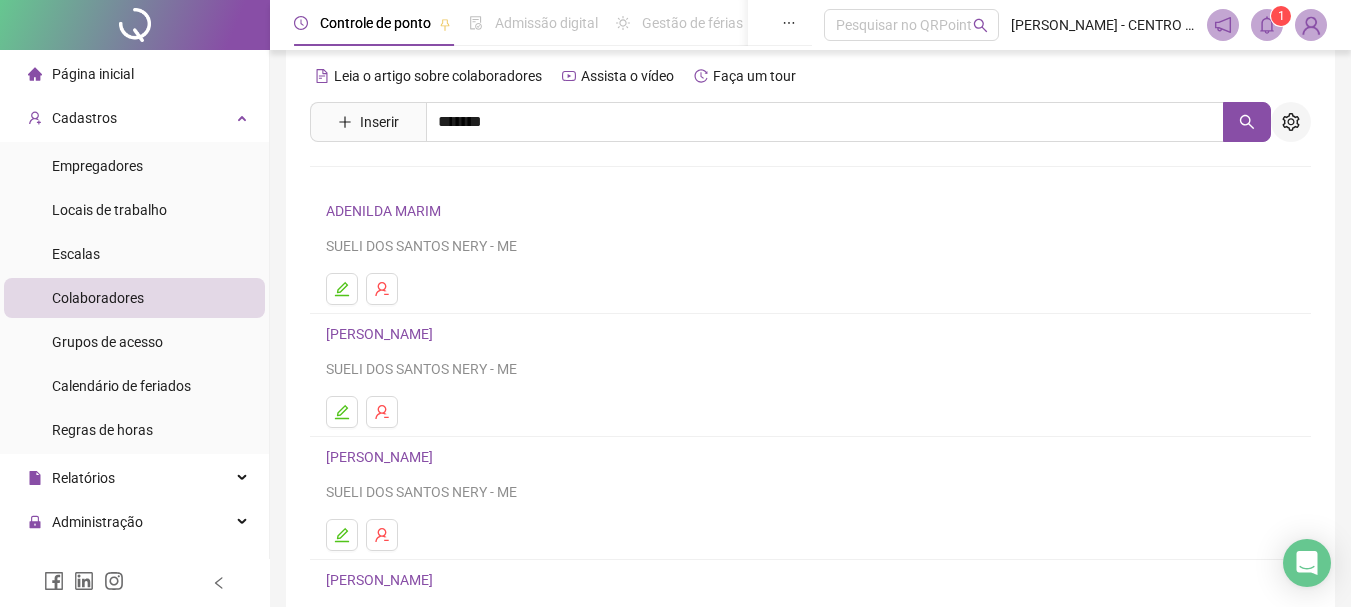click at bounding box center [1291, 122] 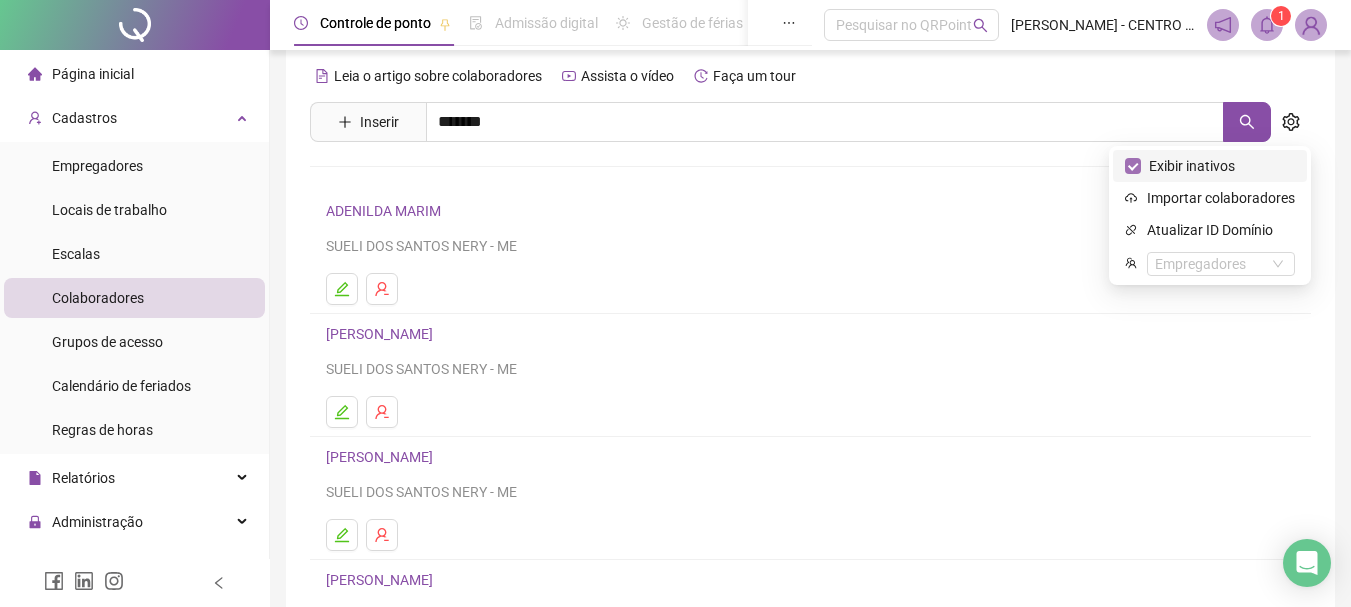 click on "Exibir inativos" at bounding box center (1192, 166) 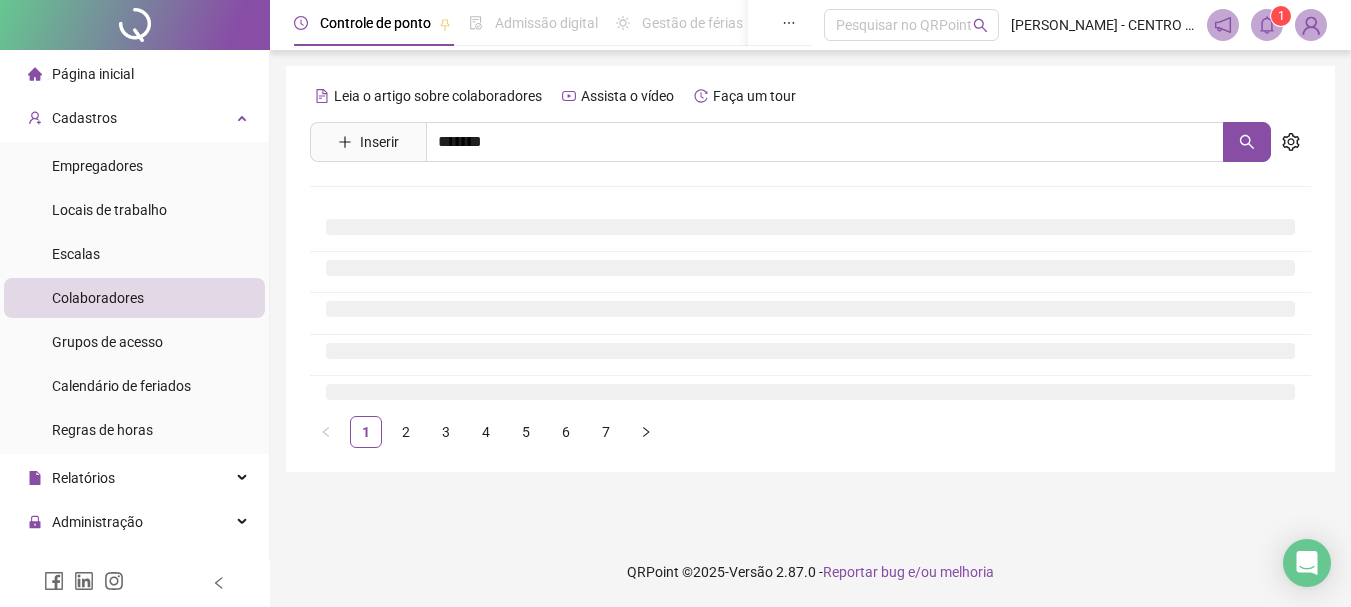 scroll, scrollTop: 0, scrollLeft: 0, axis: both 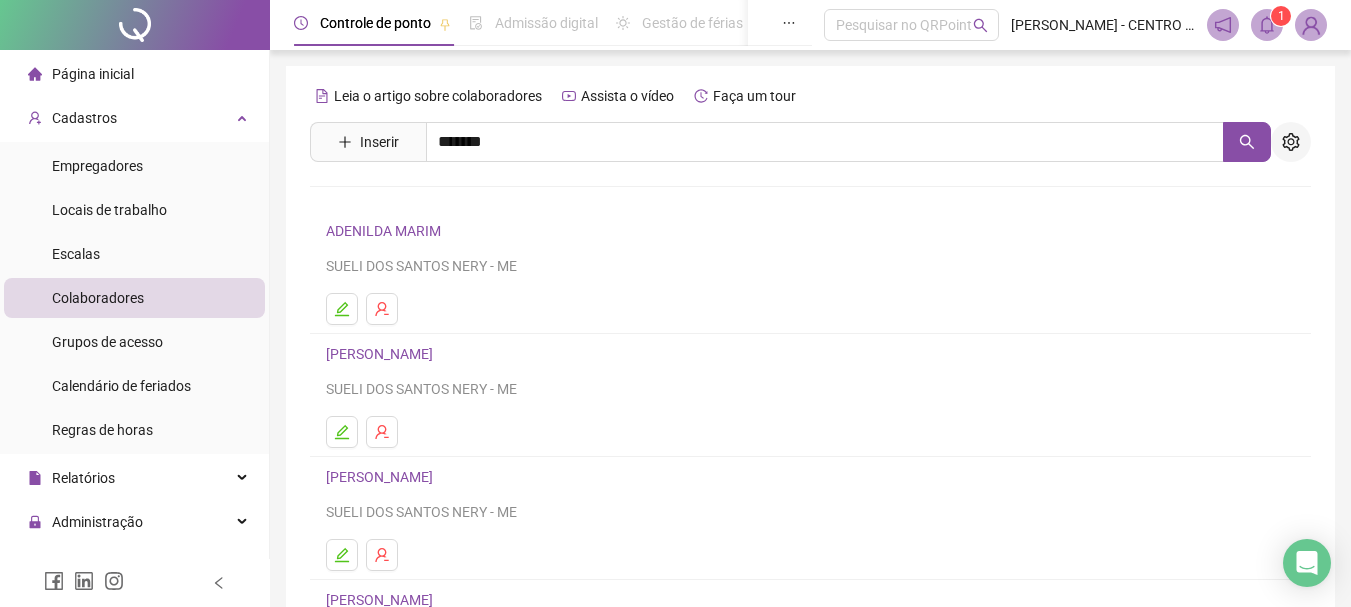 click at bounding box center [1291, 142] 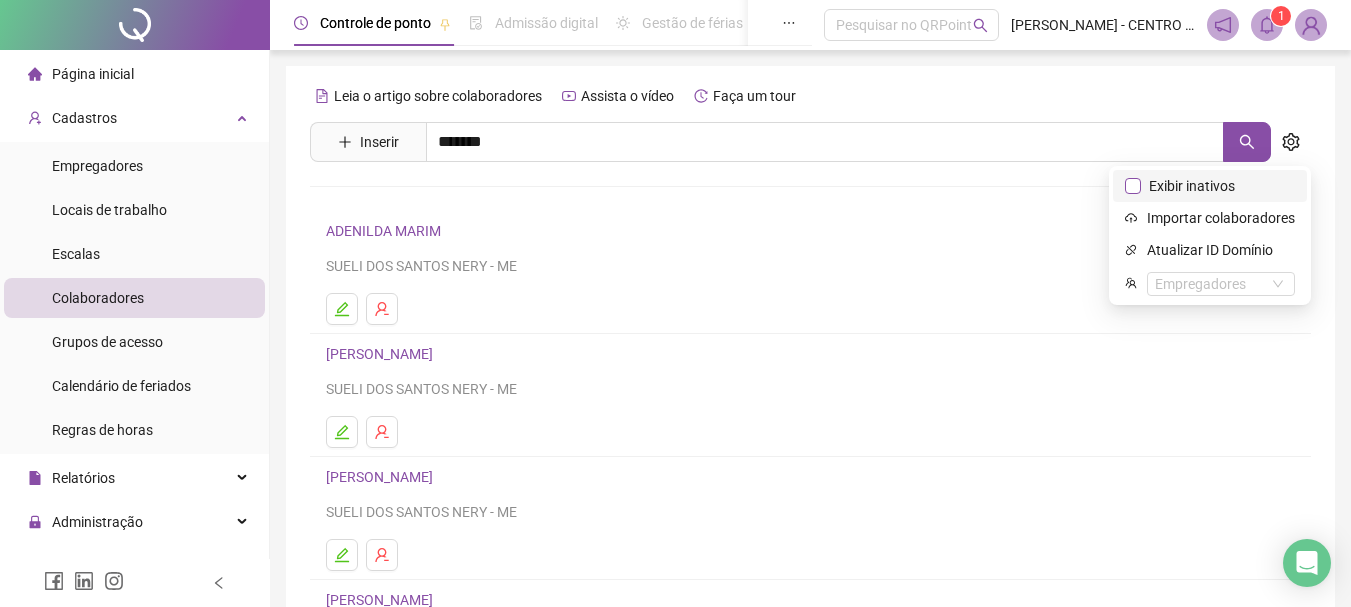 click on "Exibir inativos" at bounding box center (1192, 186) 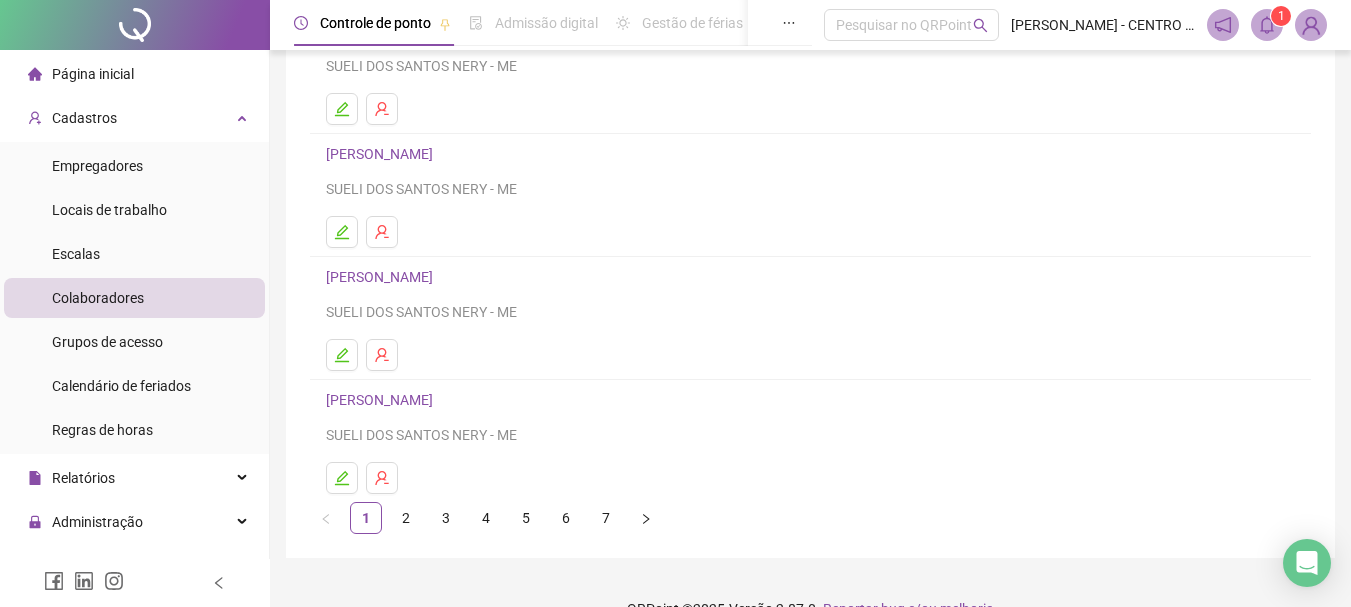 scroll, scrollTop: 360, scrollLeft: 0, axis: vertical 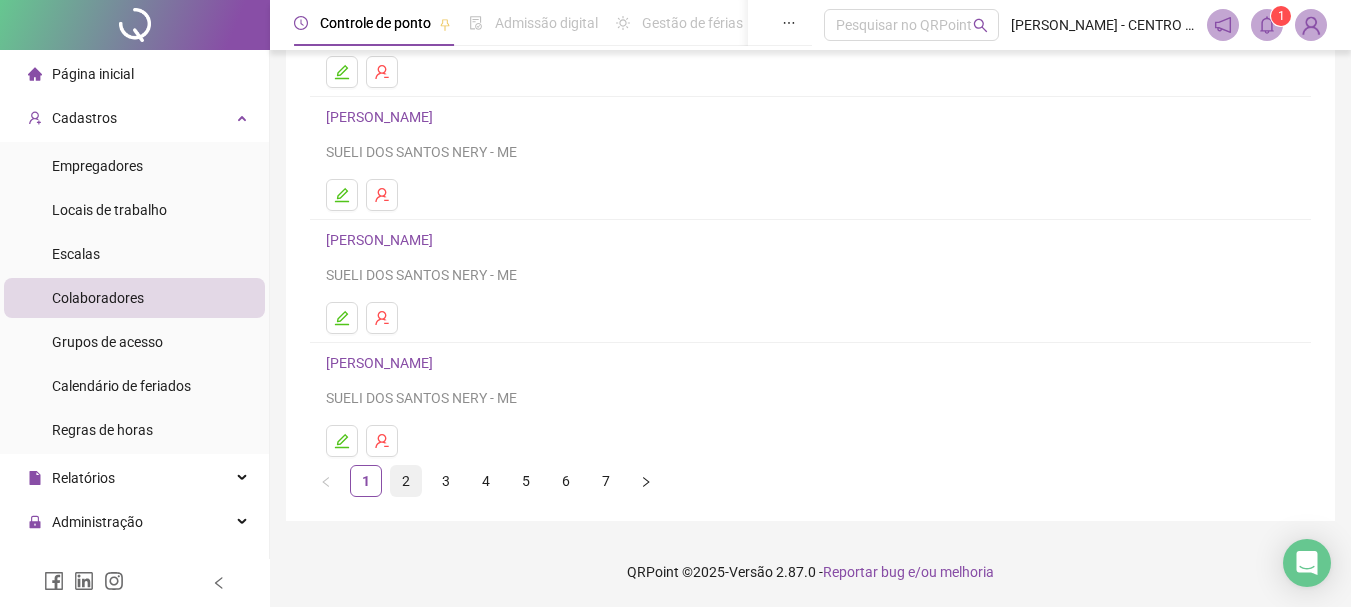 click on "2" at bounding box center (406, 481) 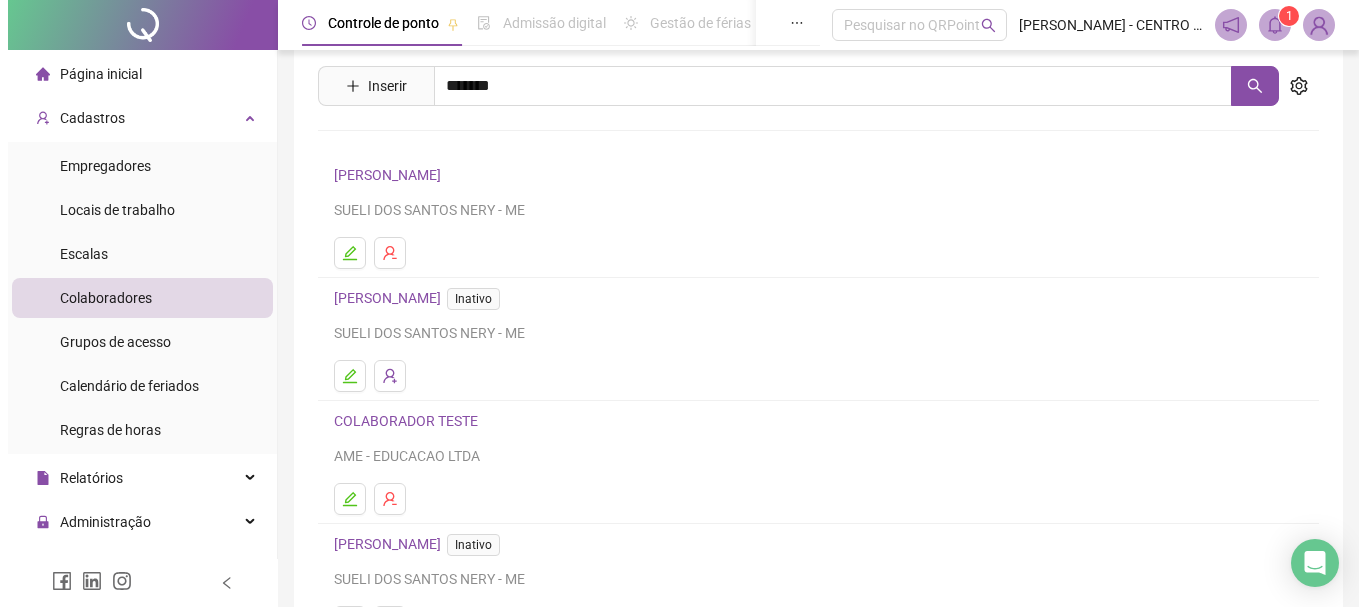 scroll, scrollTop: 64, scrollLeft: 0, axis: vertical 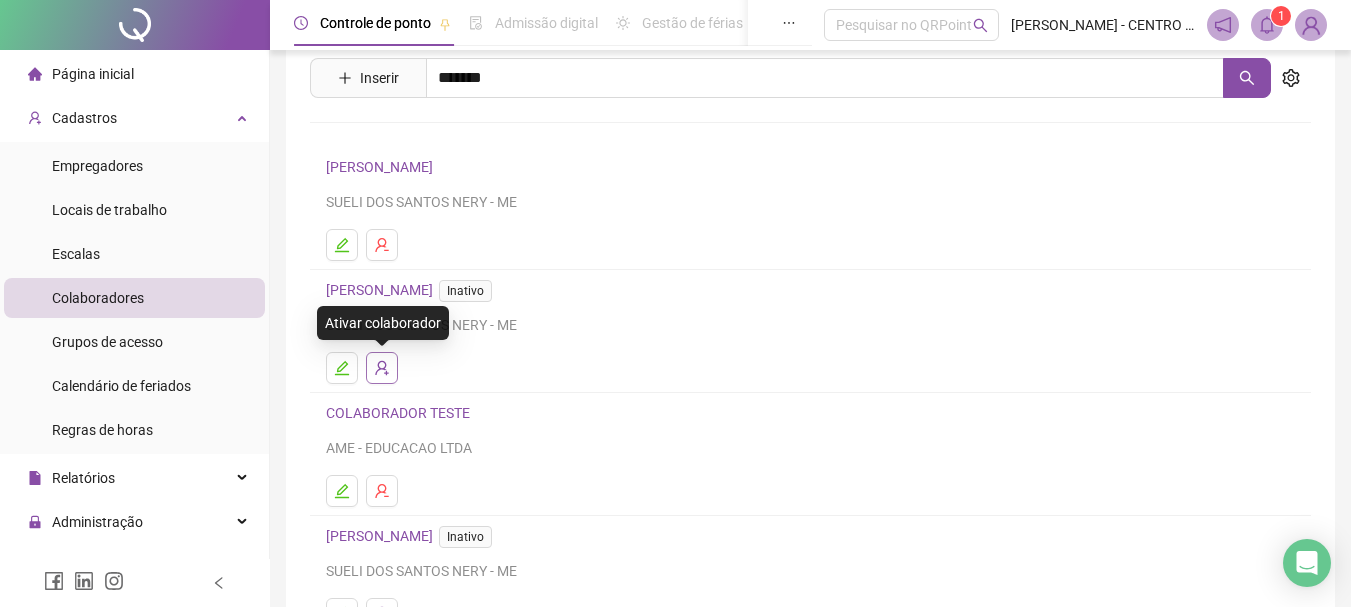 click at bounding box center (382, 368) 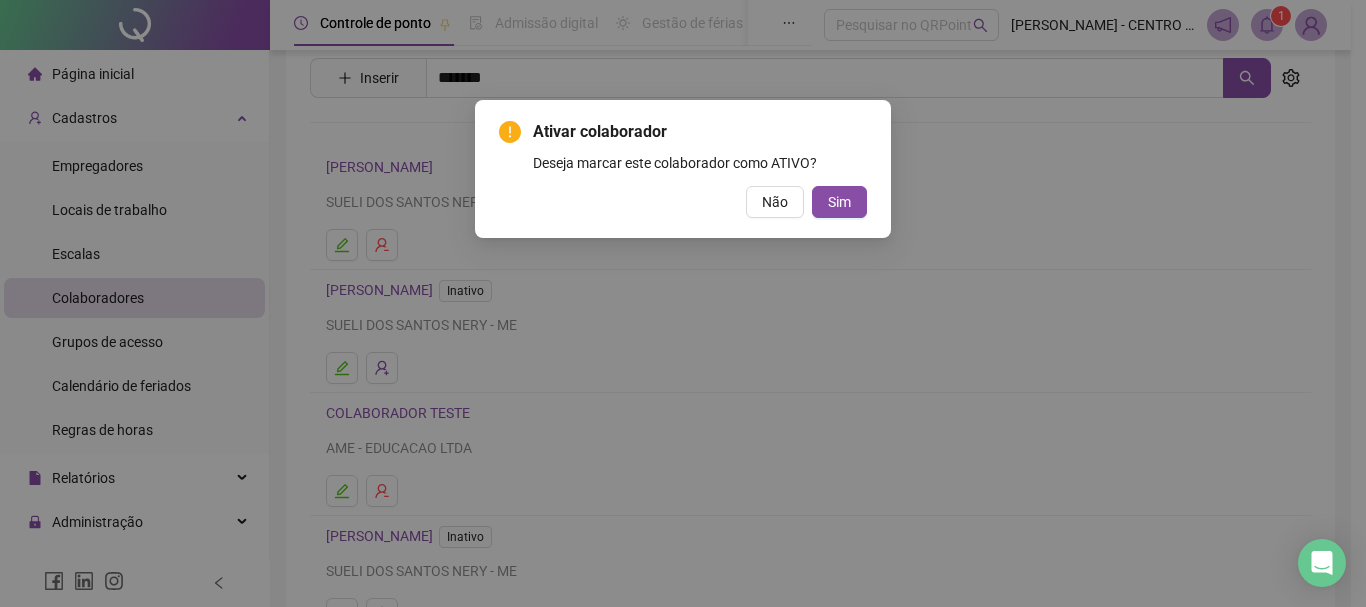 drag, startPoint x: 722, startPoint y: 285, endPoint x: 788, endPoint y: 261, distance: 70.2282 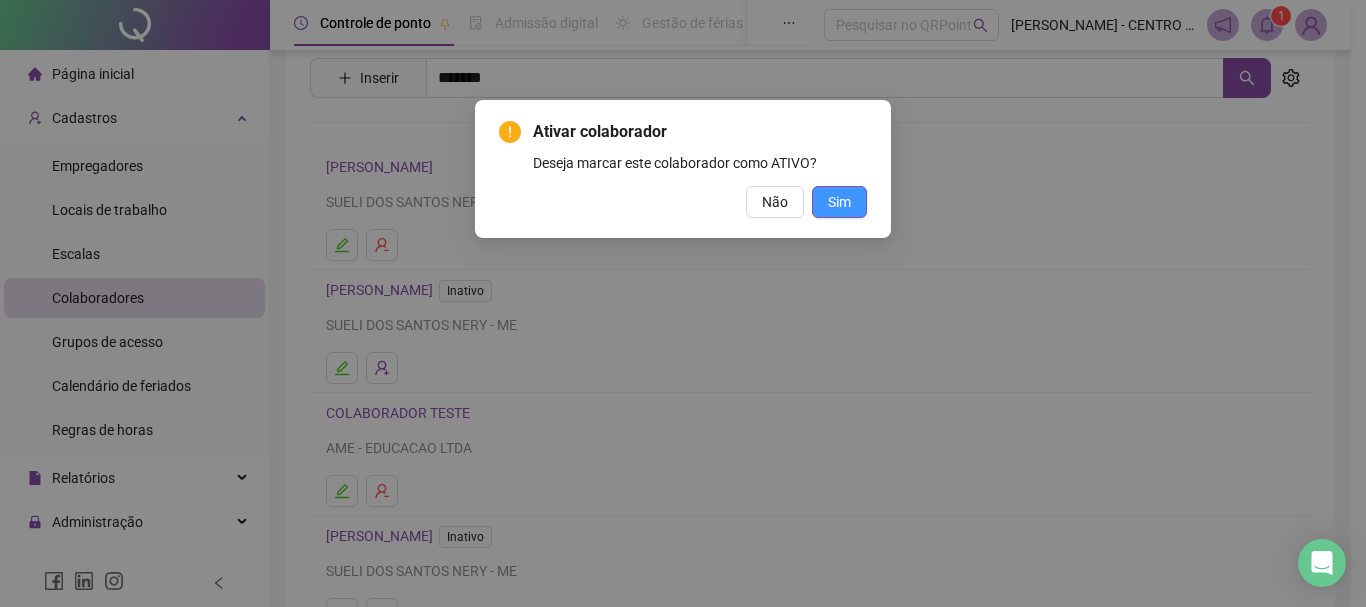 click on "Sim" at bounding box center [839, 202] 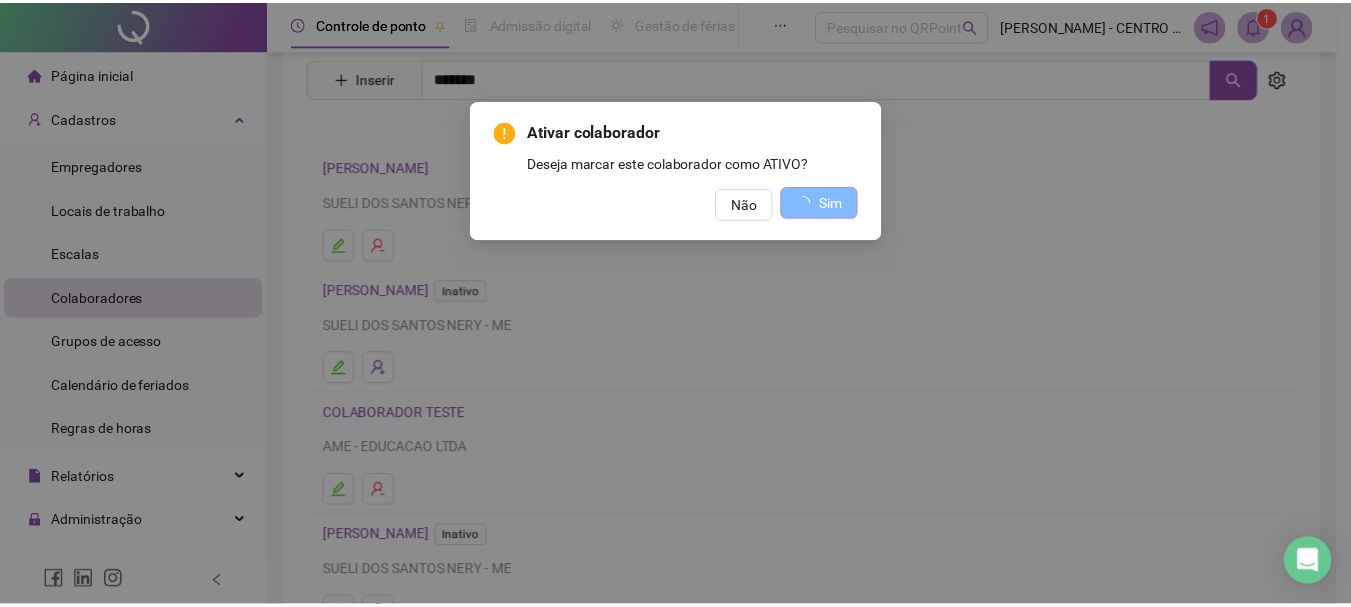 scroll, scrollTop: 0, scrollLeft: 0, axis: both 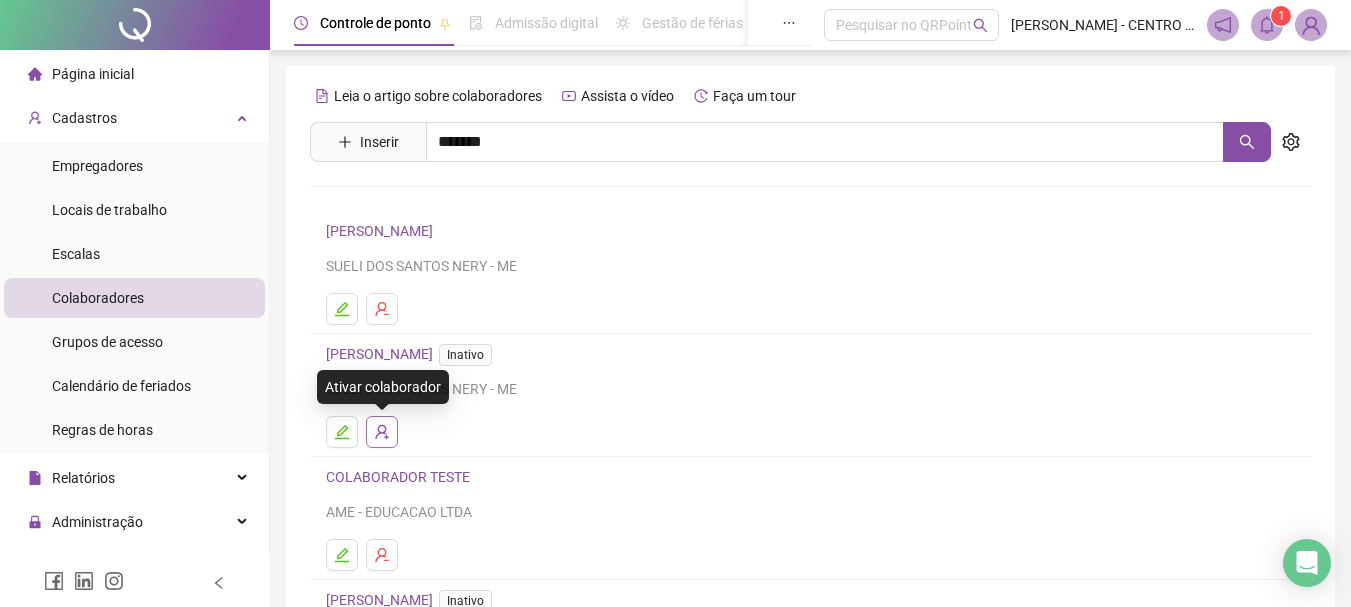 click 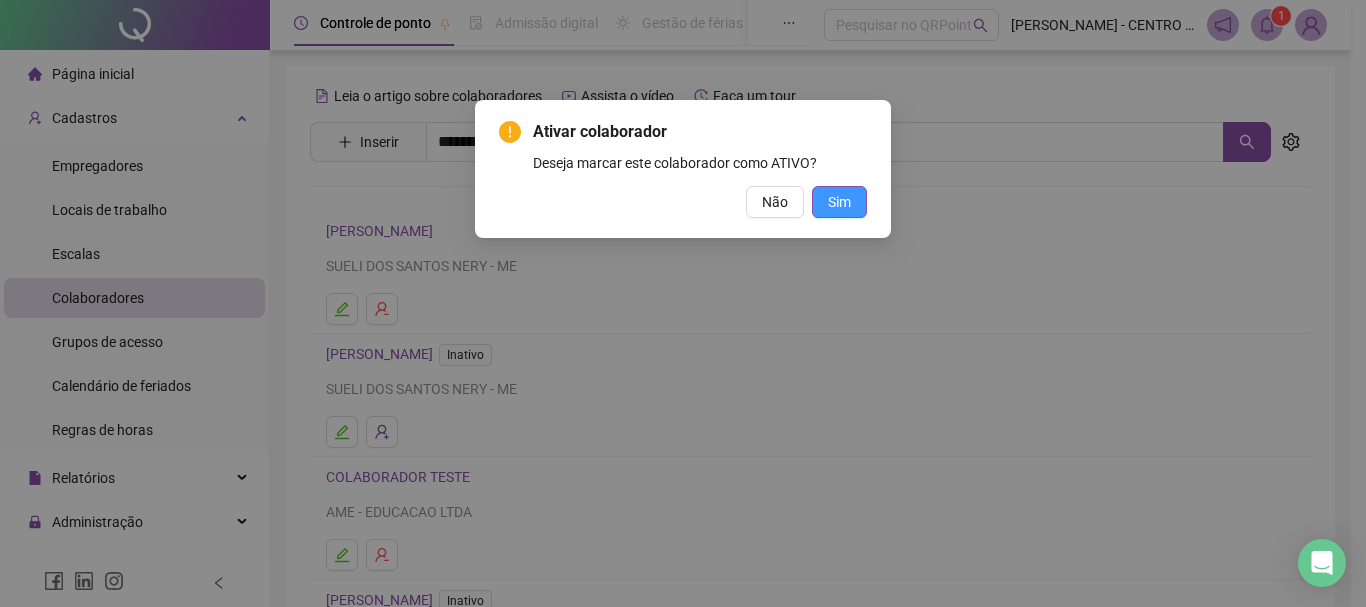 click on "Sim" at bounding box center [839, 202] 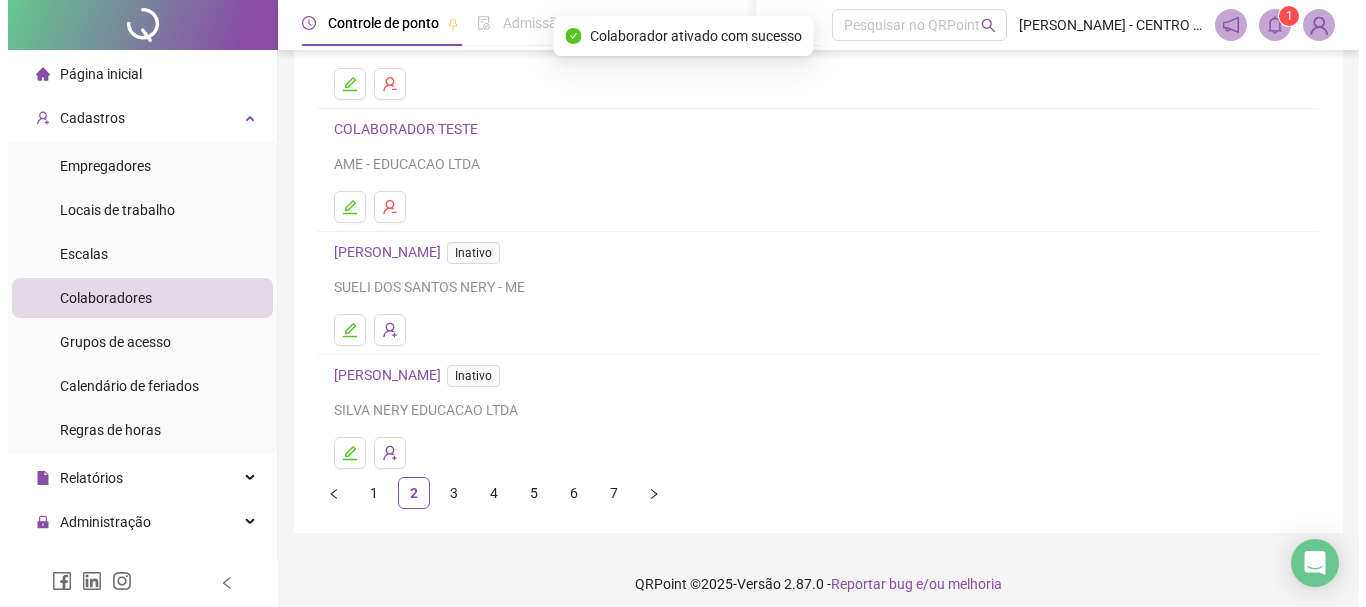 scroll, scrollTop: 360, scrollLeft: 0, axis: vertical 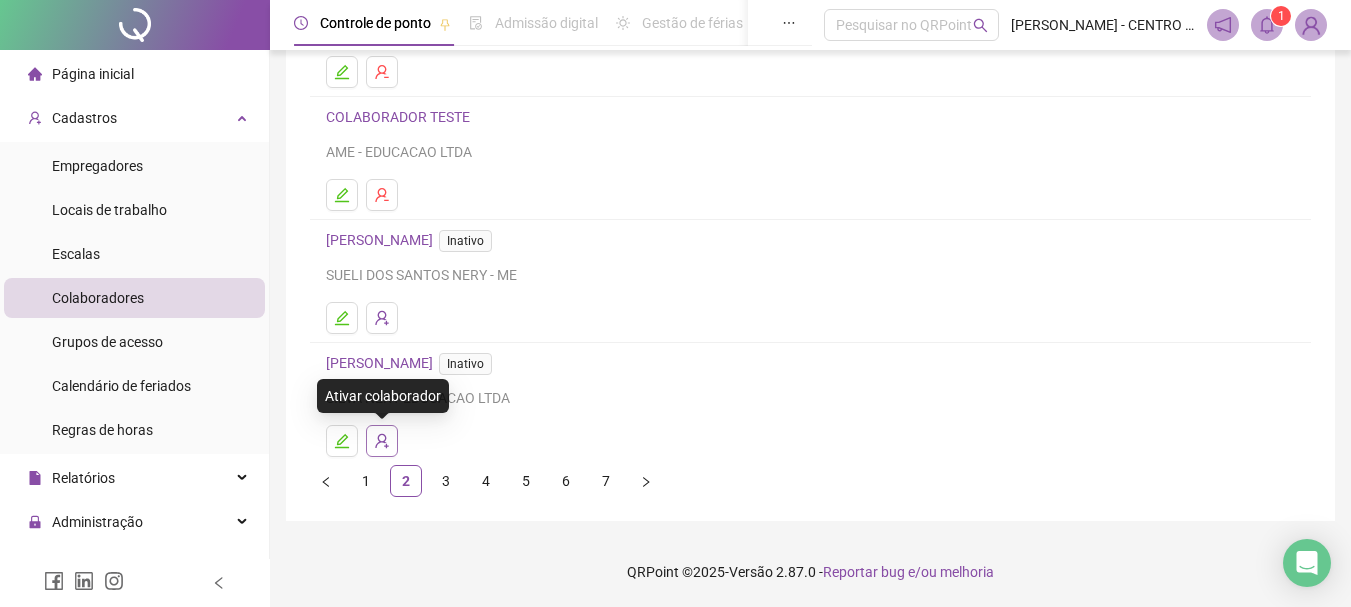 click 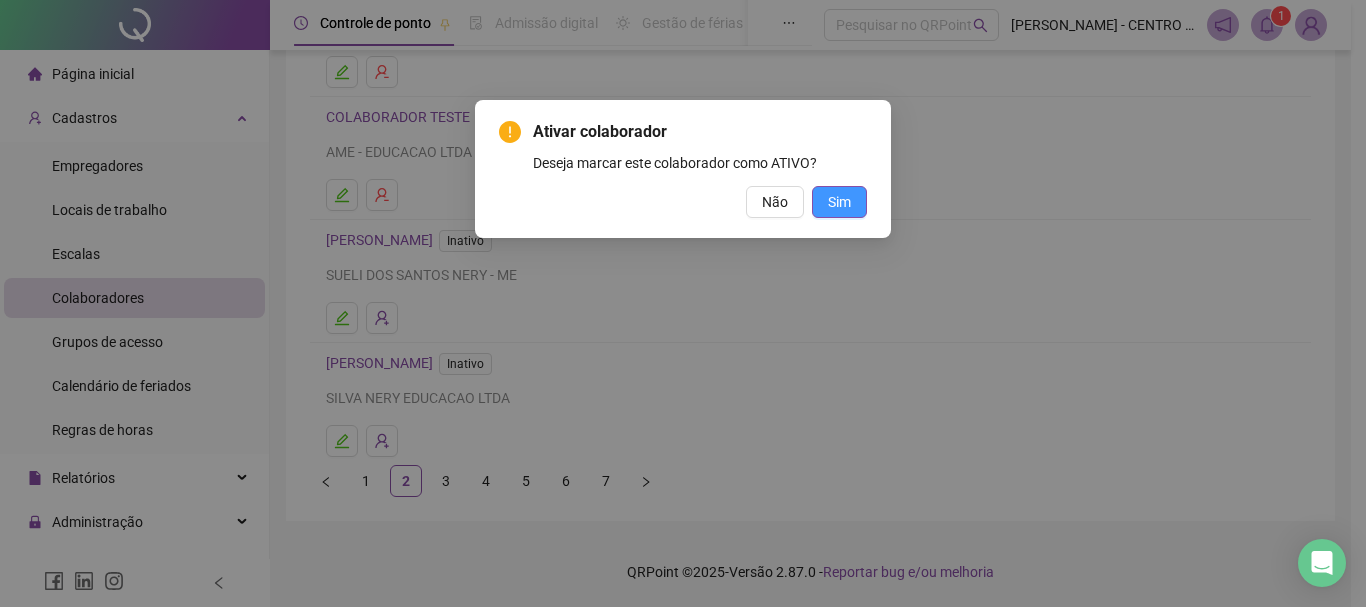 click on "Sim" at bounding box center (839, 202) 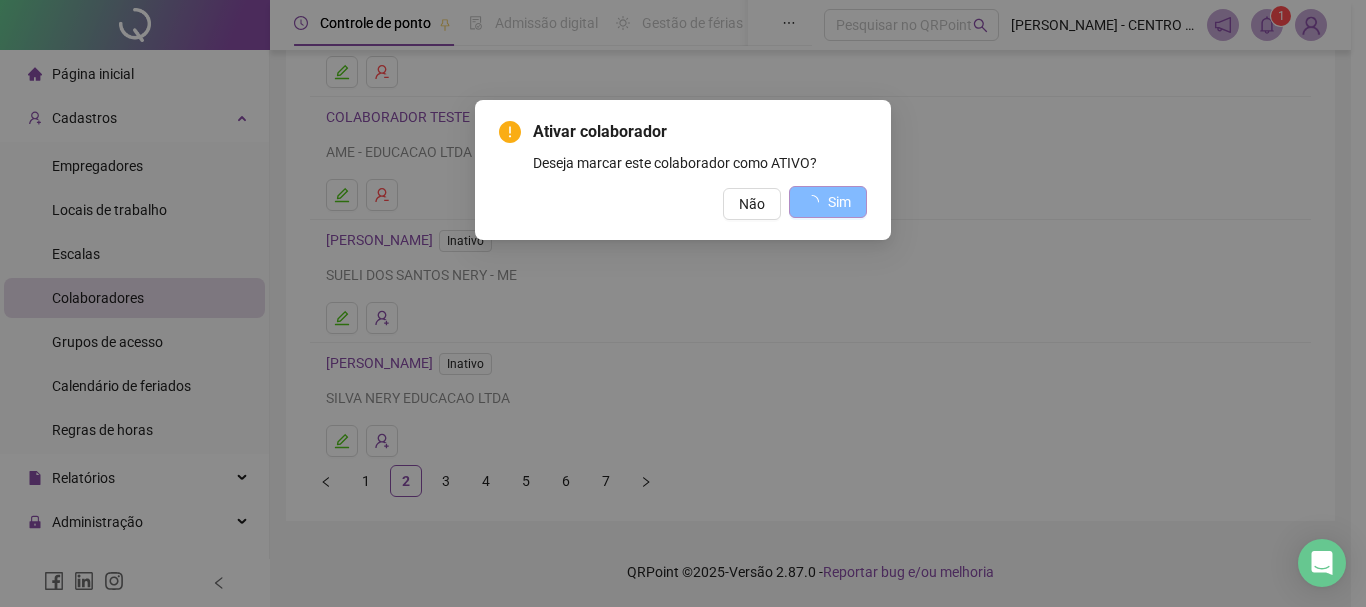 click on "Ativar colaborador [PERSON_NAME] marcar este colaborador como ATIVO? Não Sim" at bounding box center [683, 303] 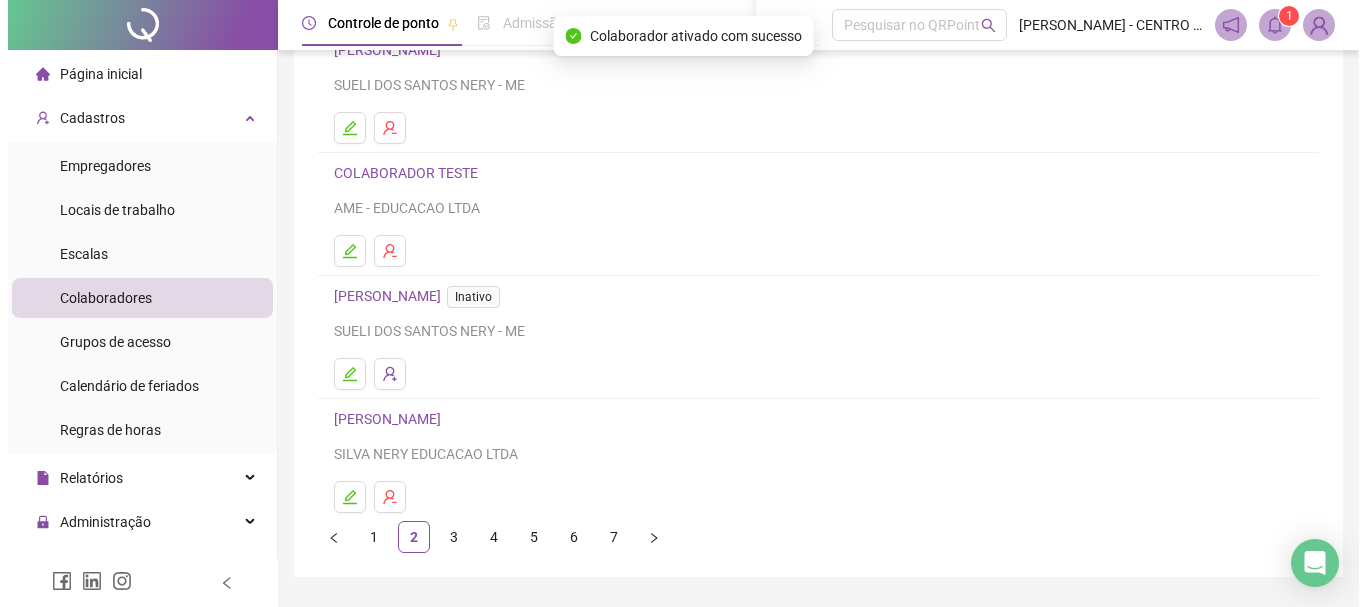 scroll, scrollTop: 360, scrollLeft: 0, axis: vertical 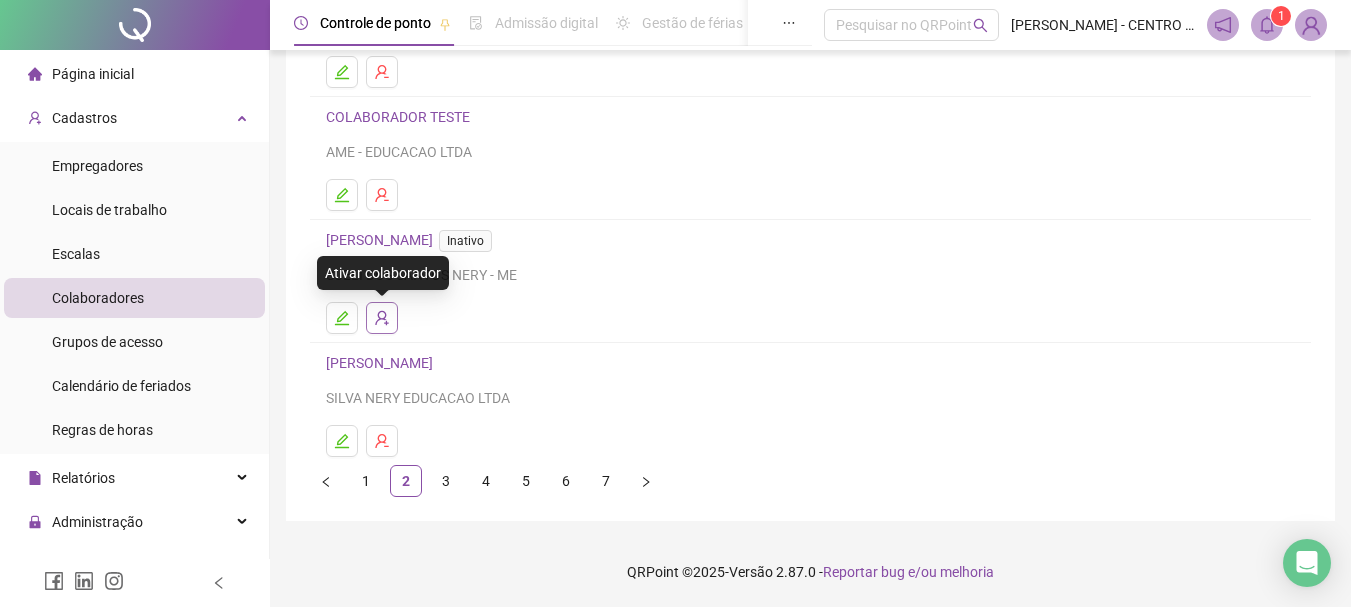 click at bounding box center (382, 318) 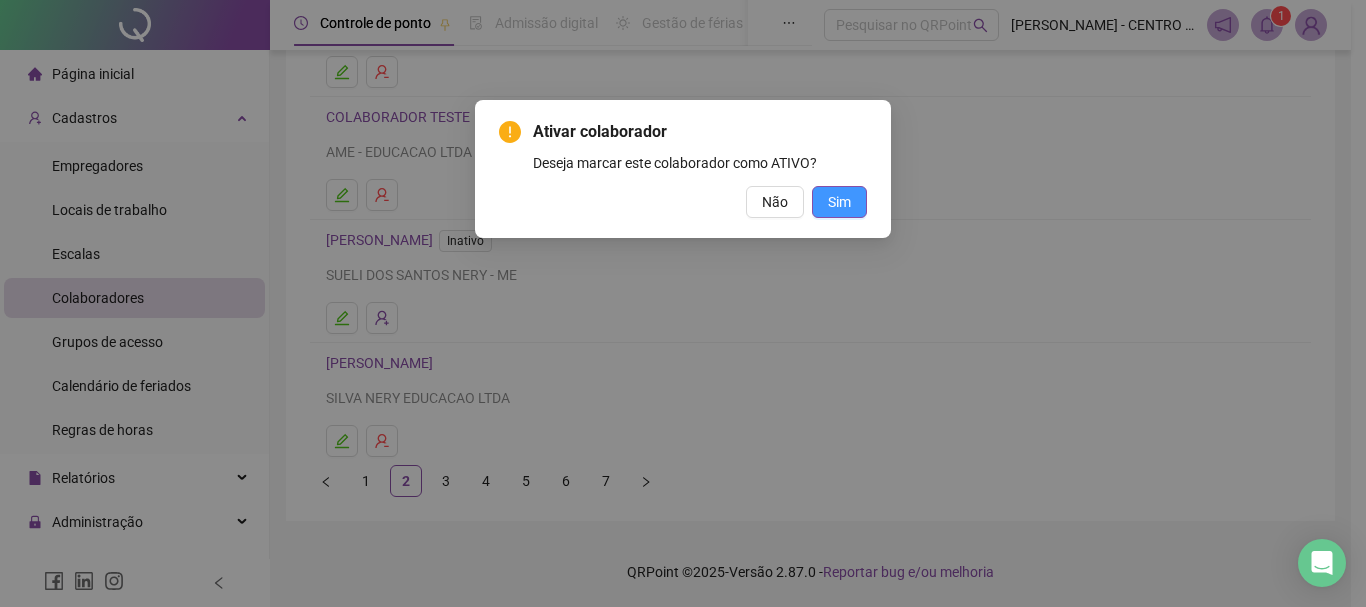 click on "Sim" at bounding box center (839, 202) 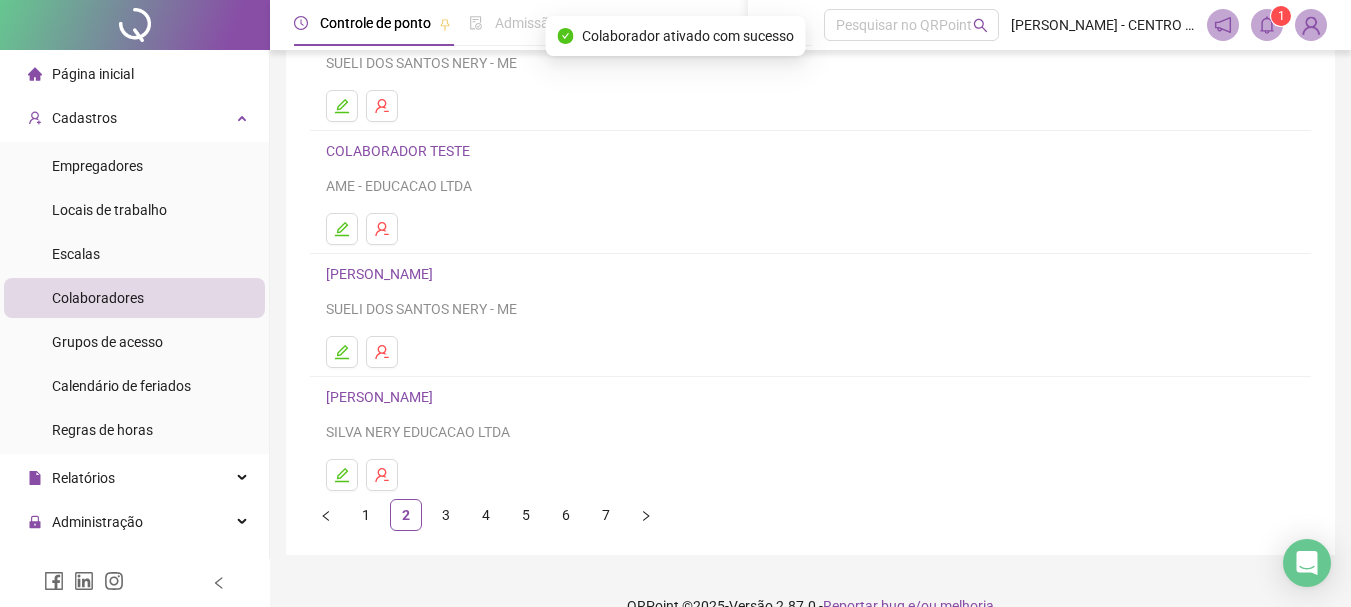 scroll, scrollTop: 360, scrollLeft: 0, axis: vertical 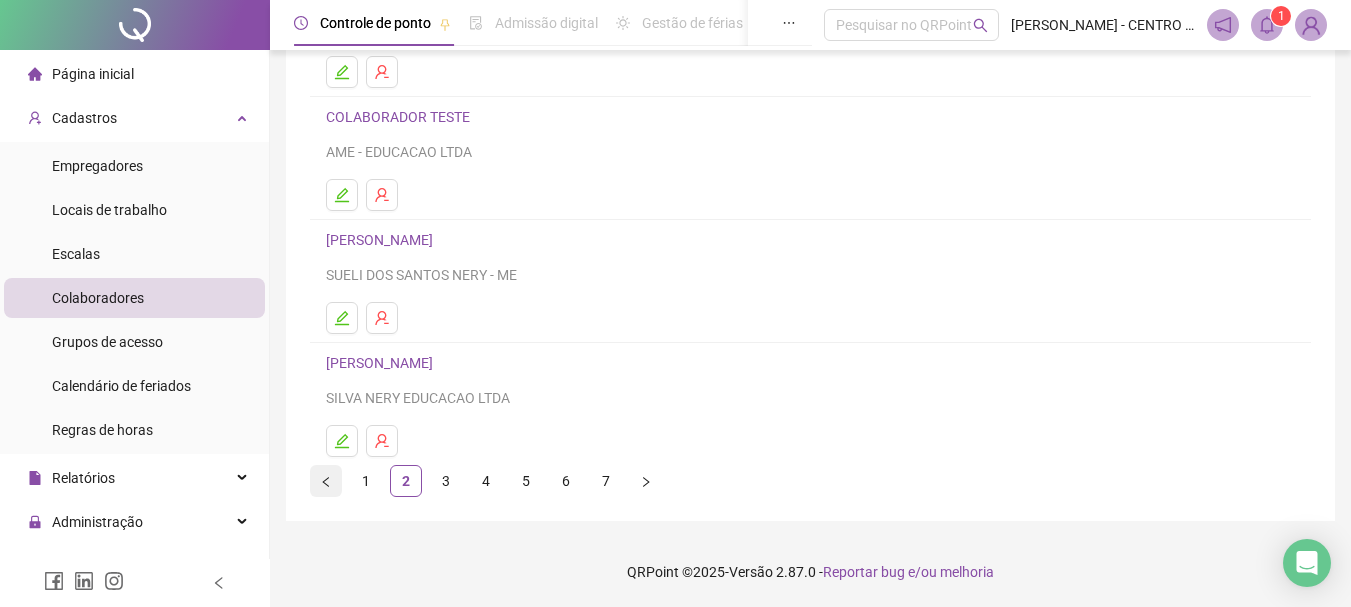 click 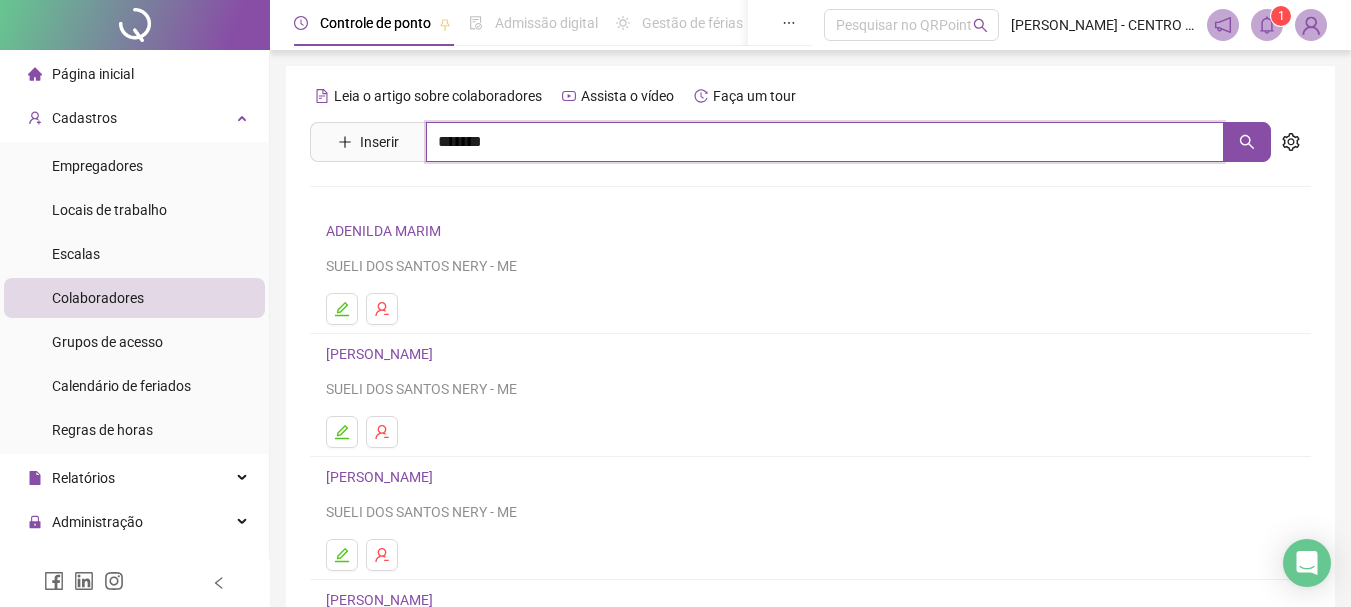 click on "*******" at bounding box center (825, 142) 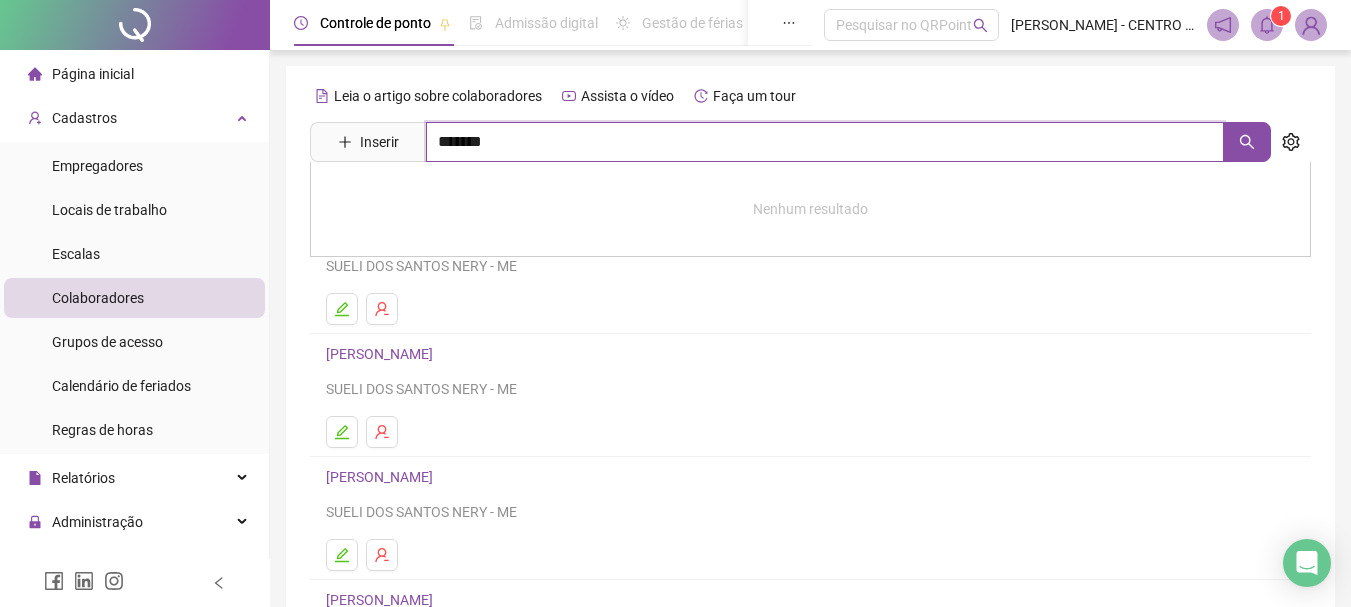 click on "*******" at bounding box center [825, 142] 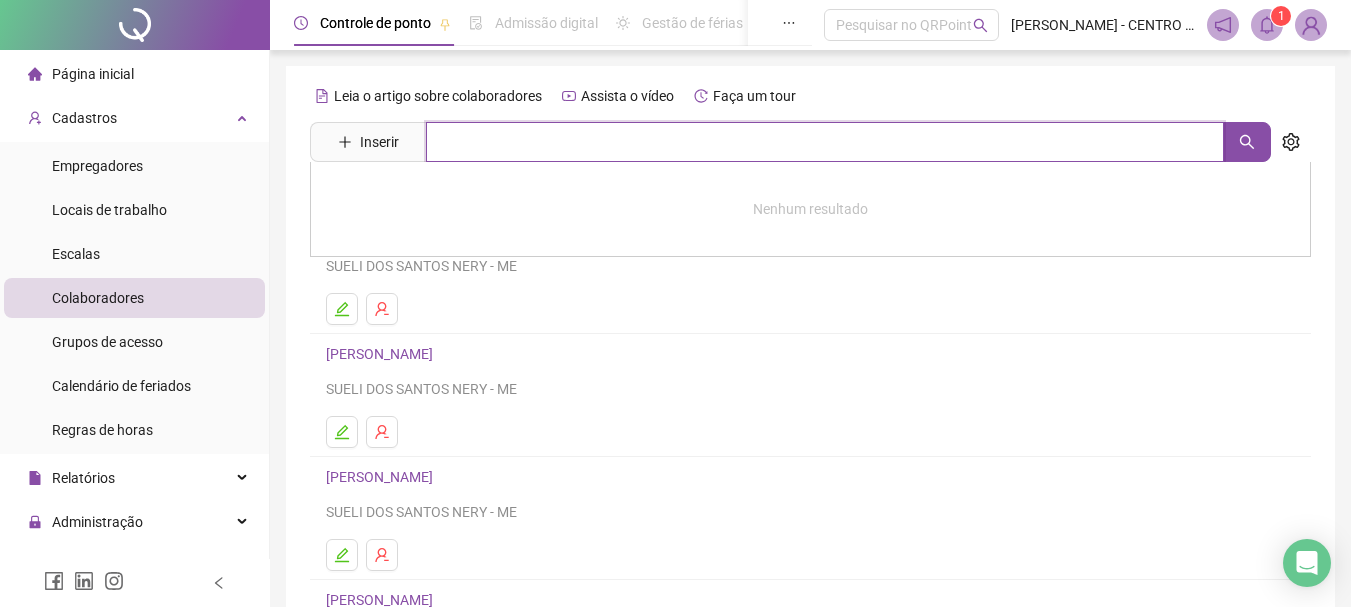 type 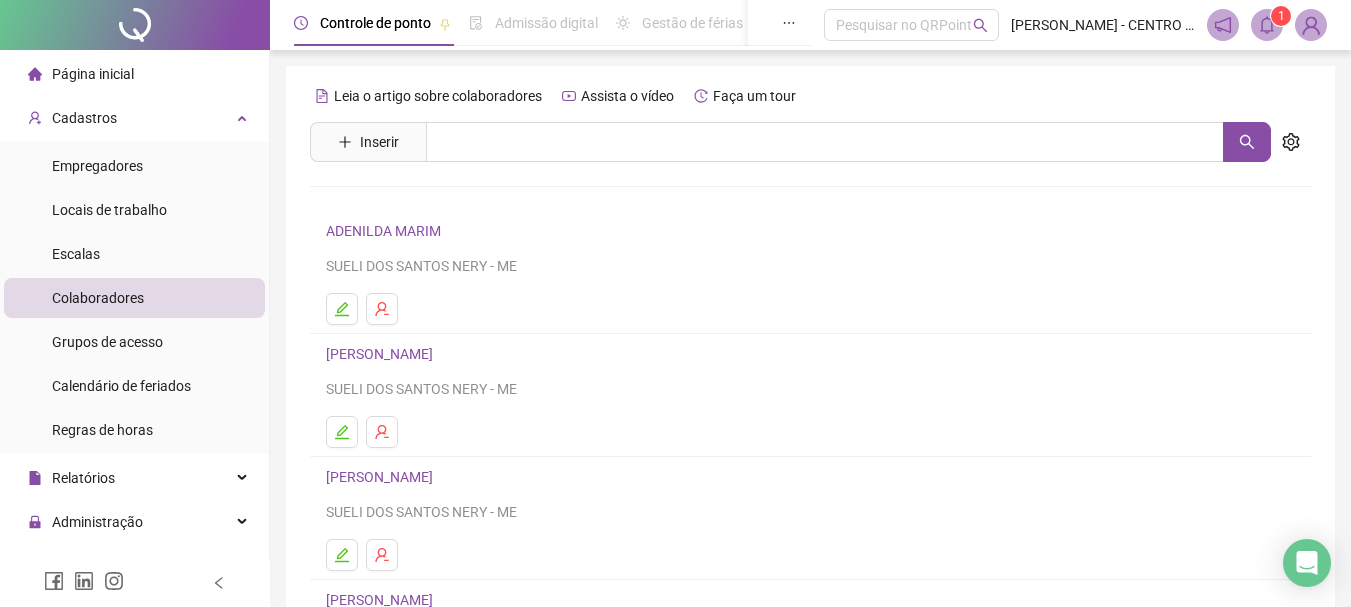 click at bounding box center (810, 432) 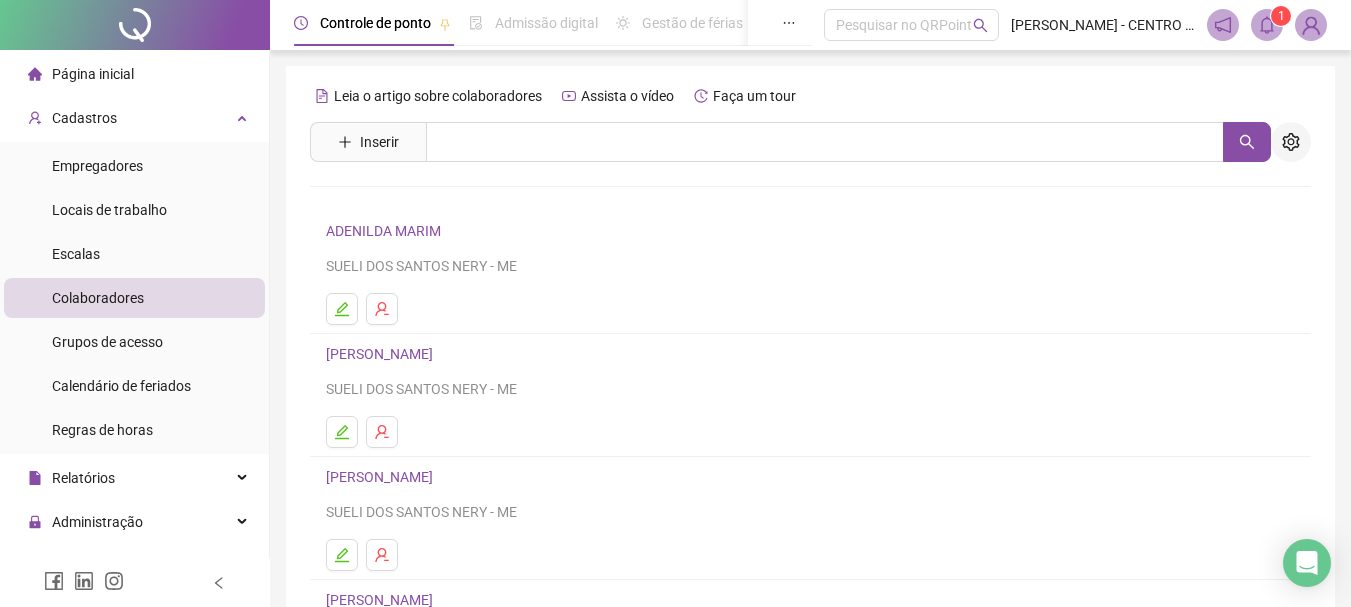 click 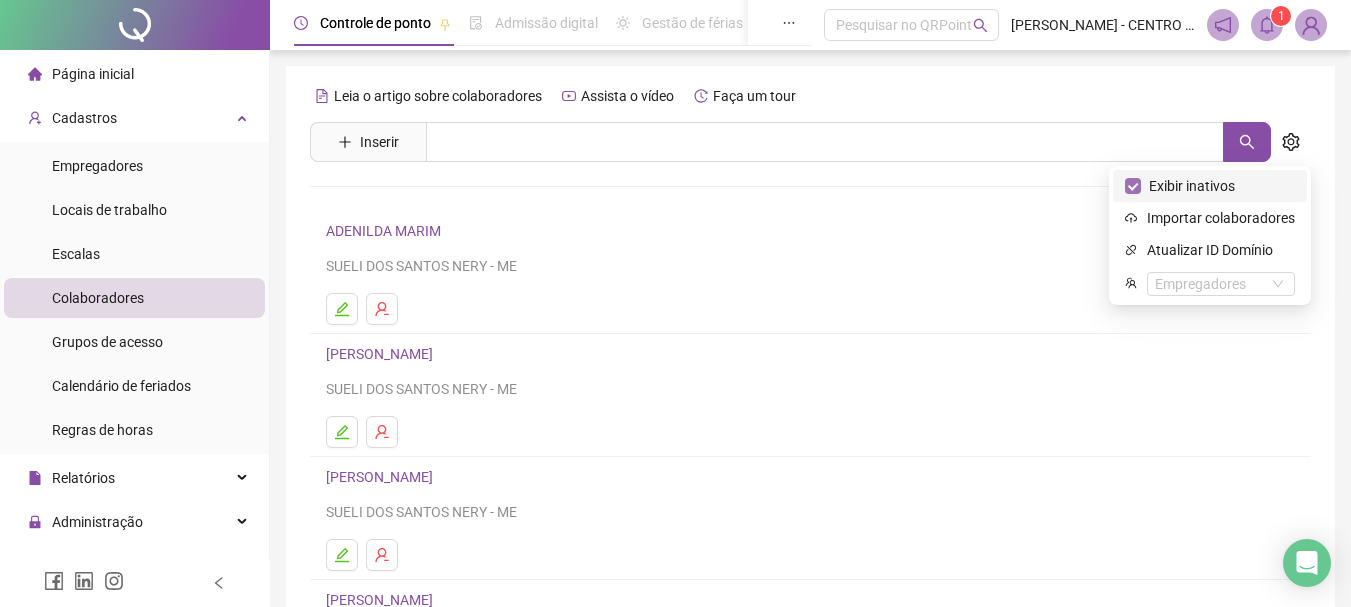click on "Exibir inativos" at bounding box center [1192, 186] 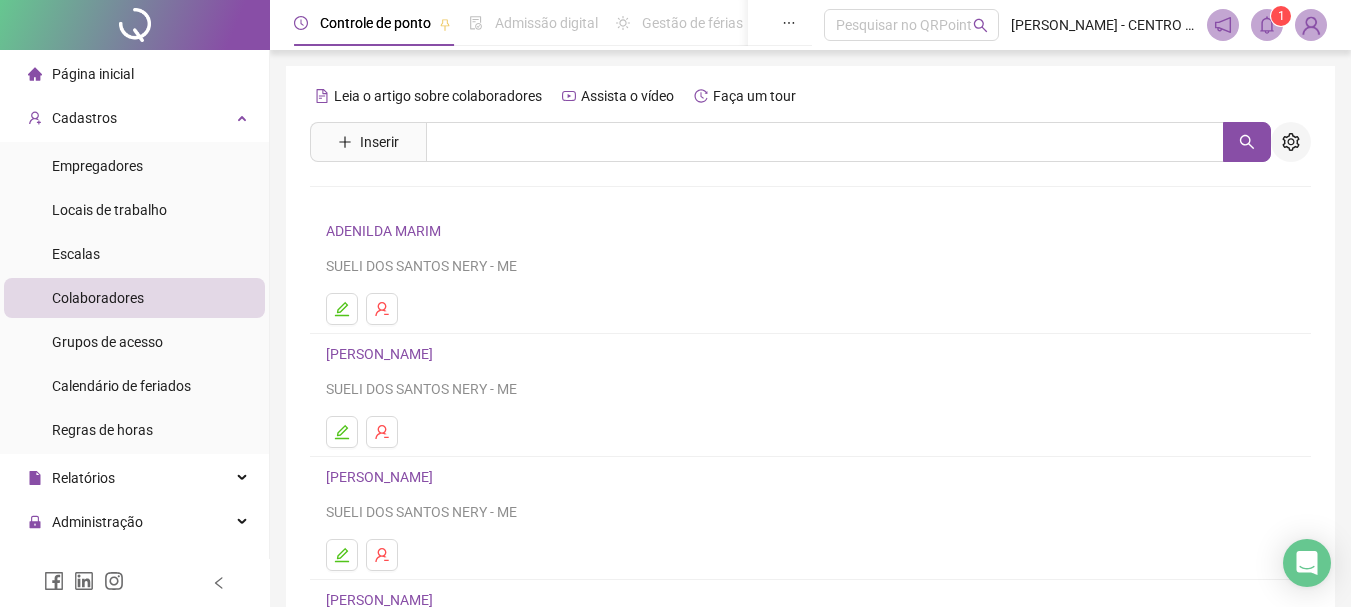 click at bounding box center [1291, 142] 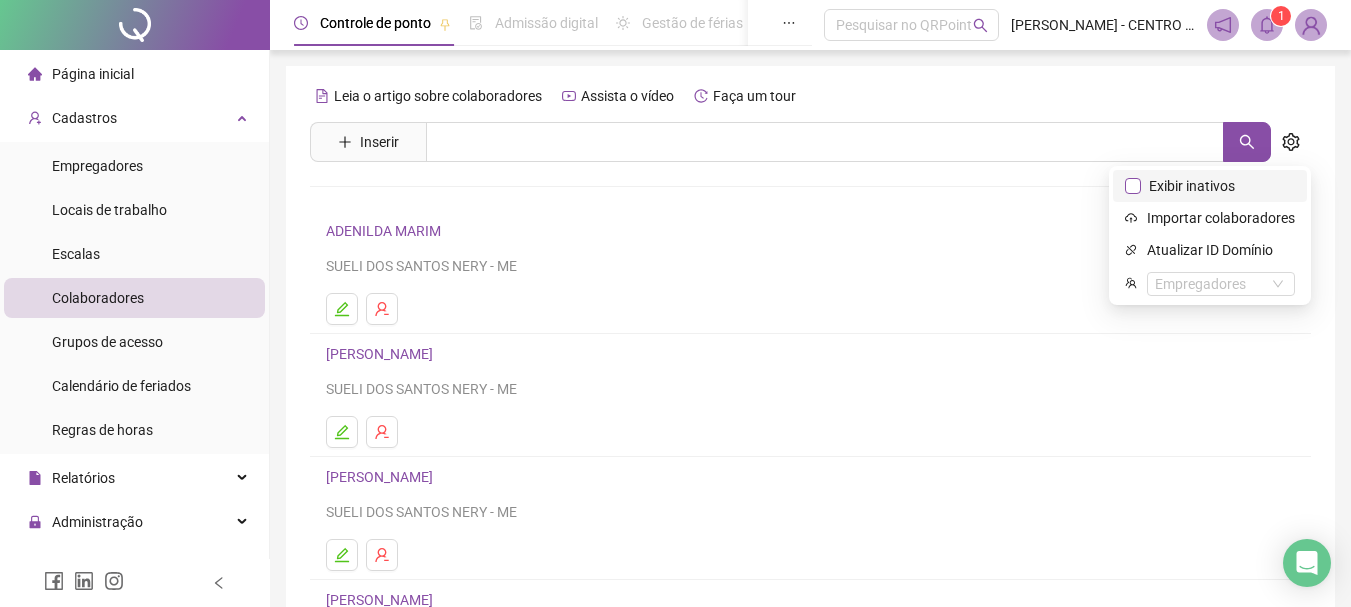 click on "Exibir inativos" at bounding box center [1192, 186] 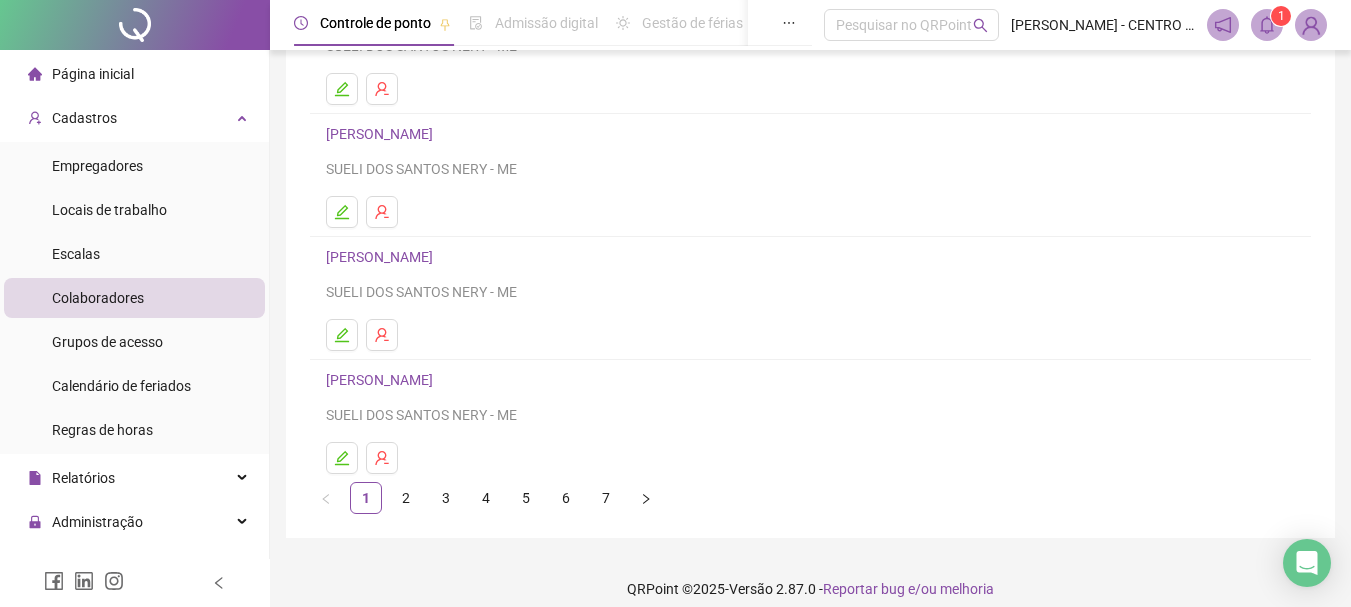 scroll, scrollTop: 360, scrollLeft: 0, axis: vertical 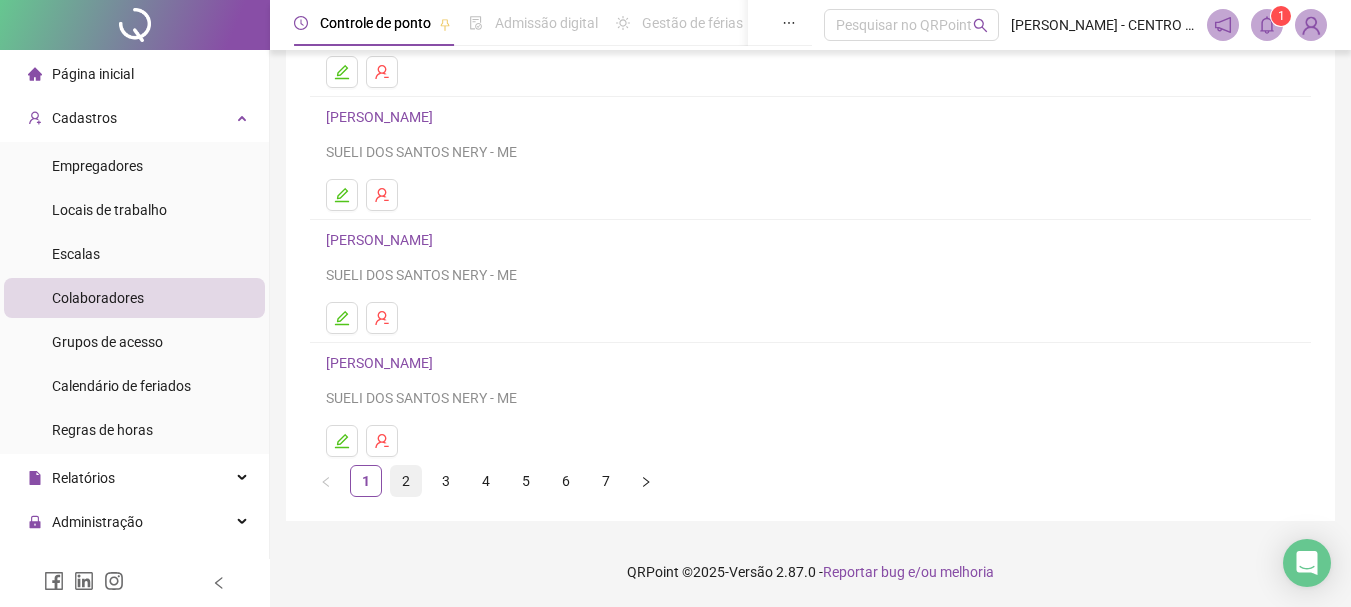 click on "2" at bounding box center (406, 481) 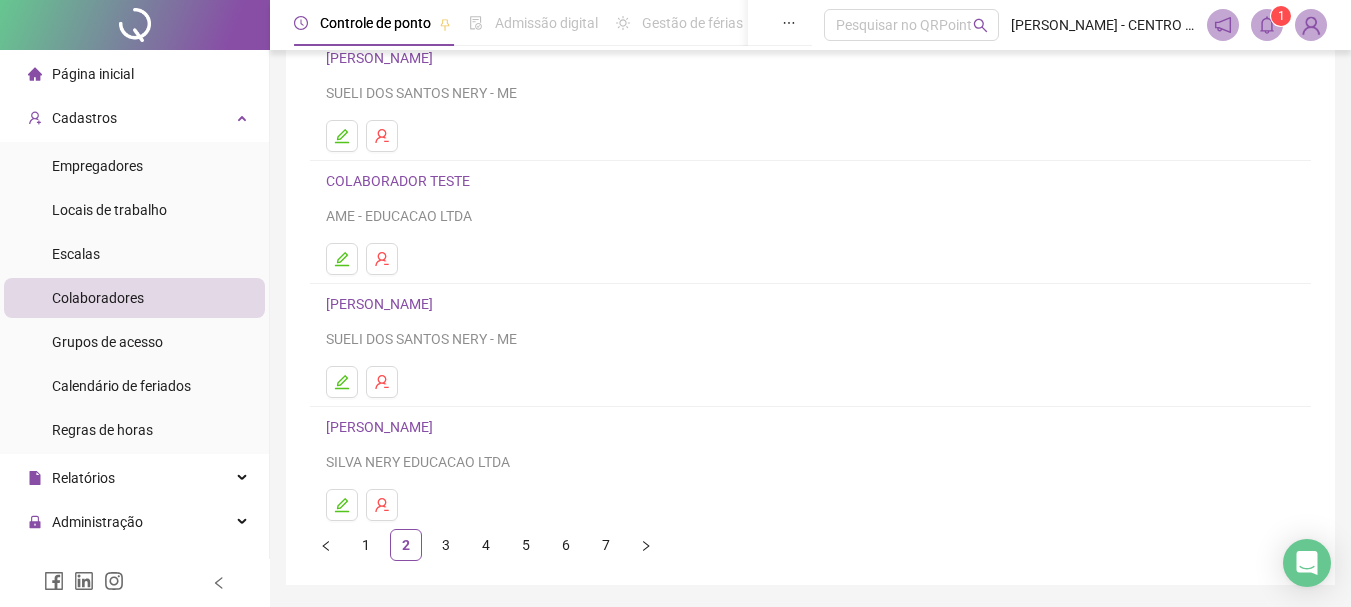 scroll, scrollTop: 360, scrollLeft: 0, axis: vertical 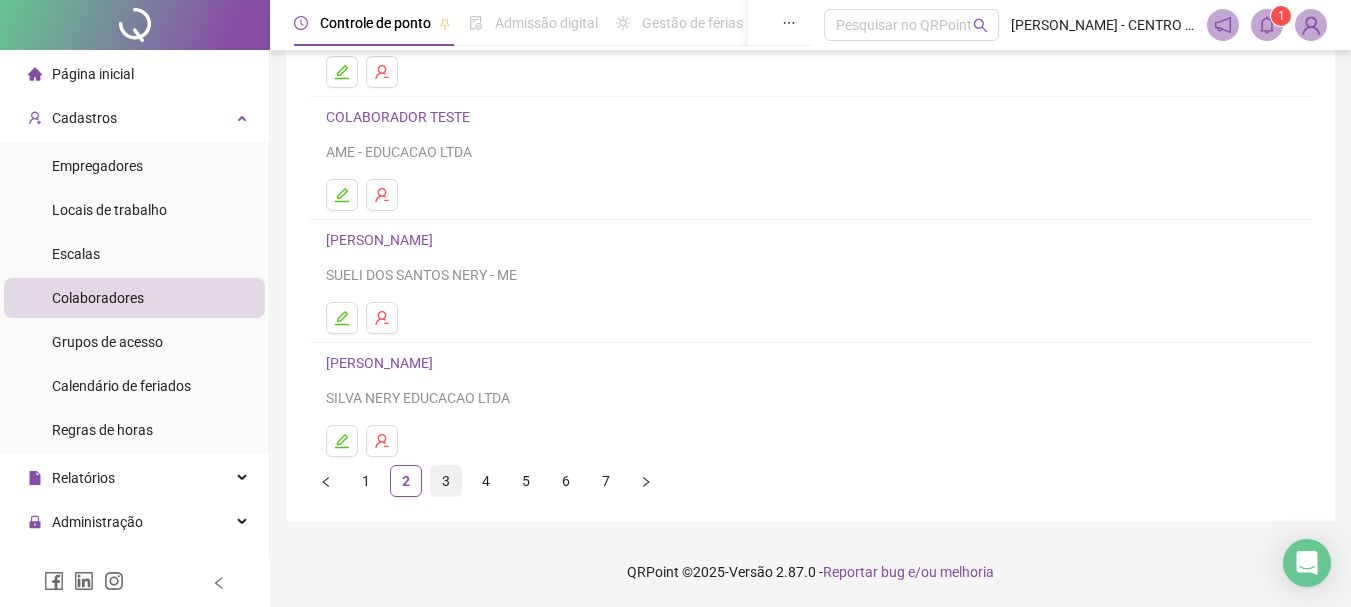 click on "3" at bounding box center [446, 481] 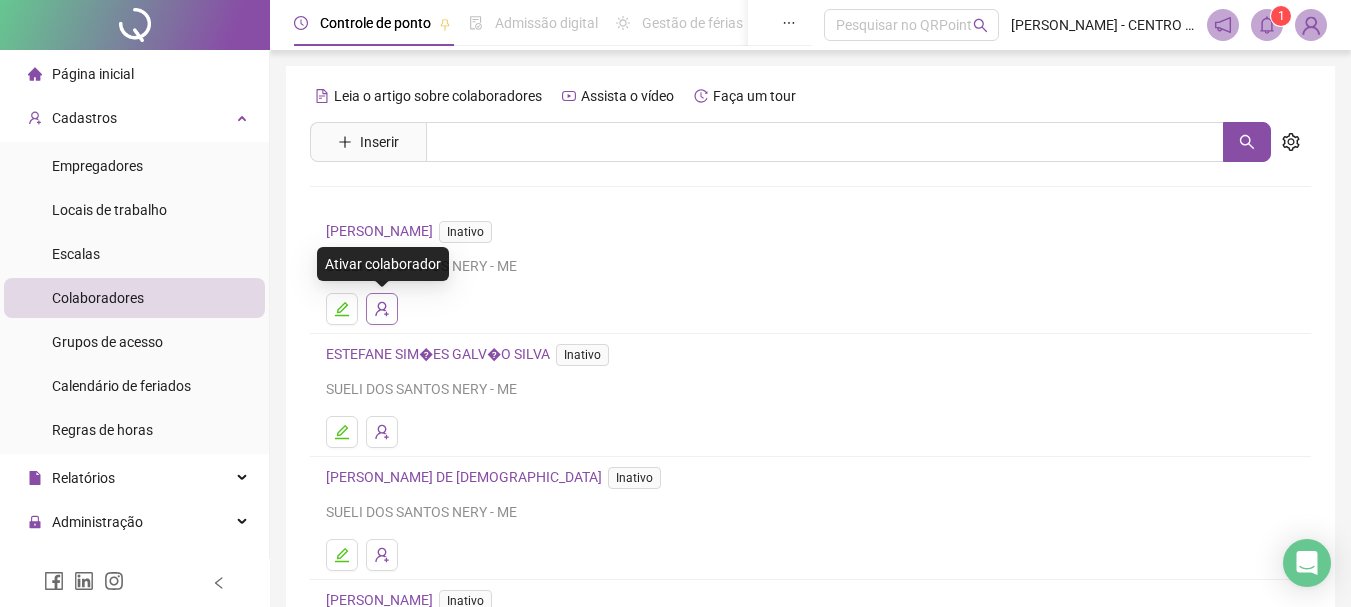 click 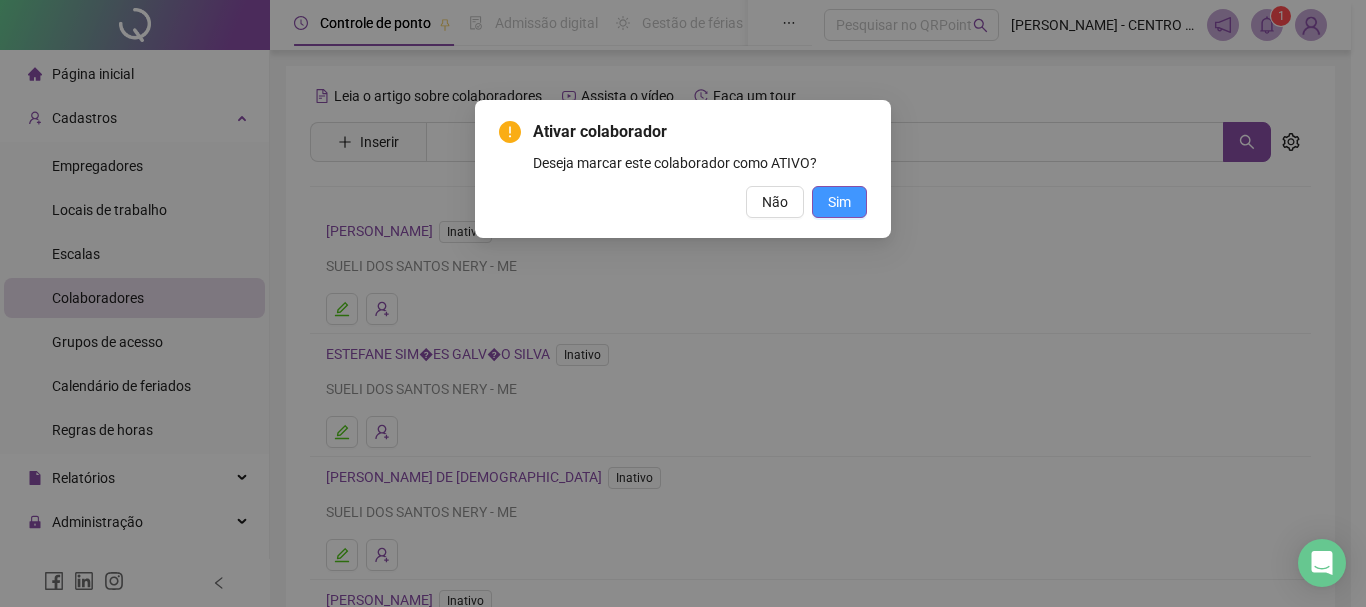 click on "Sim" at bounding box center [839, 202] 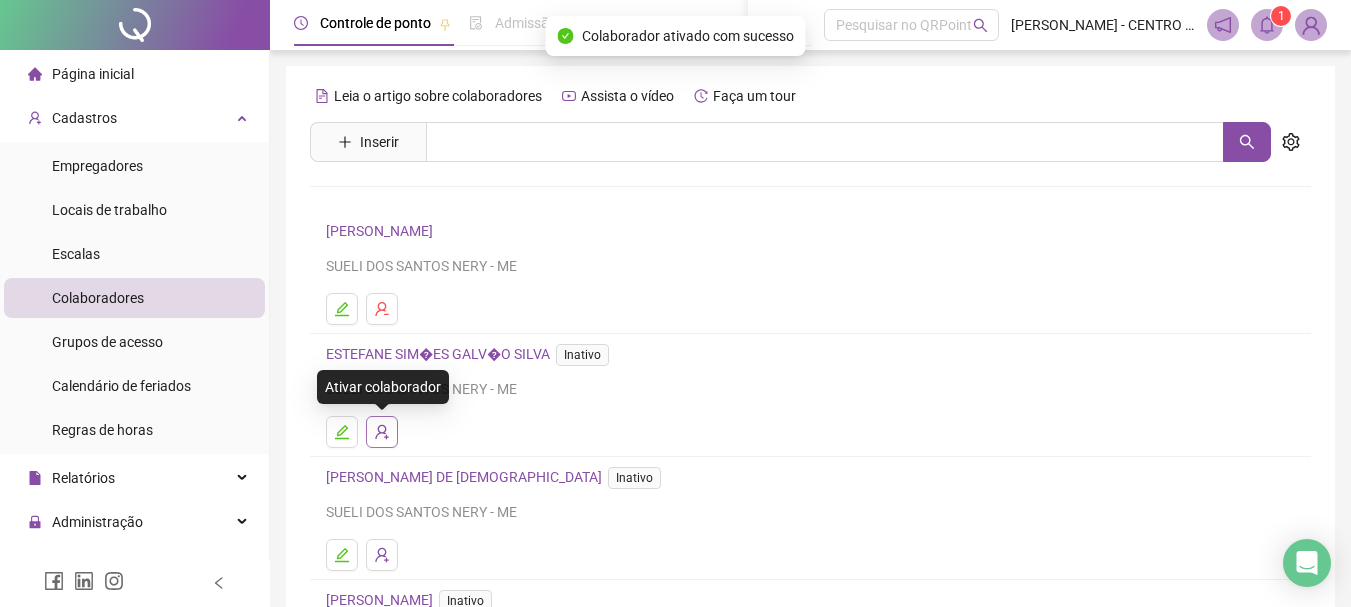 click 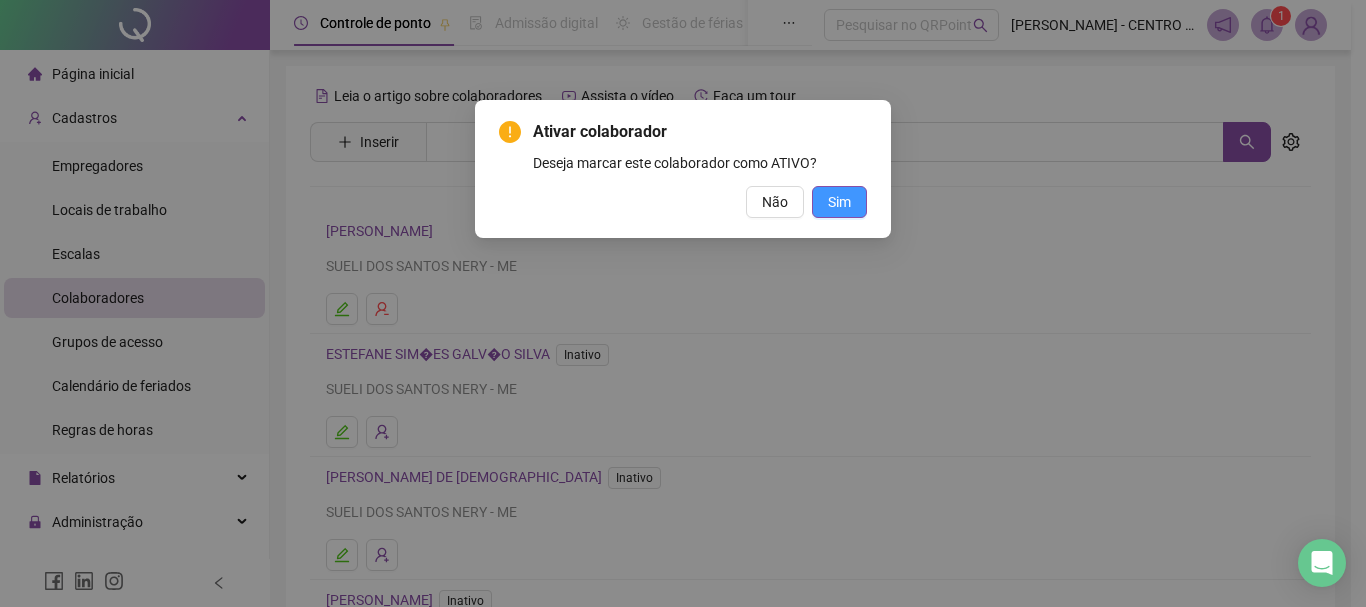 click on "Sim" at bounding box center (839, 202) 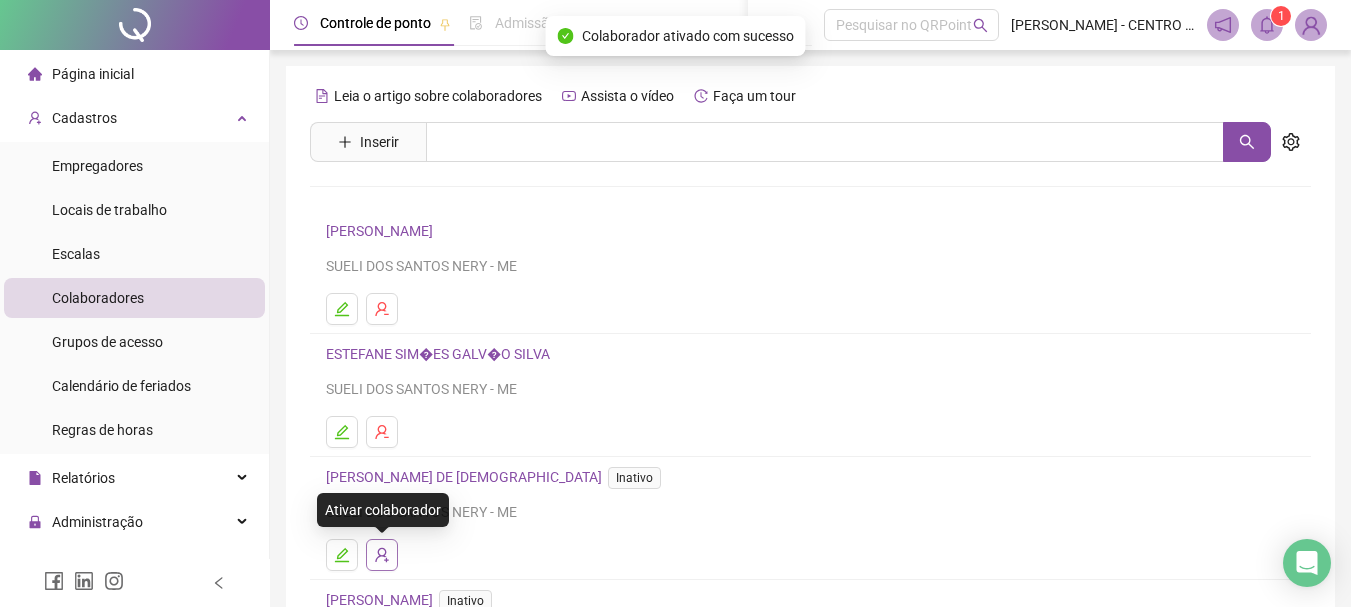 click at bounding box center (382, 555) 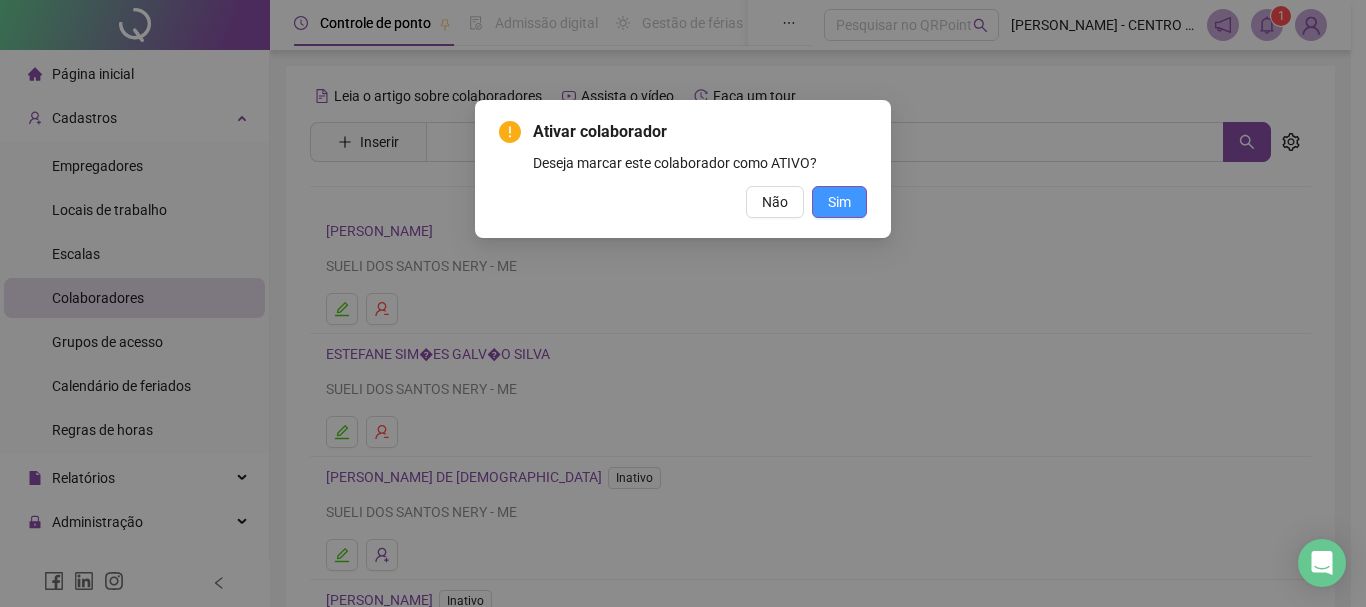 click on "Sim" at bounding box center (839, 202) 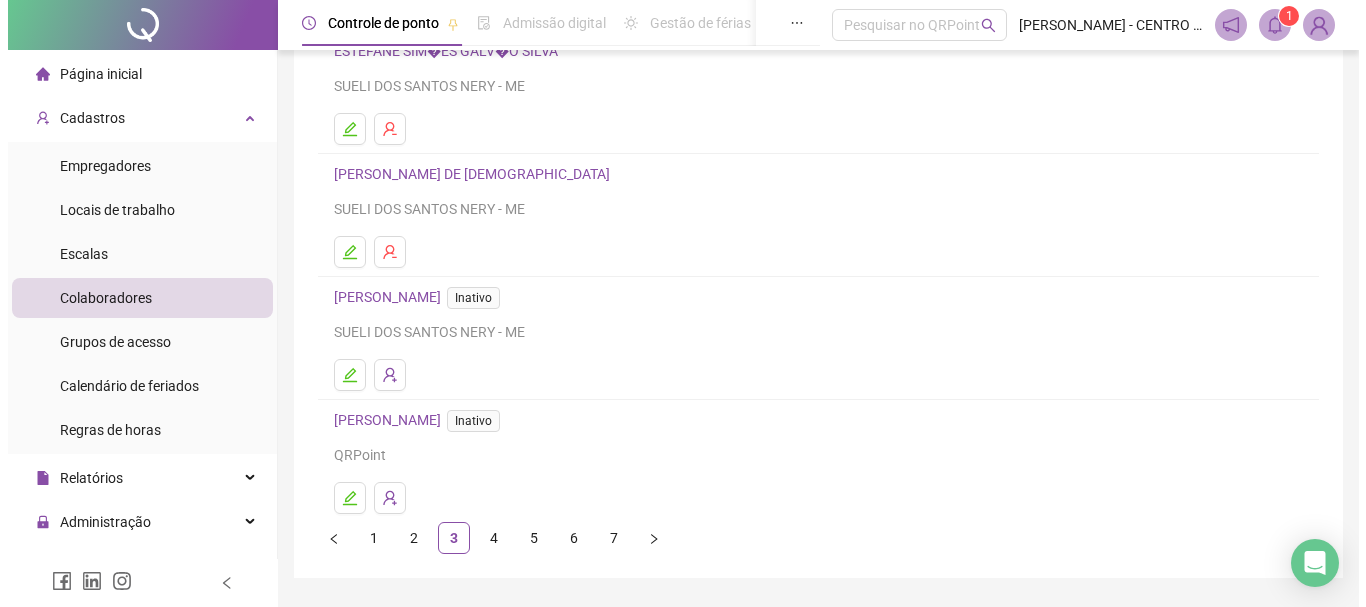 scroll, scrollTop: 313, scrollLeft: 0, axis: vertical 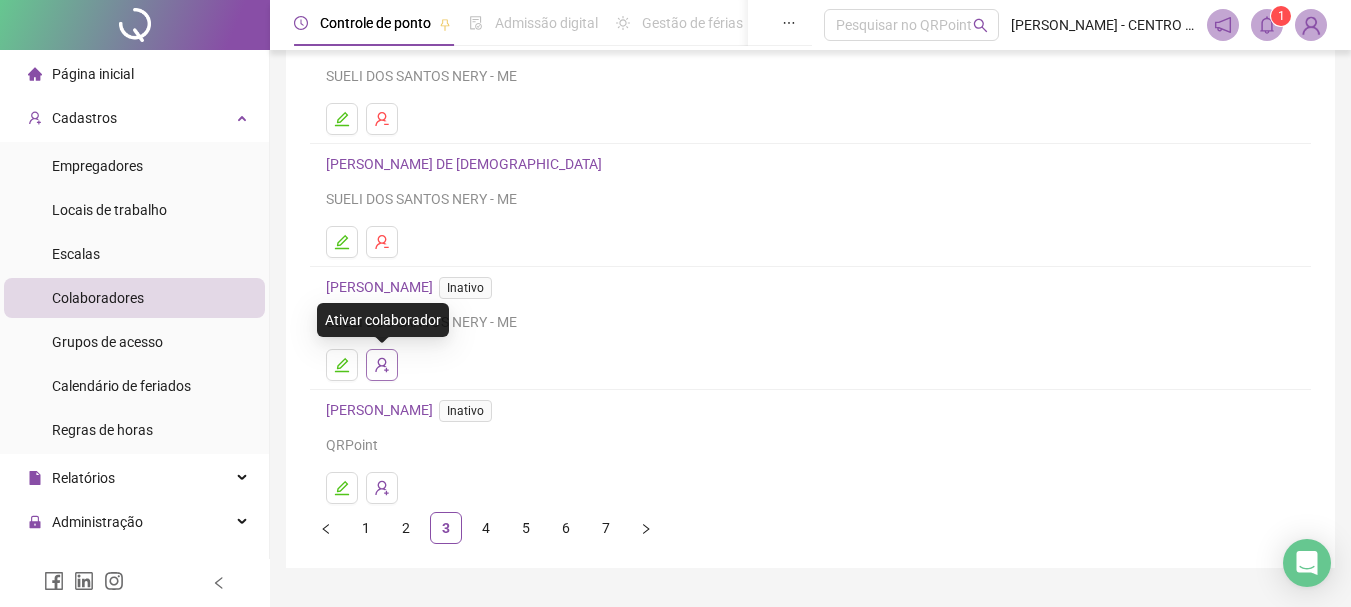 click 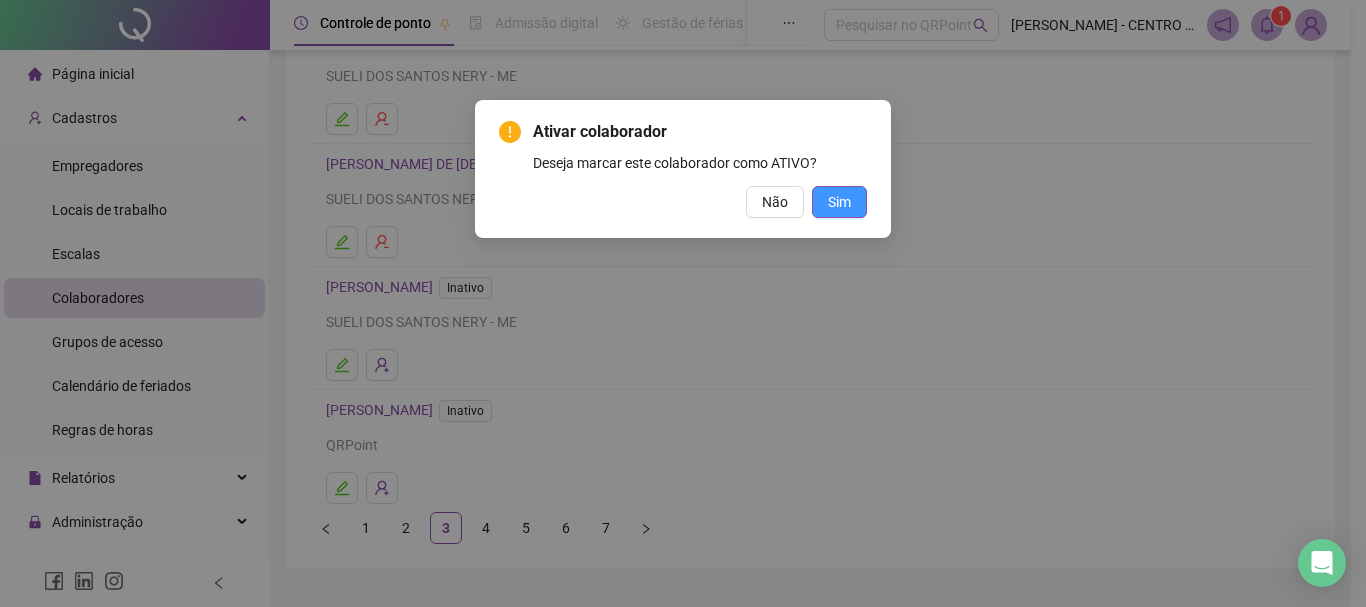 click on "Sim" at bounding box center [839, 202] 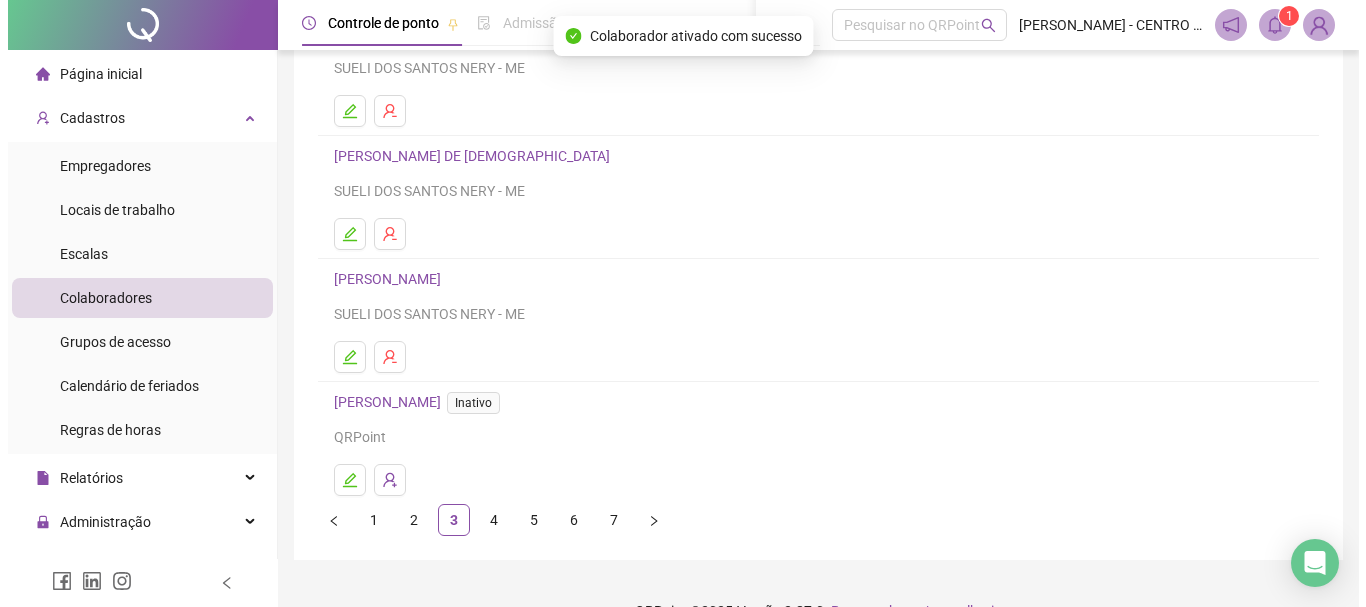 scroll, scrollTop: 360, scrollLeft: 0, axis: vertical 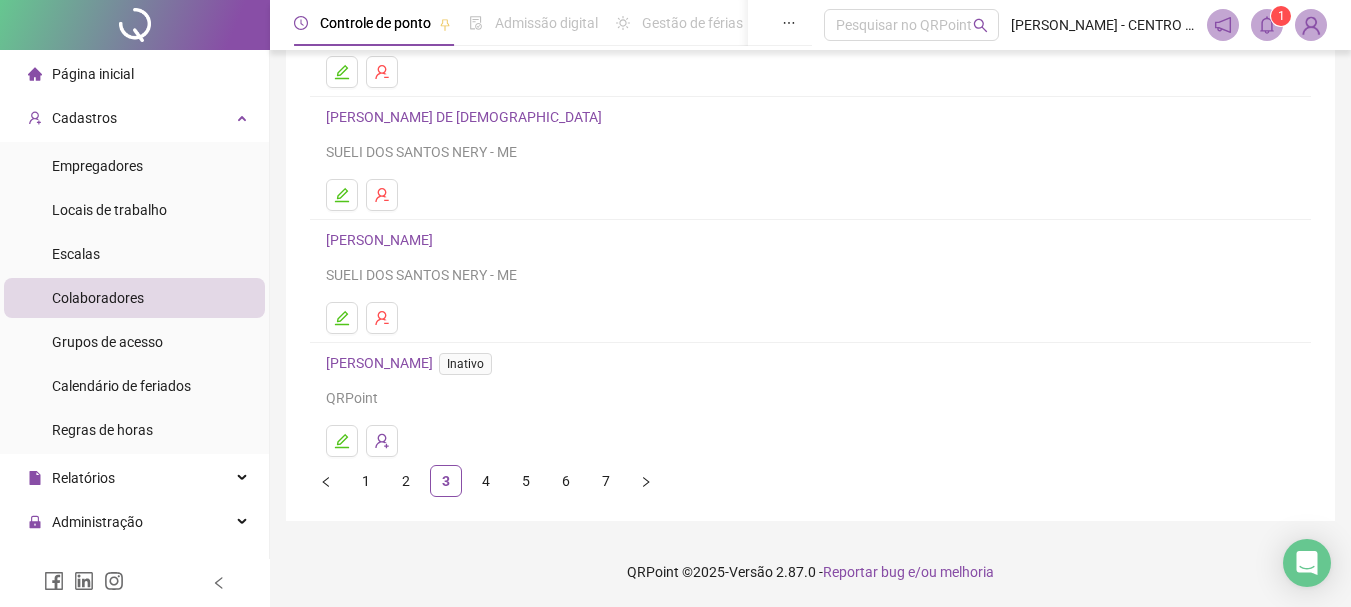 click at bounding box center (370, 441) 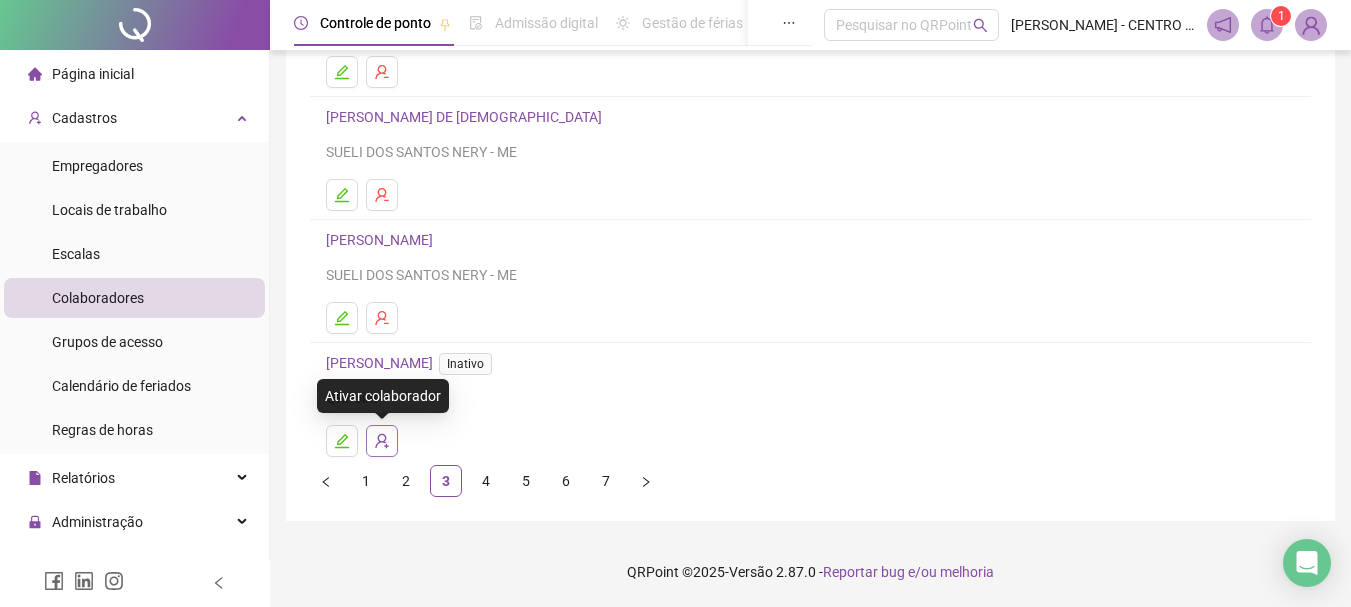 click 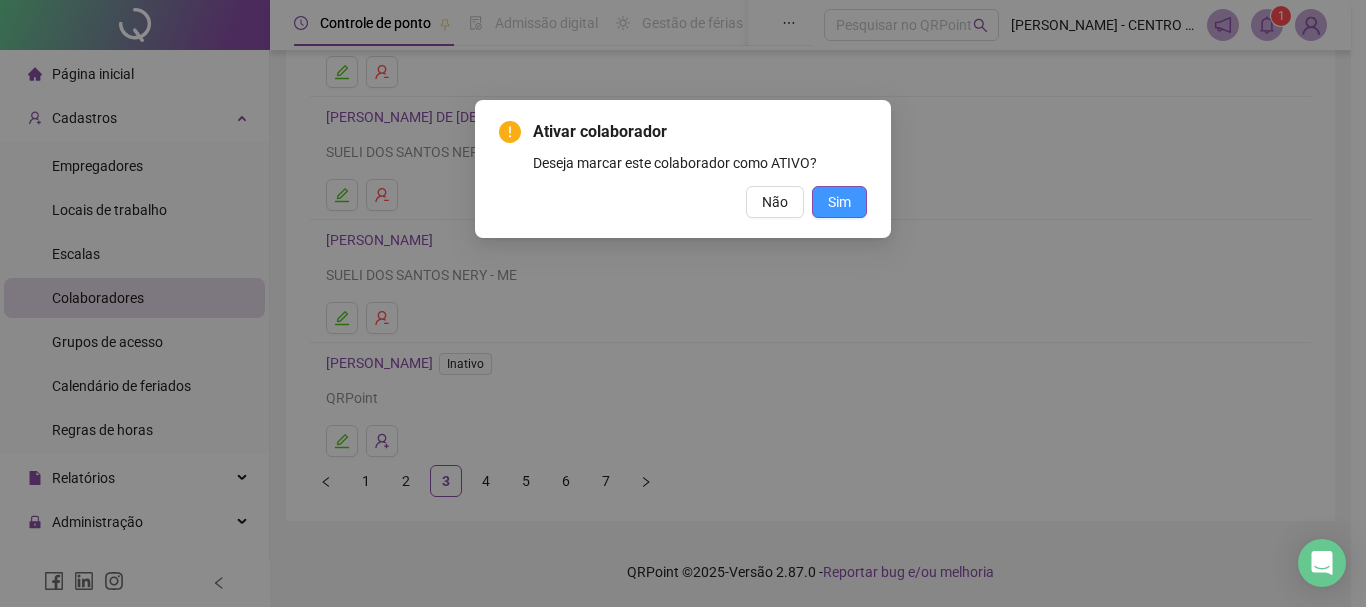 click on "Sim" at bounding box center [839, 202] 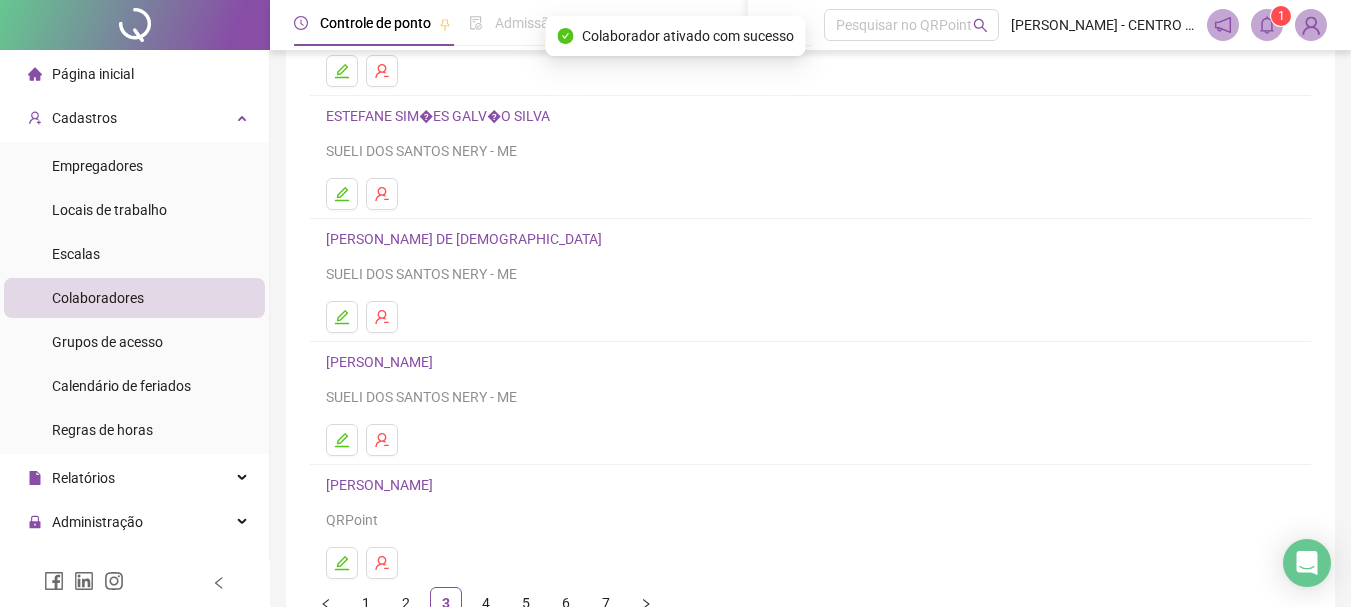 scroll, scrollTop: 360, scrollLeft: 0, axis: vertical 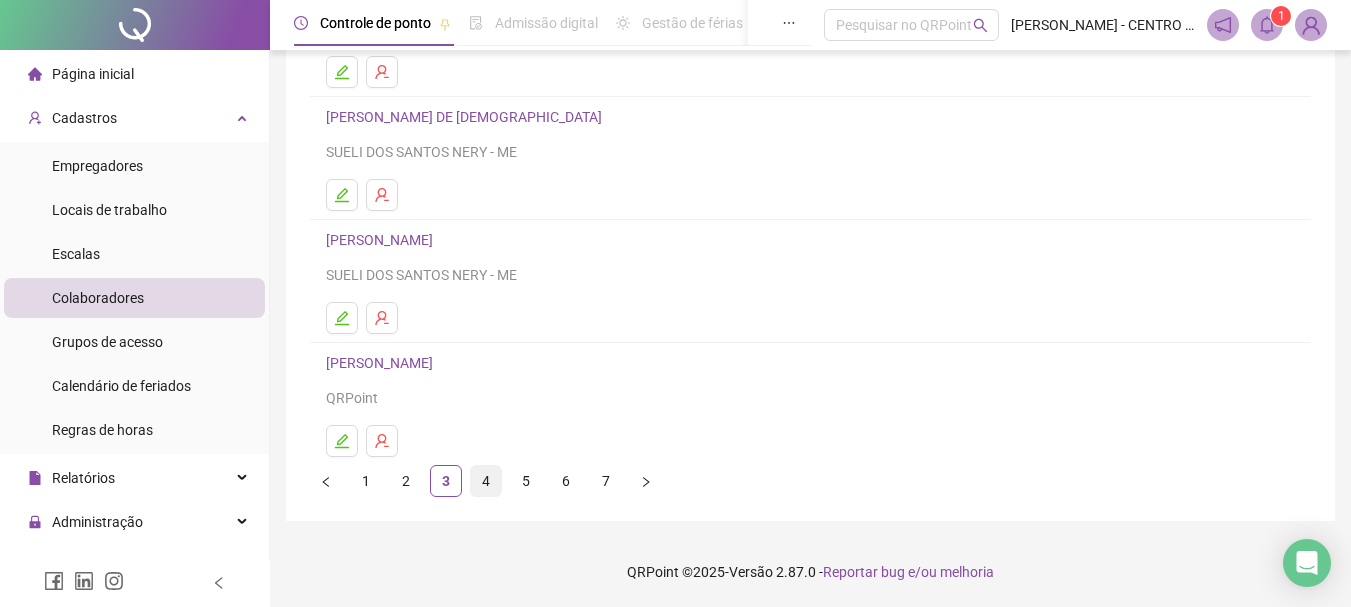 click on "4" at bounding box center (486, 481) 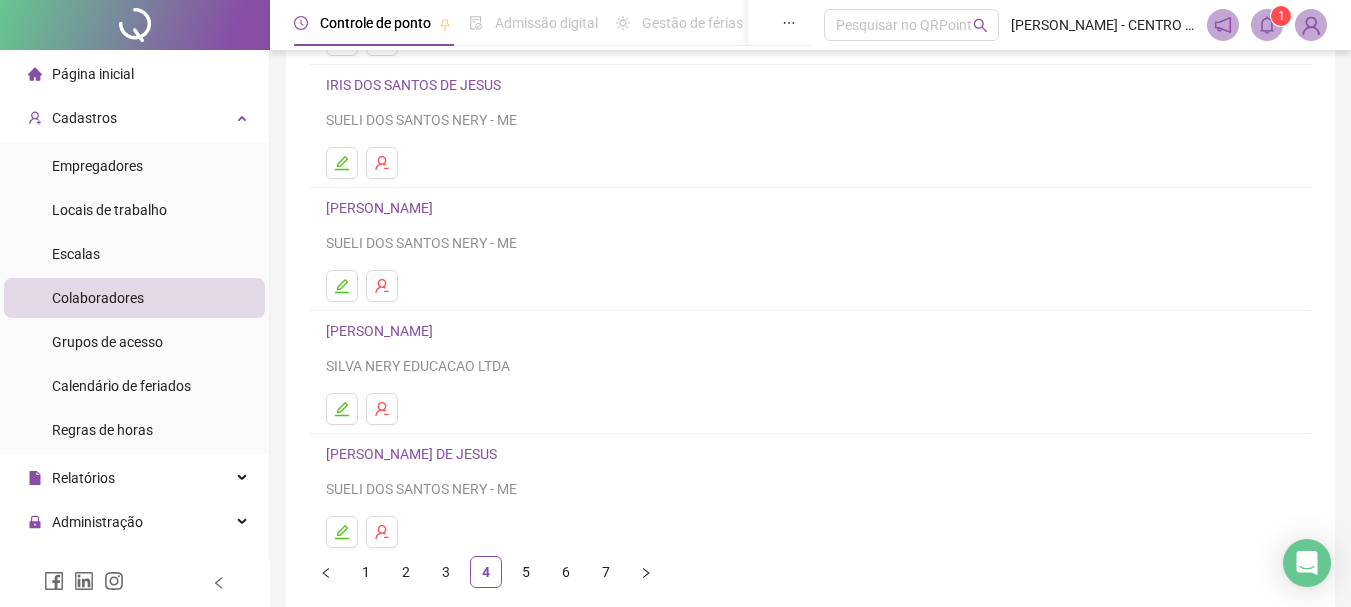 scroll, scrollTop: 360, scrollLeft: 0, axis: vertical 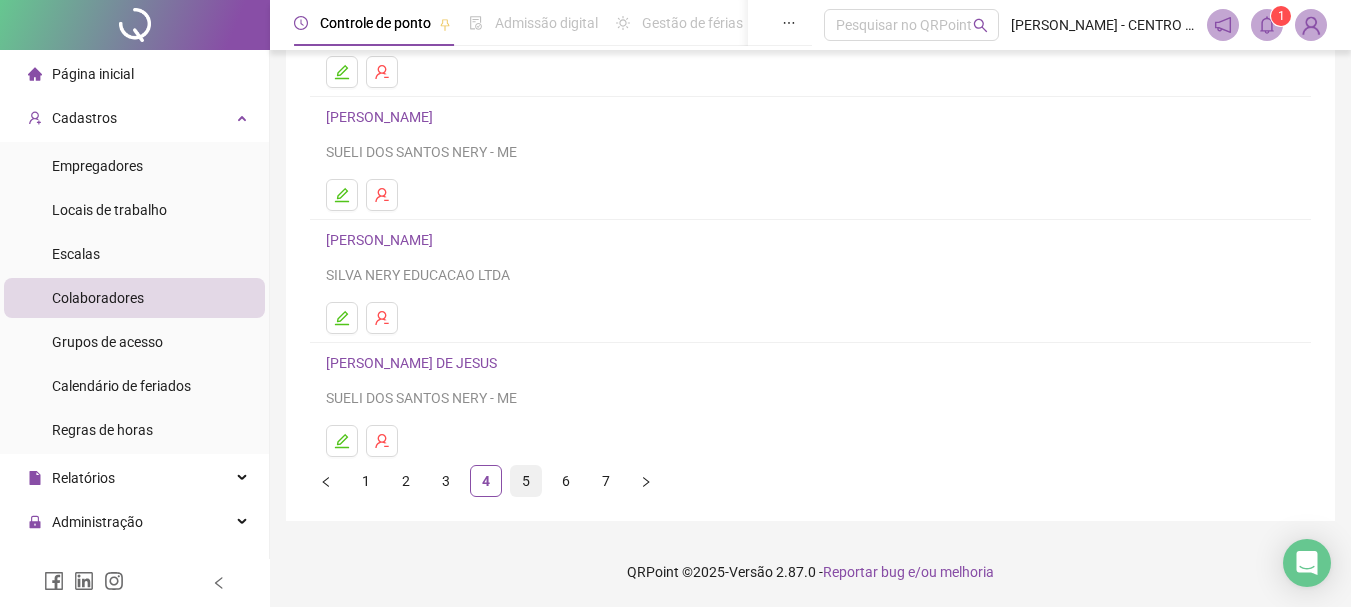 click on "5" at bounding box center [526, 481] 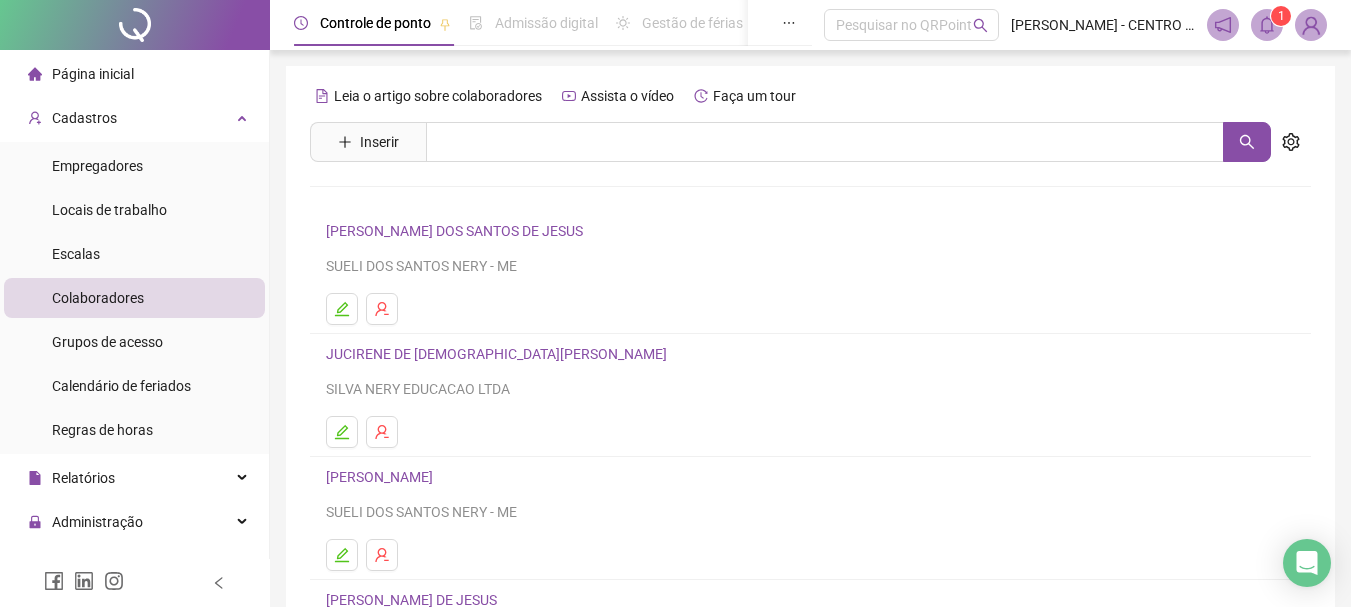 scroll, scrollTop: 360, scrollLeft: 0, axis: vertical 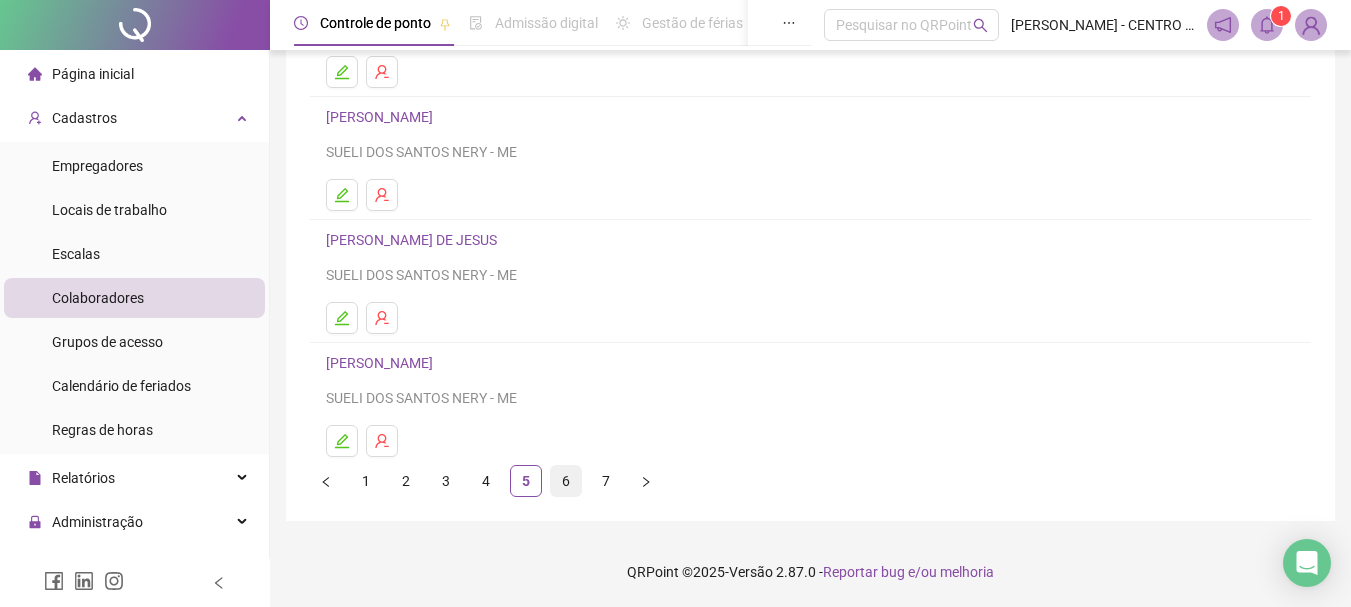 click on "6" at bounding box center [566, 481] 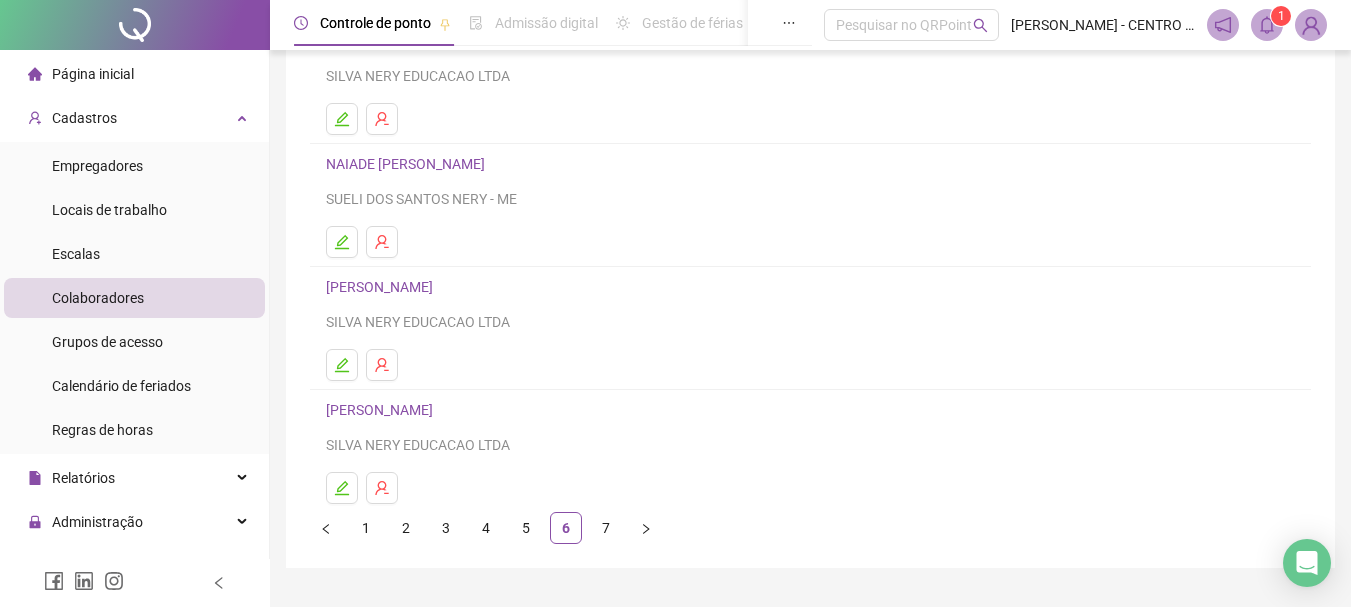 scroll, scrollTop: 360, scrollLeft: 0, axis: vertical 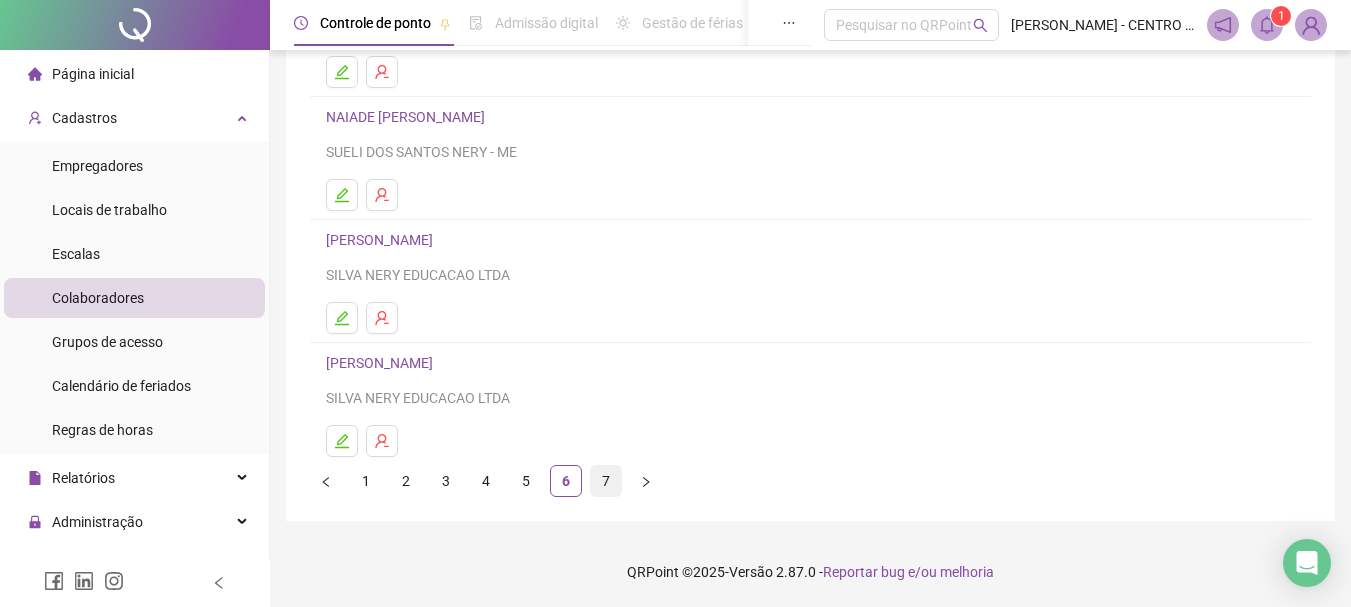 click on "7" at bounding box center (606, 481) 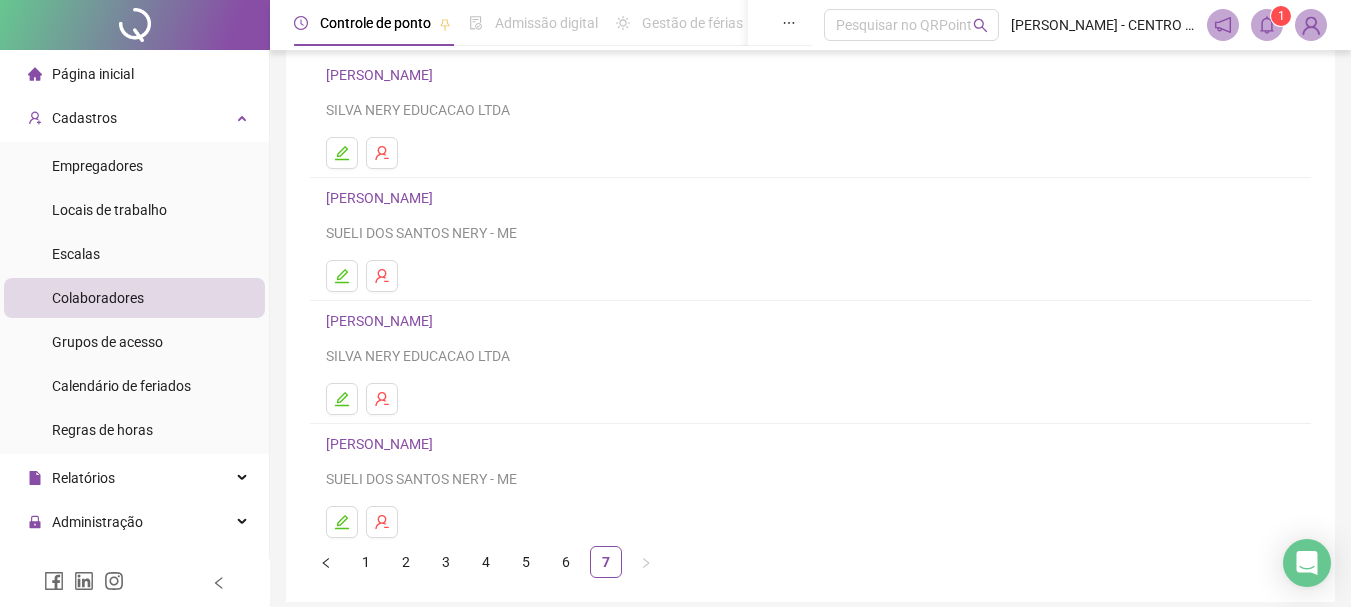 scroll, scrollTop: 0, scrollLeft: 0, axis: both 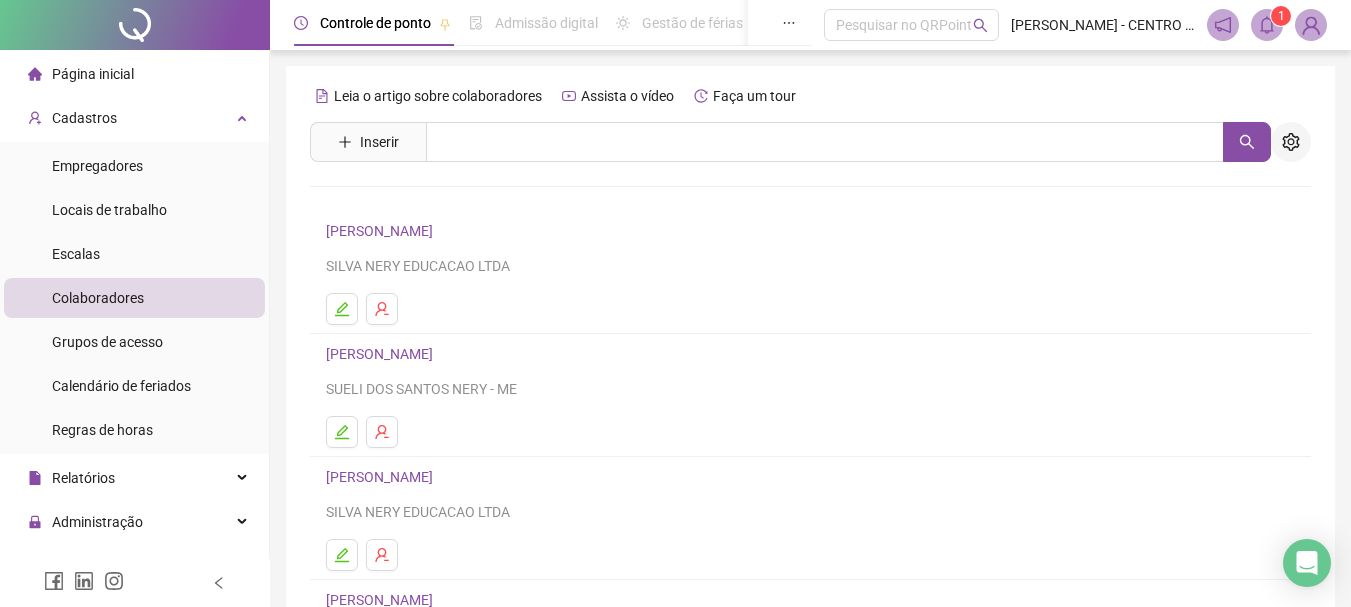 click 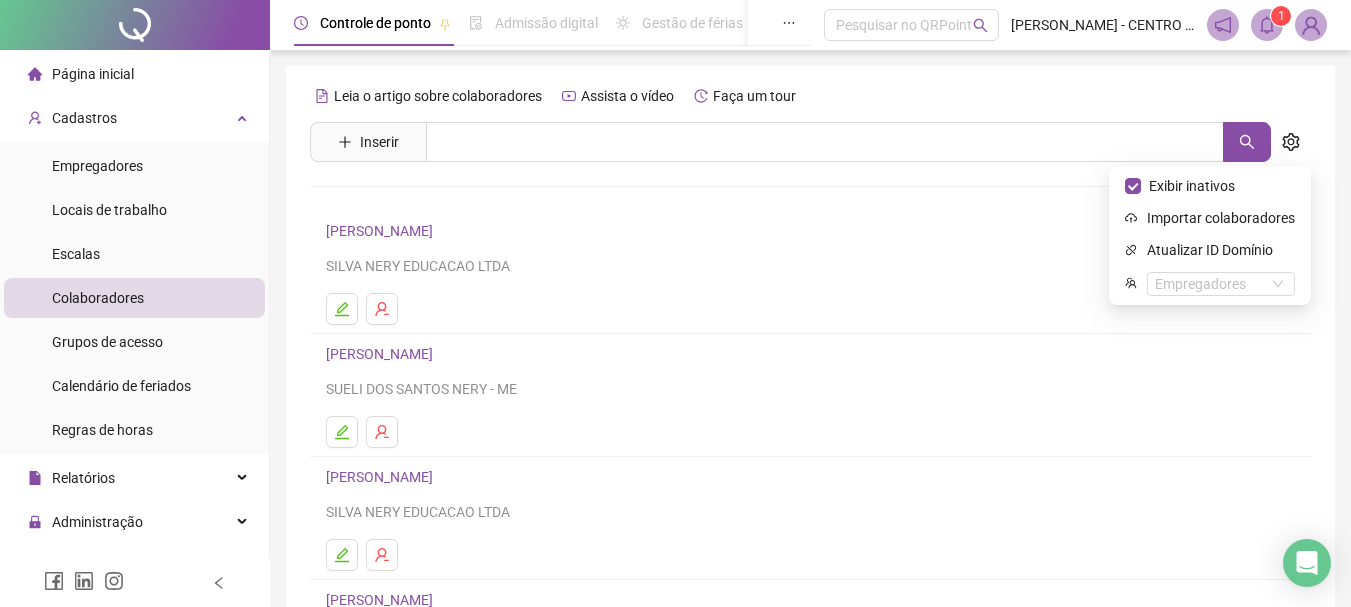 click on "Colaboradores" at bounding box center [98, 298] 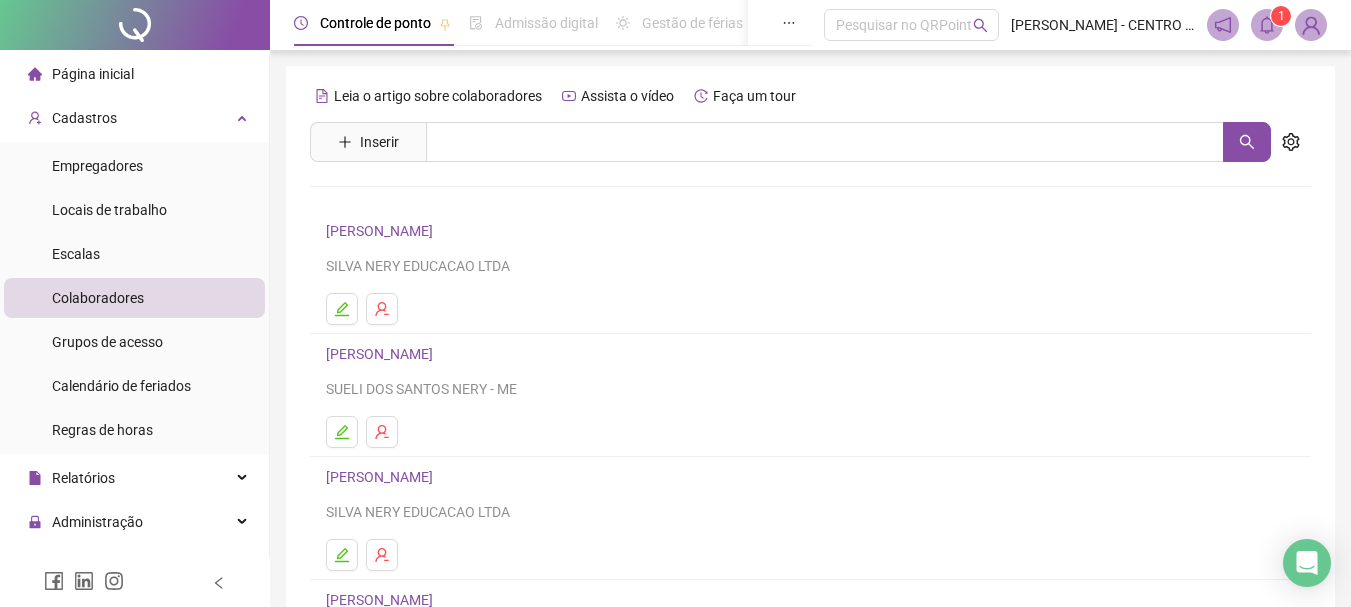 click on "Colaboradores" at bounding box center [98, 298] 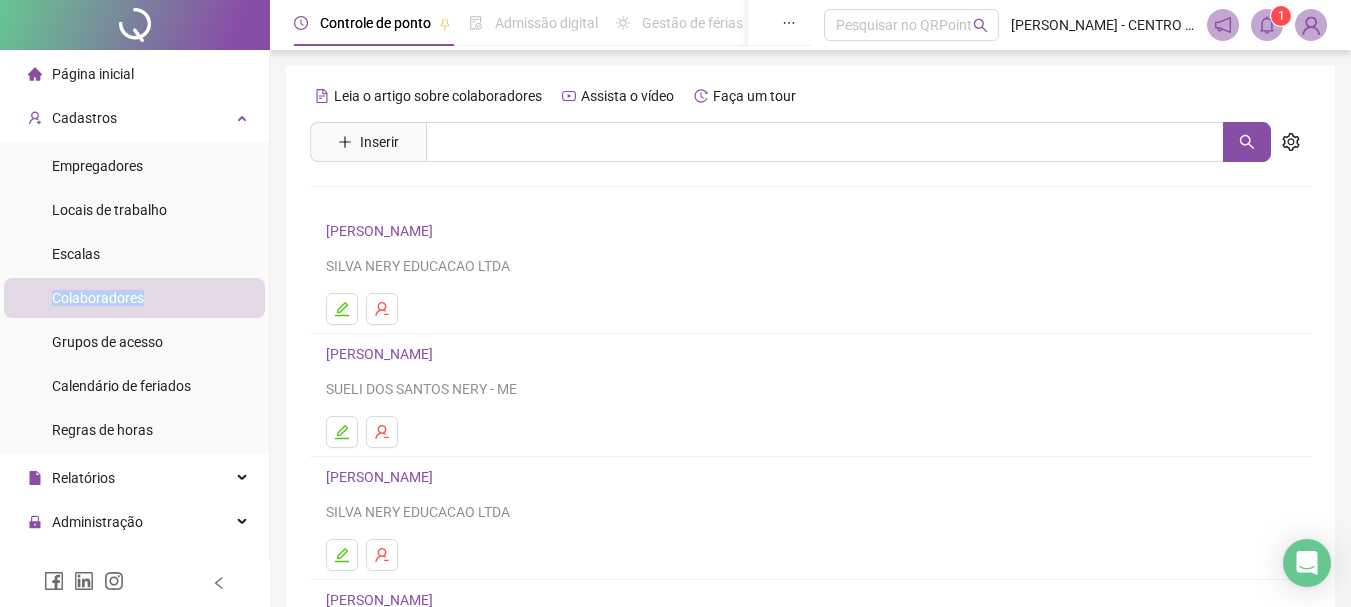 click on "Colaboradores" at bounding box center (98, 298) 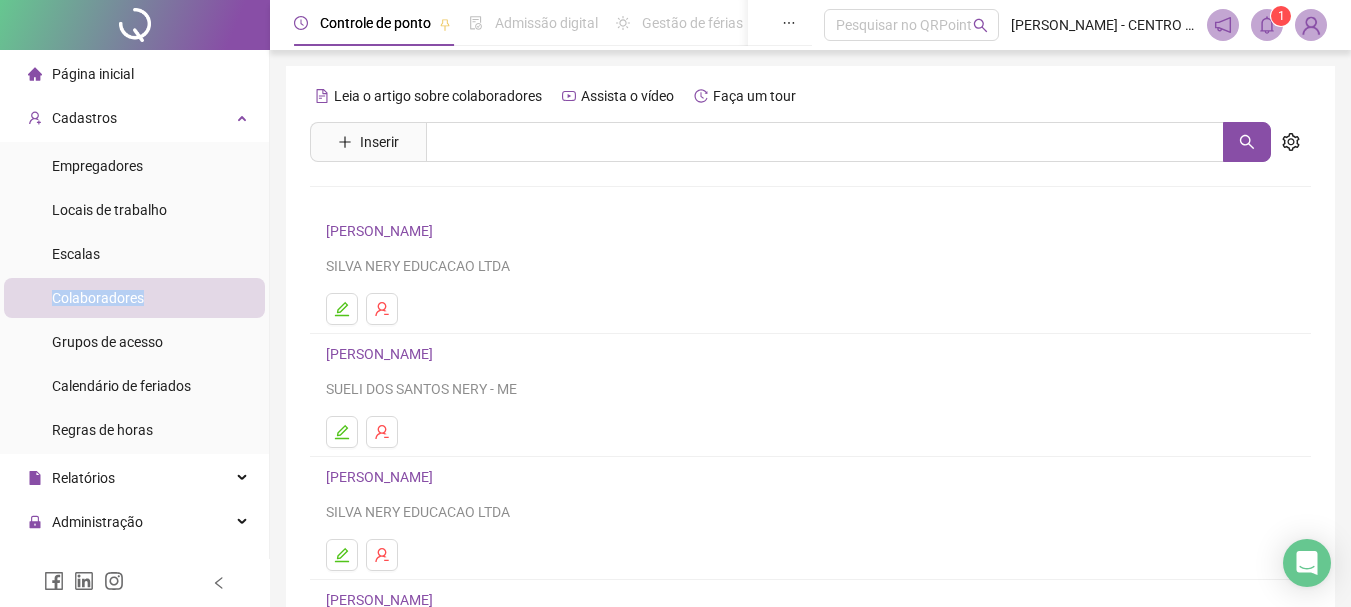 scroll, scrollTop: 237, scrollLeft: 0, axis: vertical 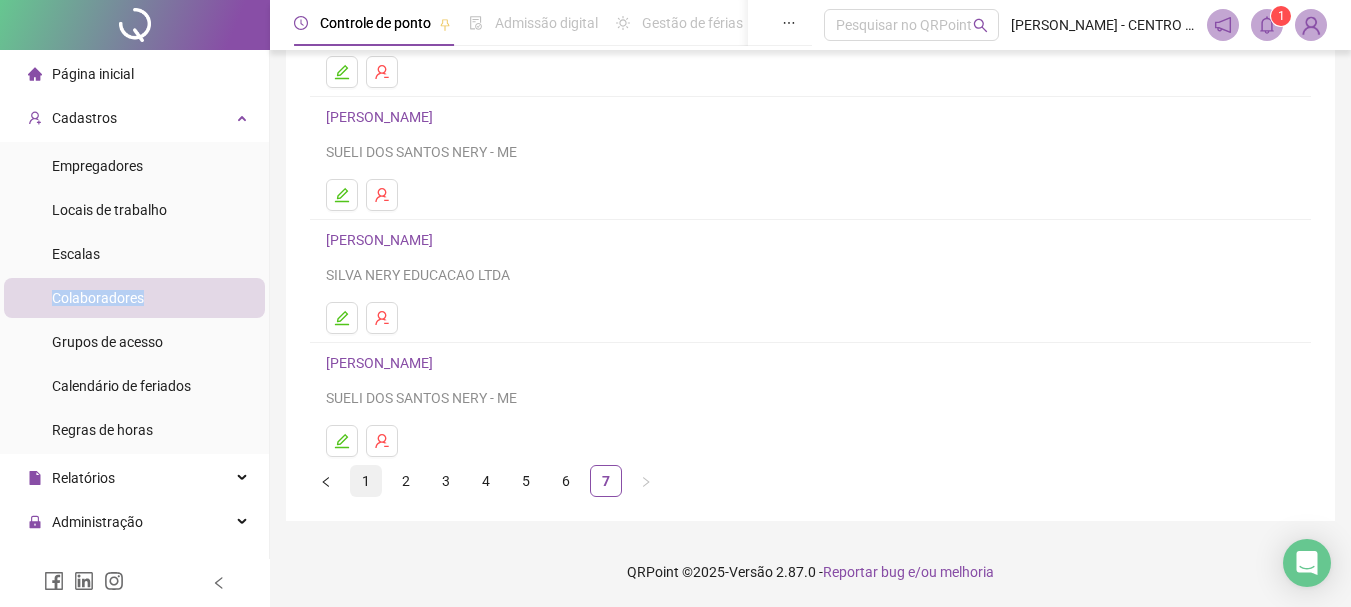 click on "1" at bounding box center (366, 481) 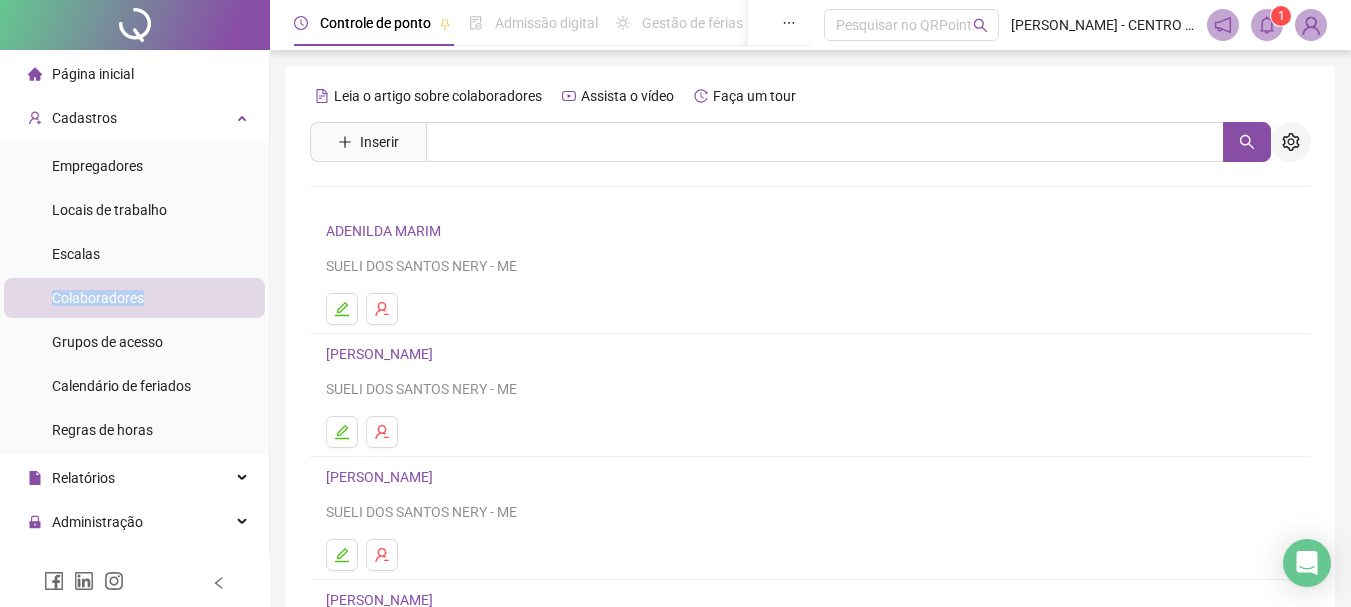 click at bounding box center [1291, 142] 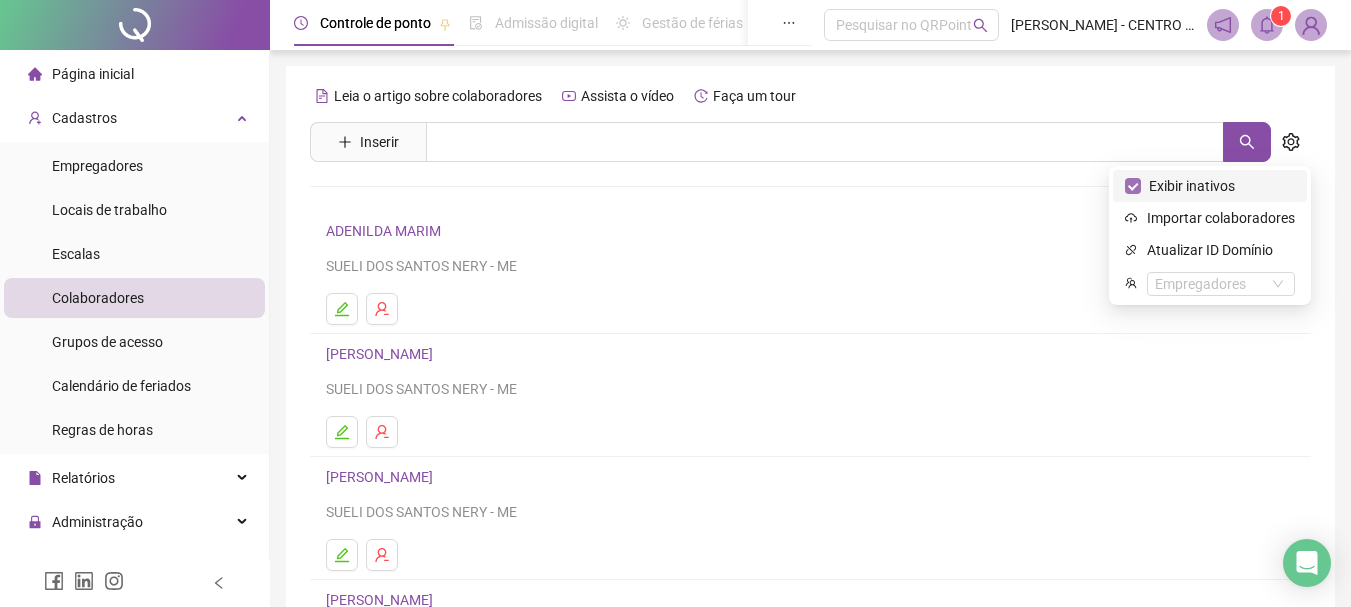 click on "Exibir inativos" at bounding box center (1192, 186) 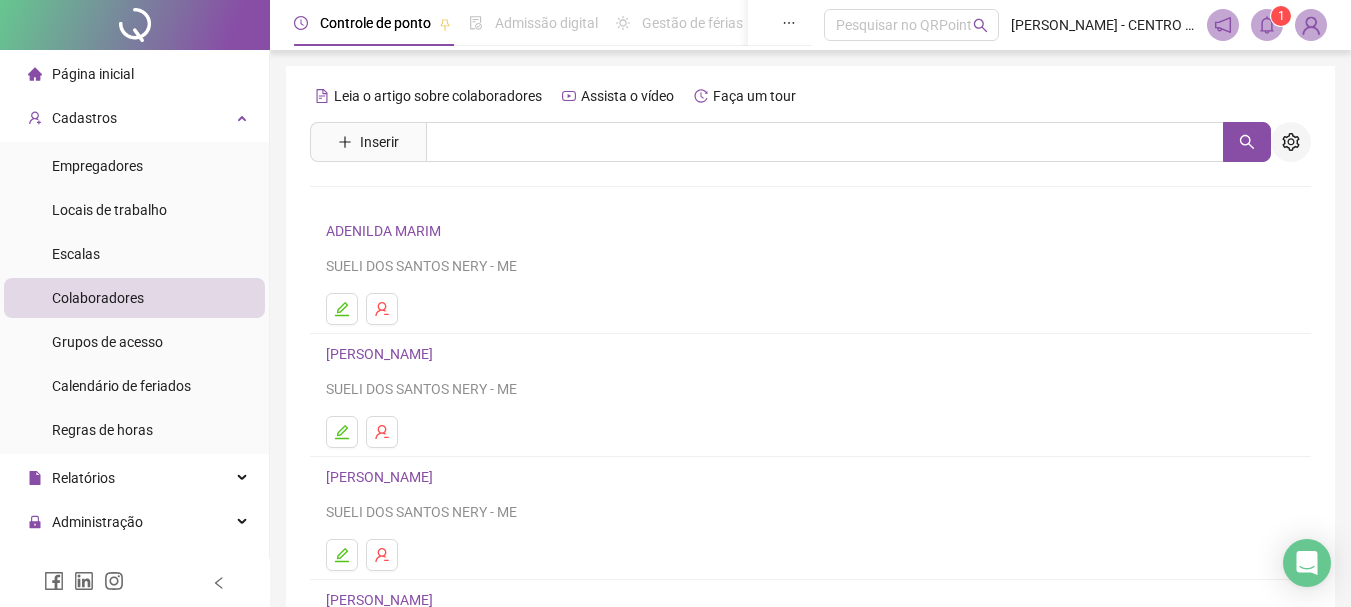 click at bounding box center (1291, 142) 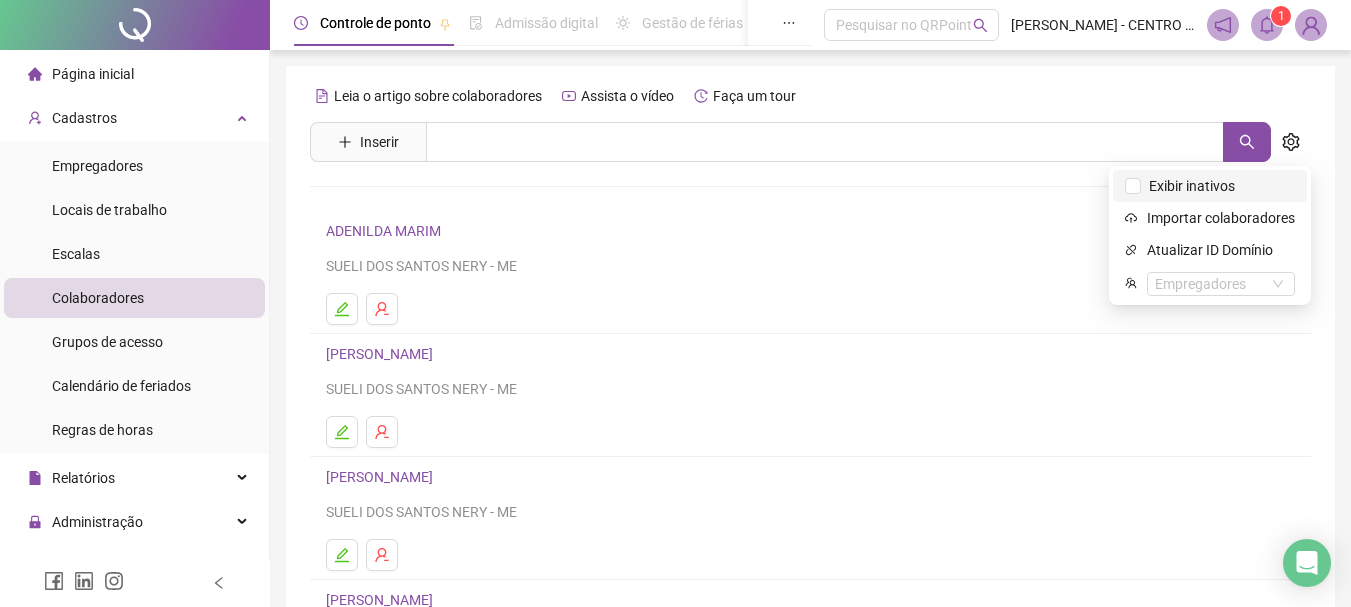 click on "Exibir inativos" at bounding box center (1210, 186) 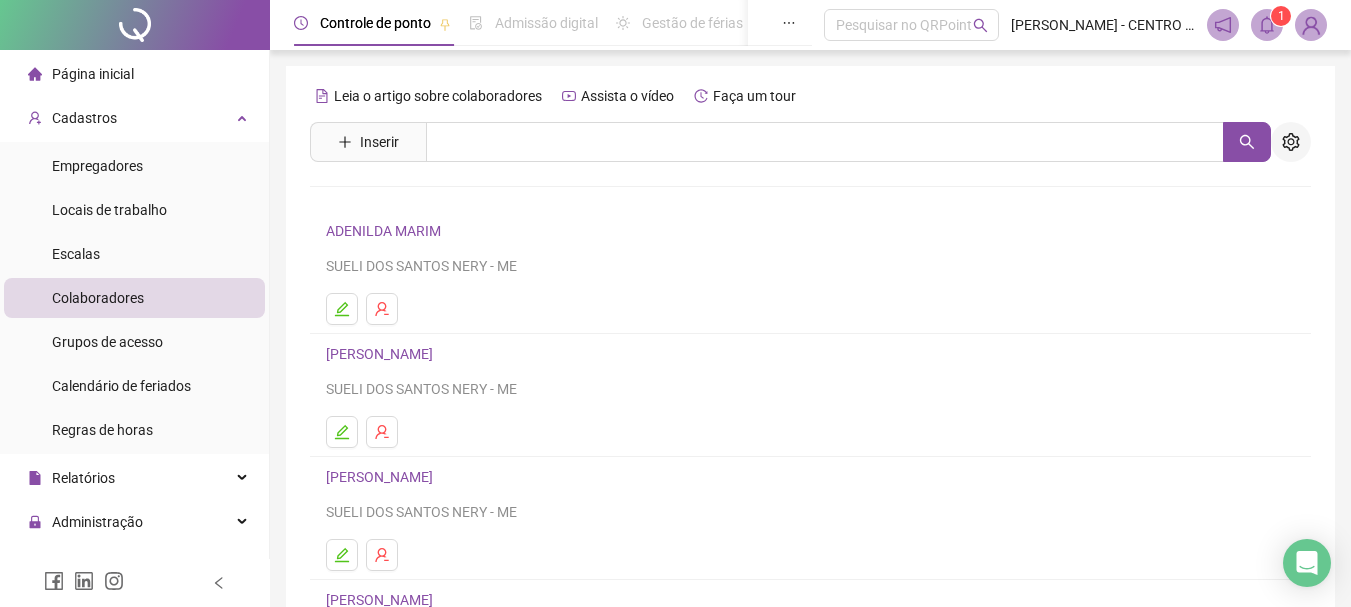click 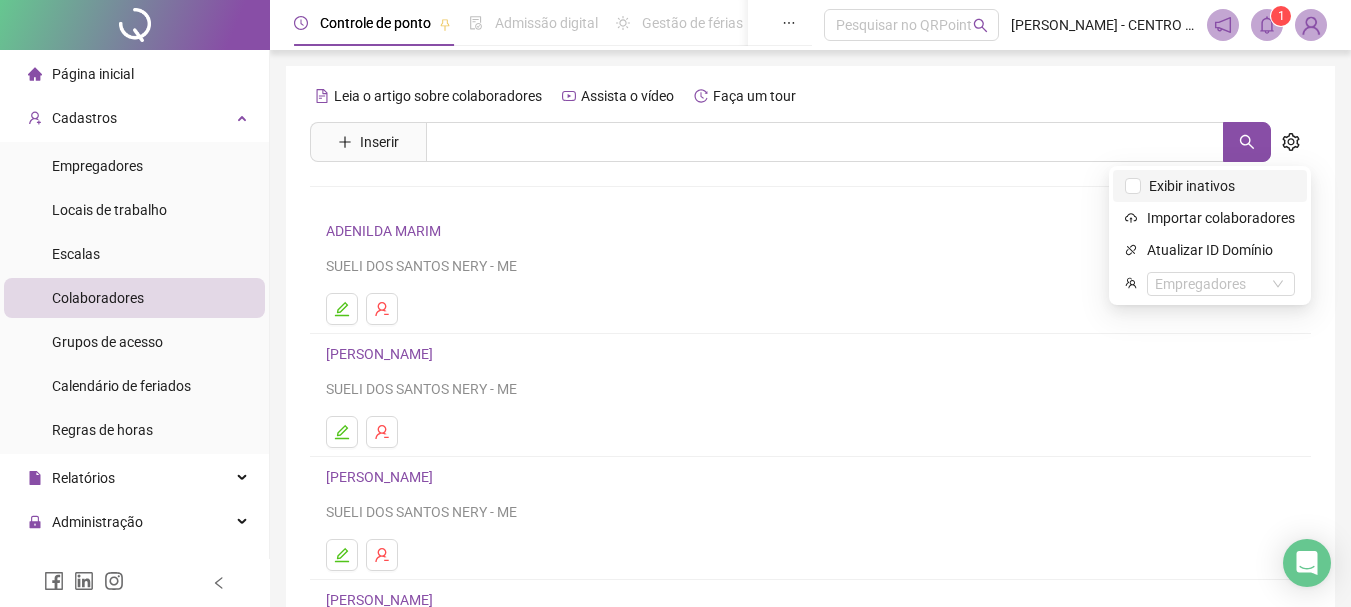 click on "Exibir inativos" at bounding box center (1210, 186) 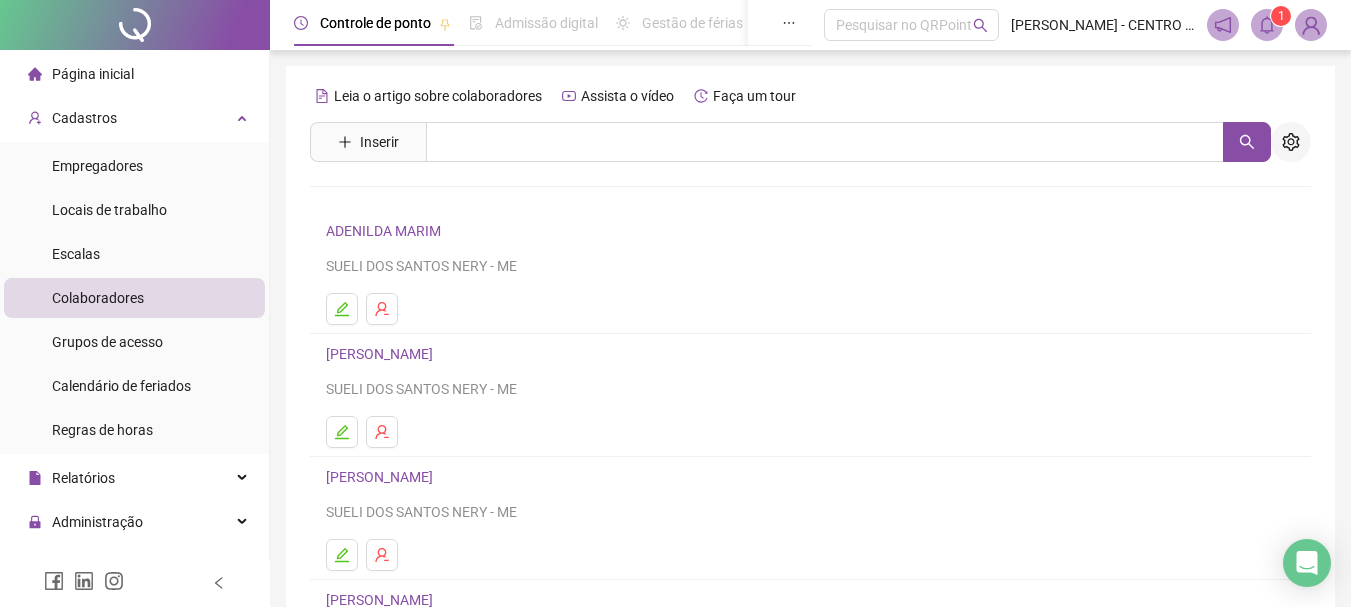 click 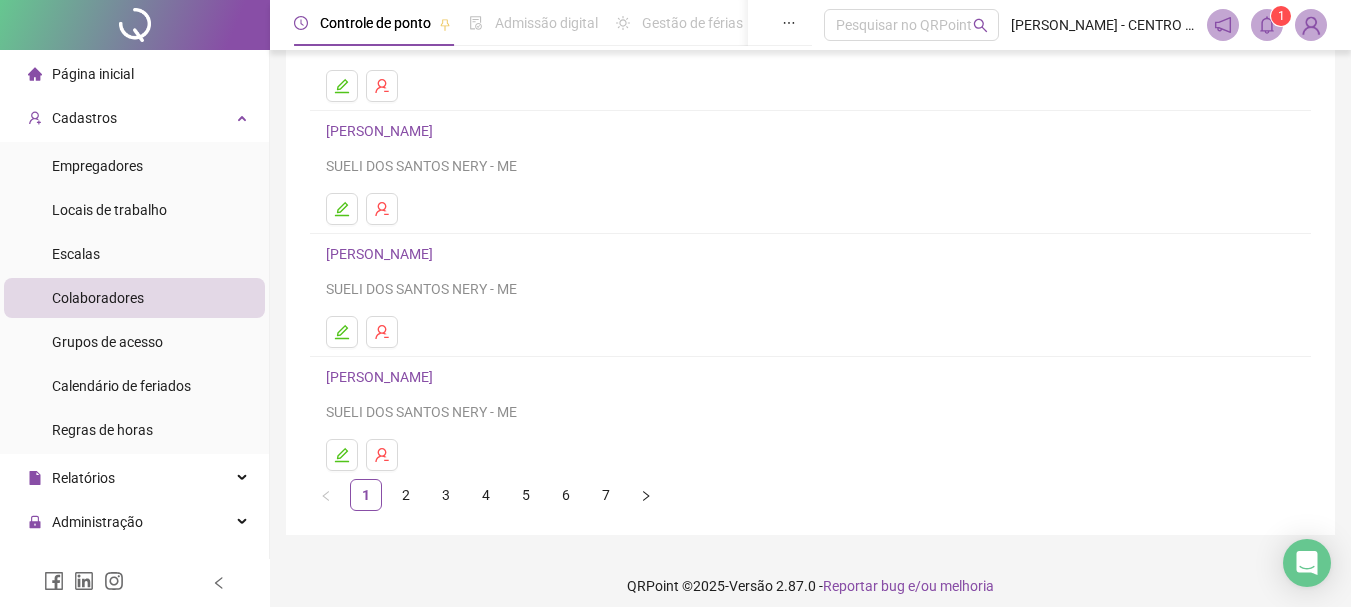 scroll, scrollTop: 360, scrollLeft: 0, axis: vertical 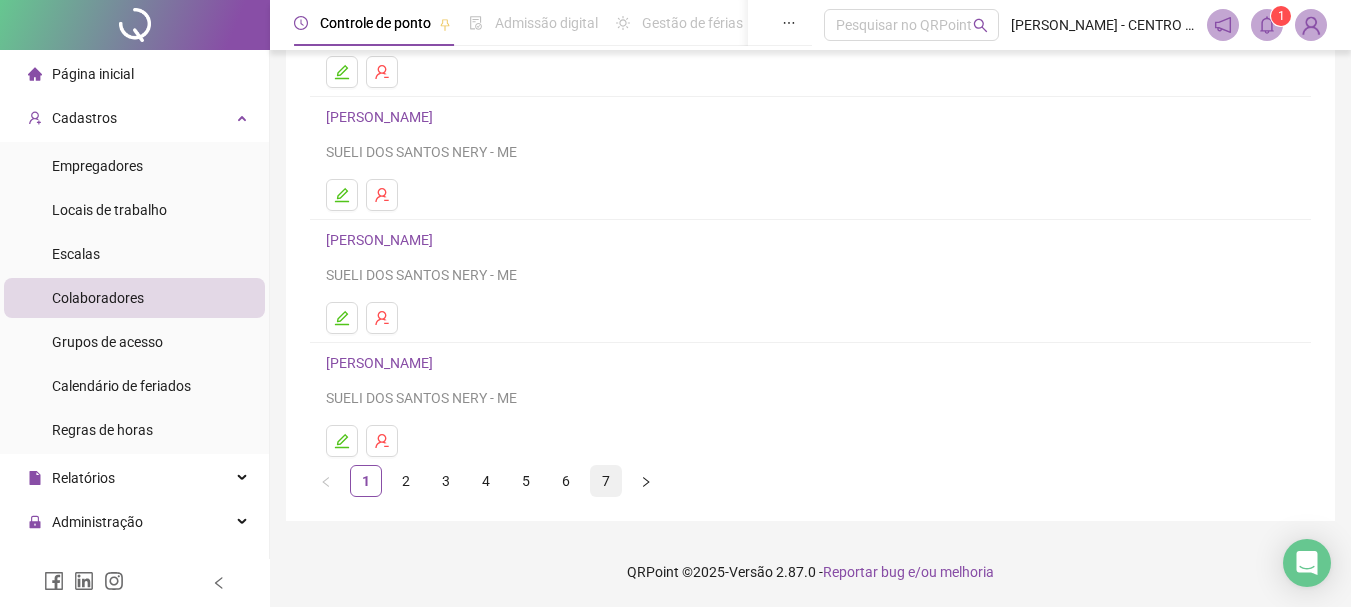 click on "7" at bounding box center (606, 481) 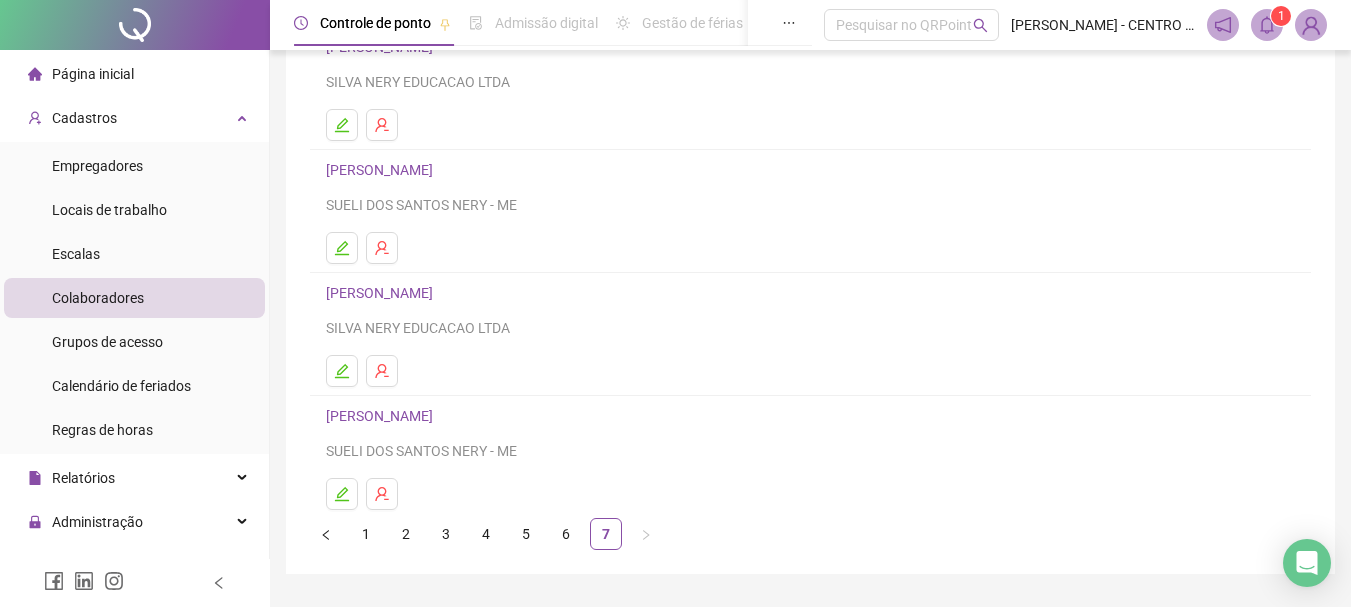 scroll, scrollTop: 191, scrollLeft: 0, axis: vertical 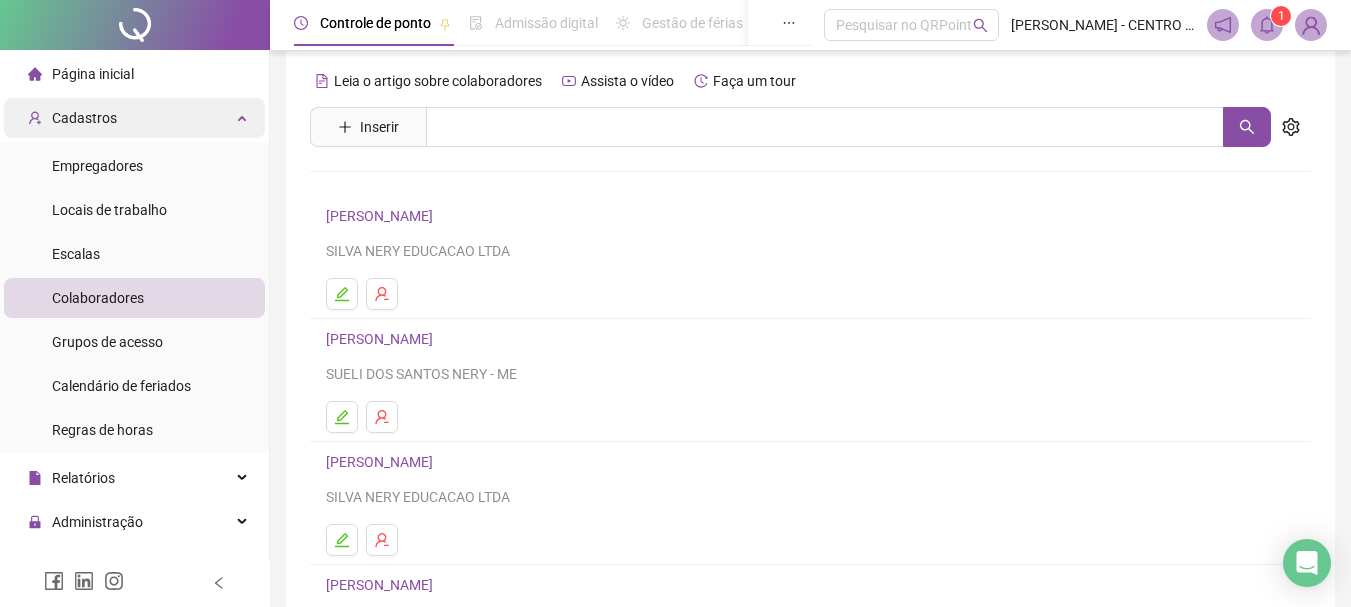 click on "Cadastros" at bounding box center (134, 118) 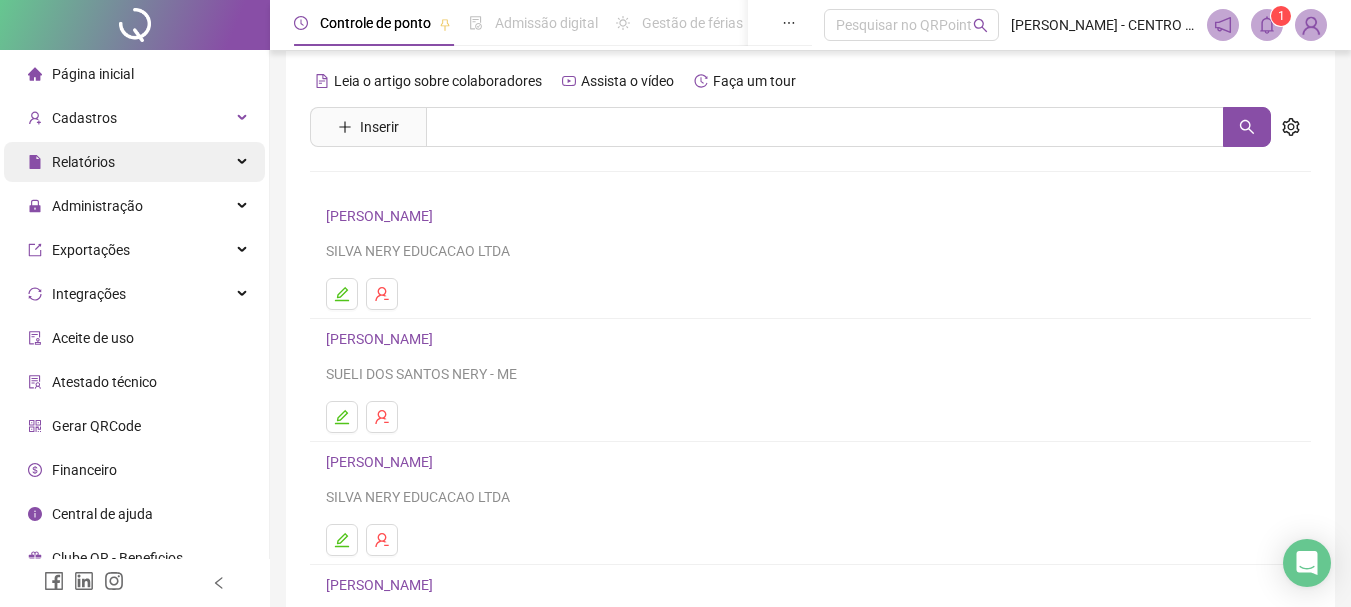 click on "Relatórios" at bounding box center (134, 162) 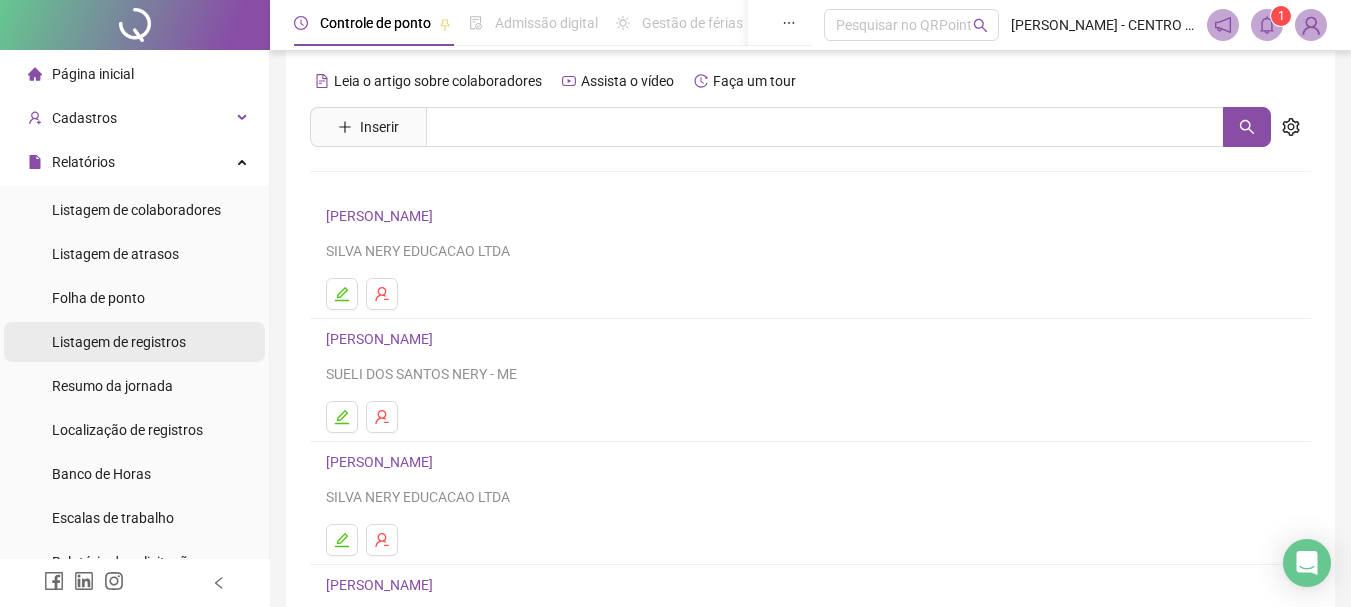 click on "Listagem de registros" at bounding box center [119, 342] 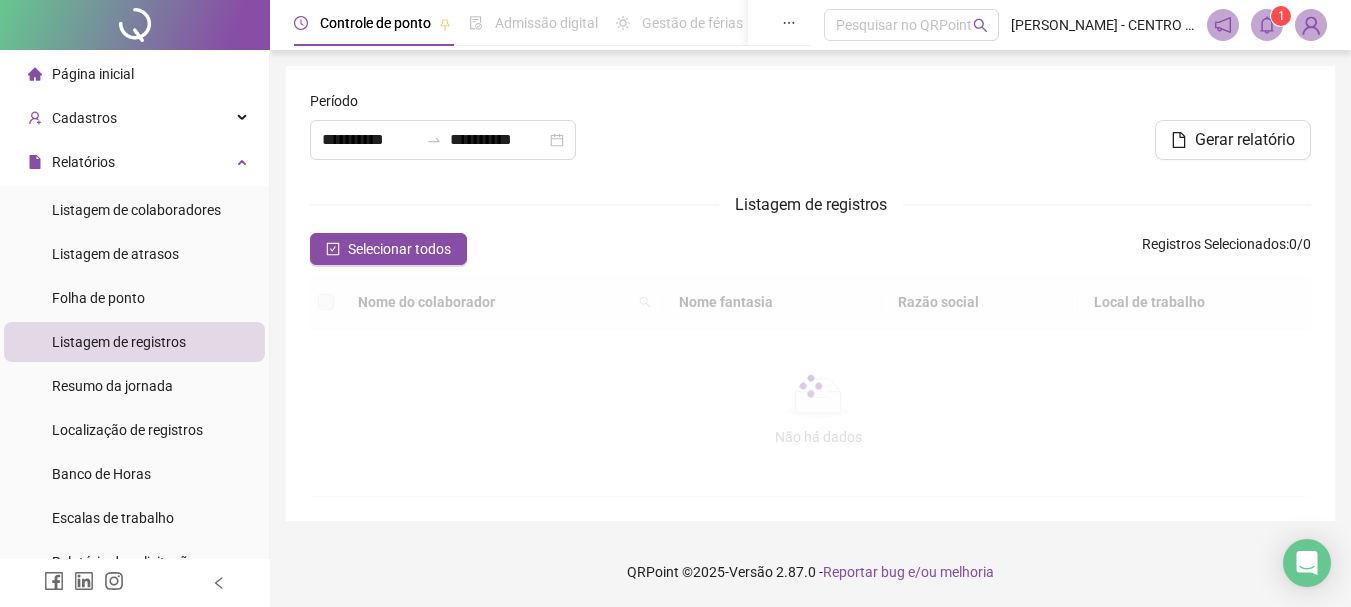 scroll, scrollTop: 0, scrollLeft: 0, axis: both 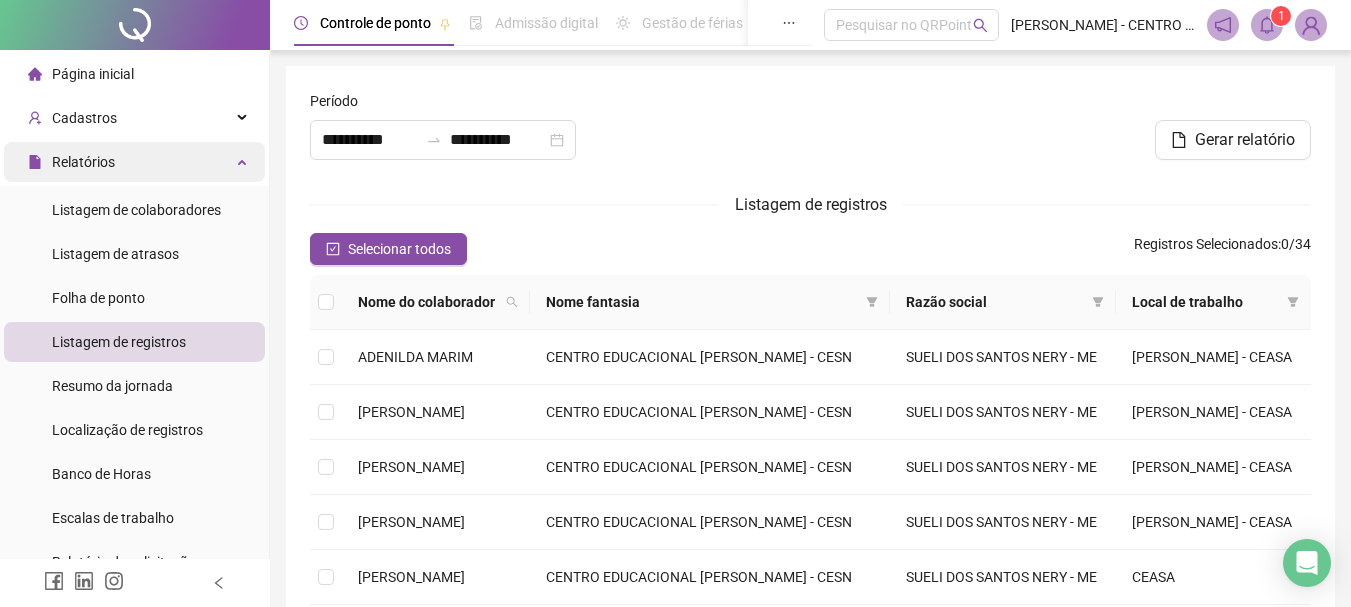 click on "Relatórios" at bounding box center [134, 162] 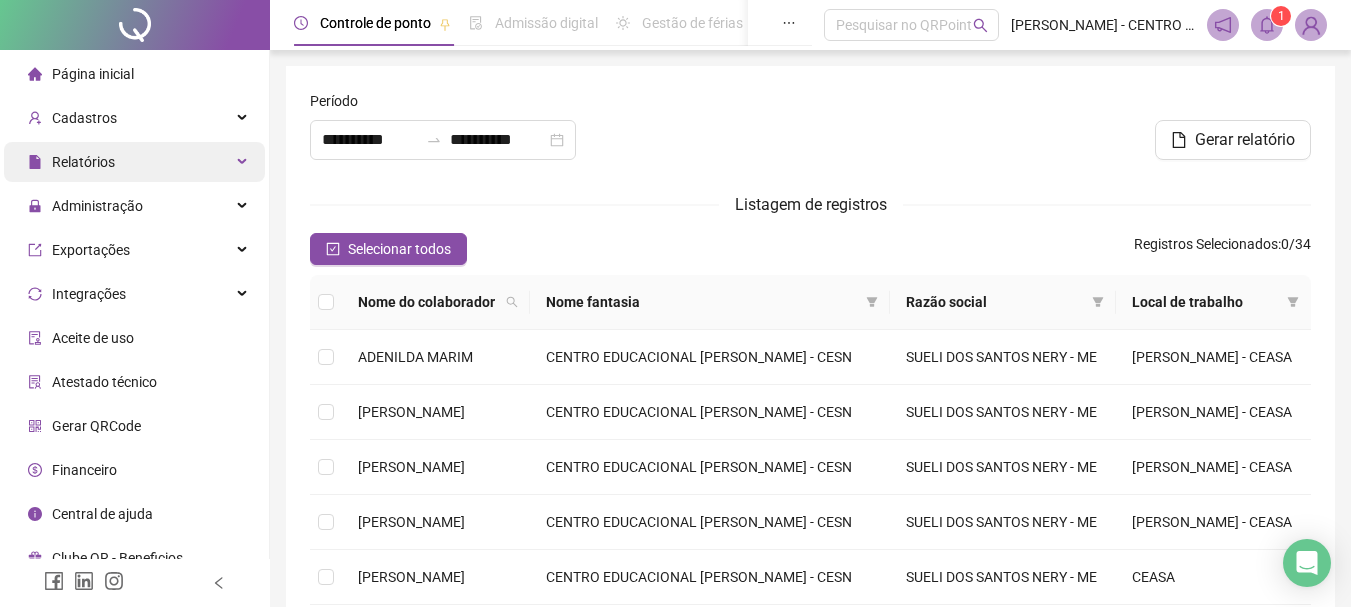 click on "Relatórios" at bounding box center [134, 162] 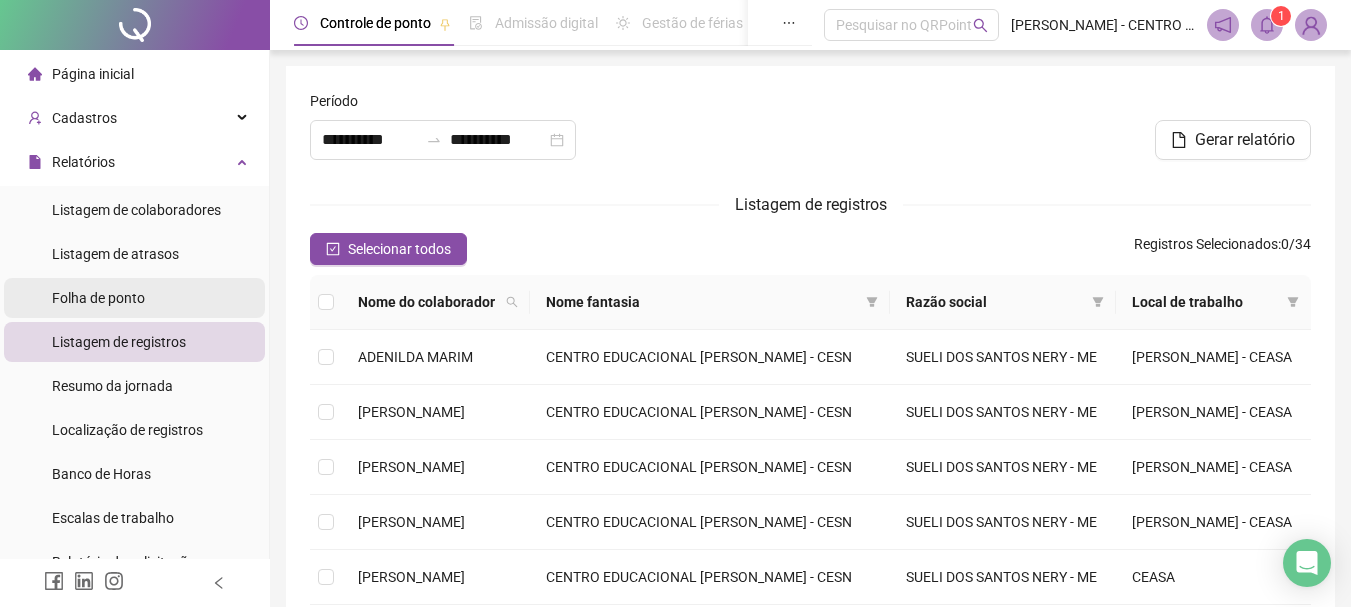 click on "Folha de ponto" at bounding box center (98, 298) 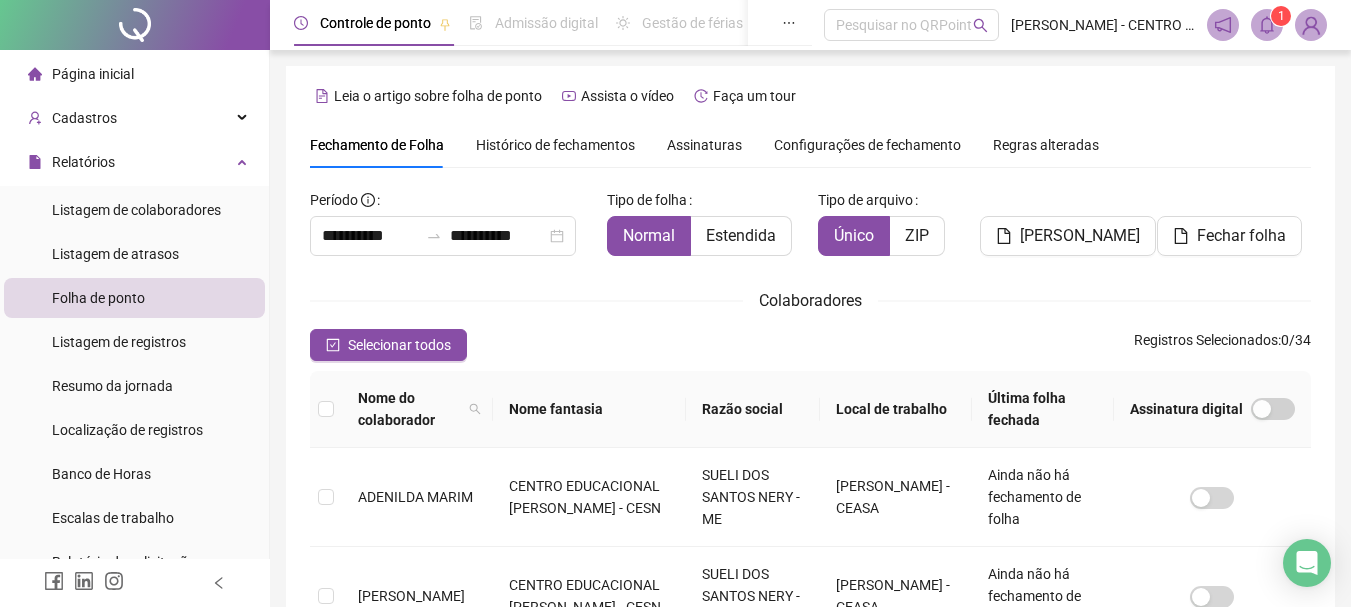 scroll, scrollTop: 106, scrollLeft: 0, axis: vertical 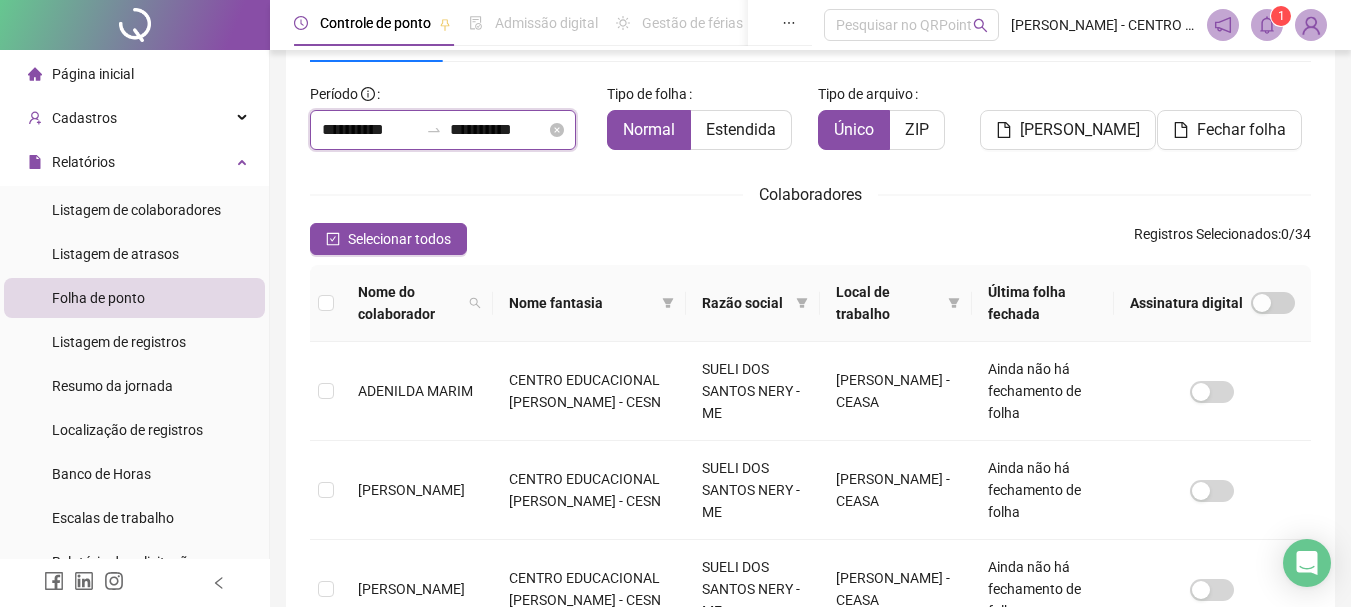click on "**********" at bounding box center (498, 130) 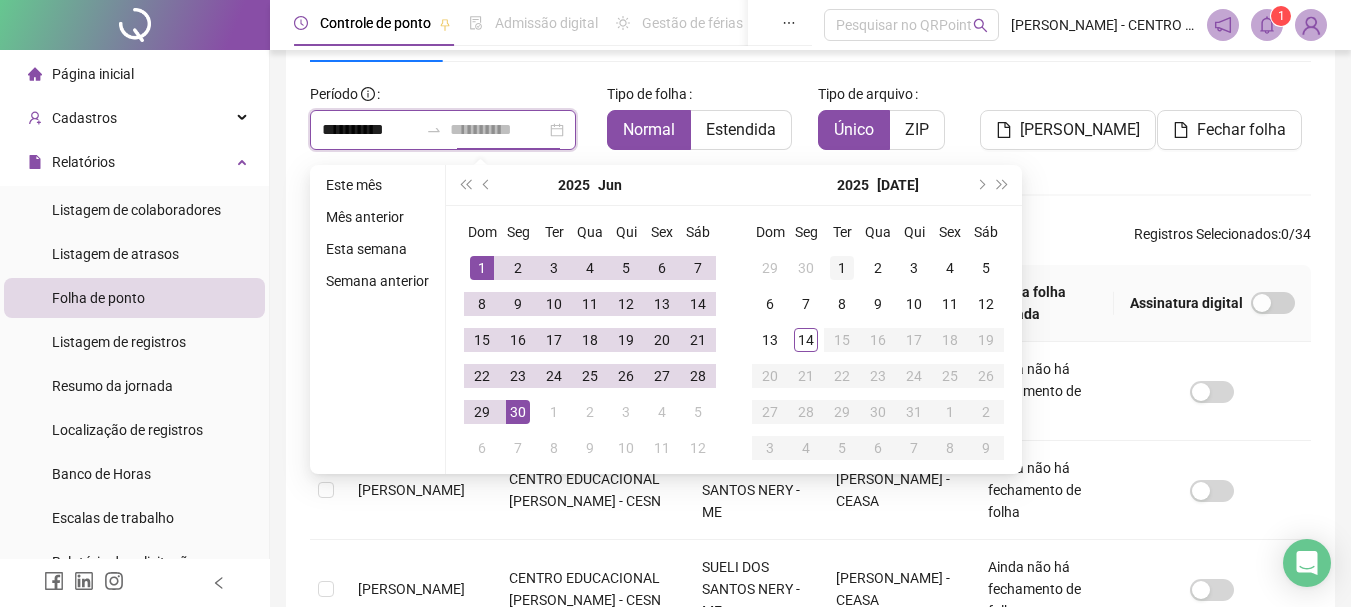 type on "**********" 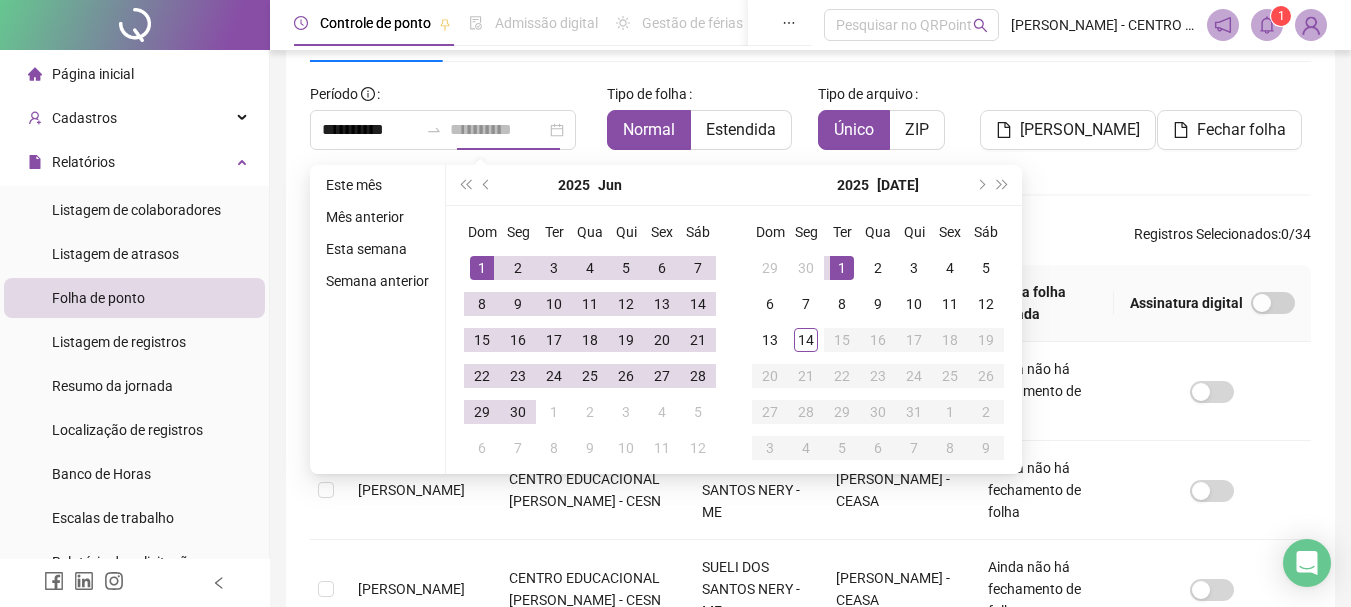 click on "1" at bounding box center [842, 268] 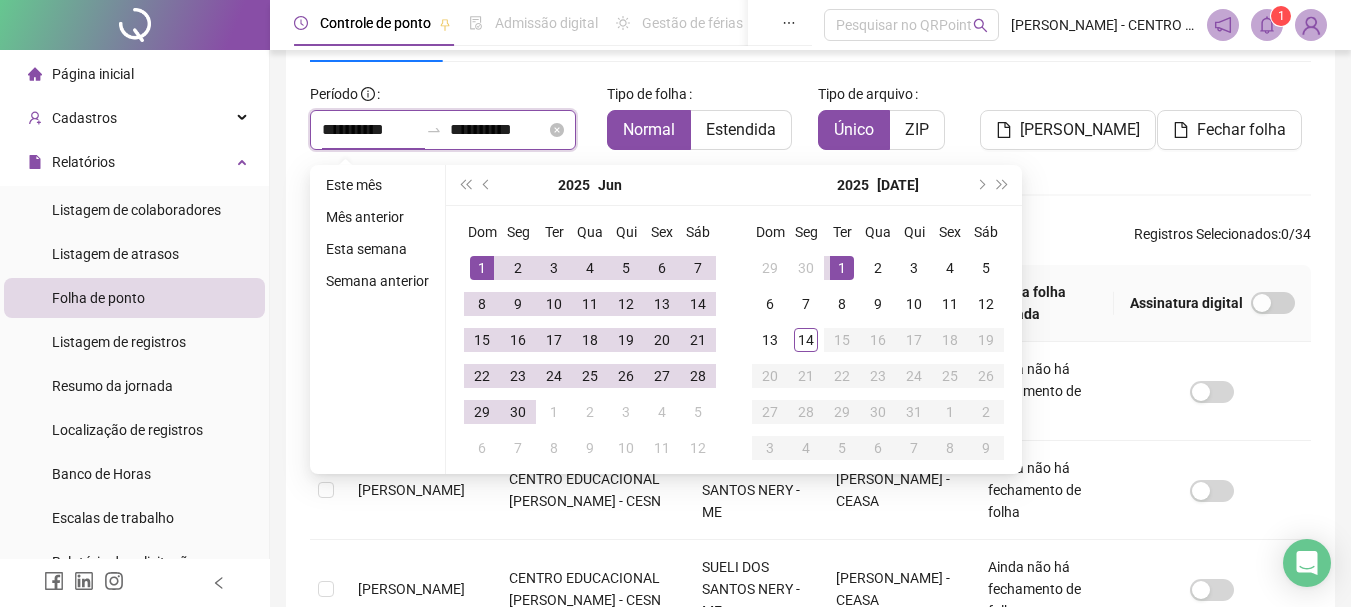click on "**********" at bounding box center [370, 130] 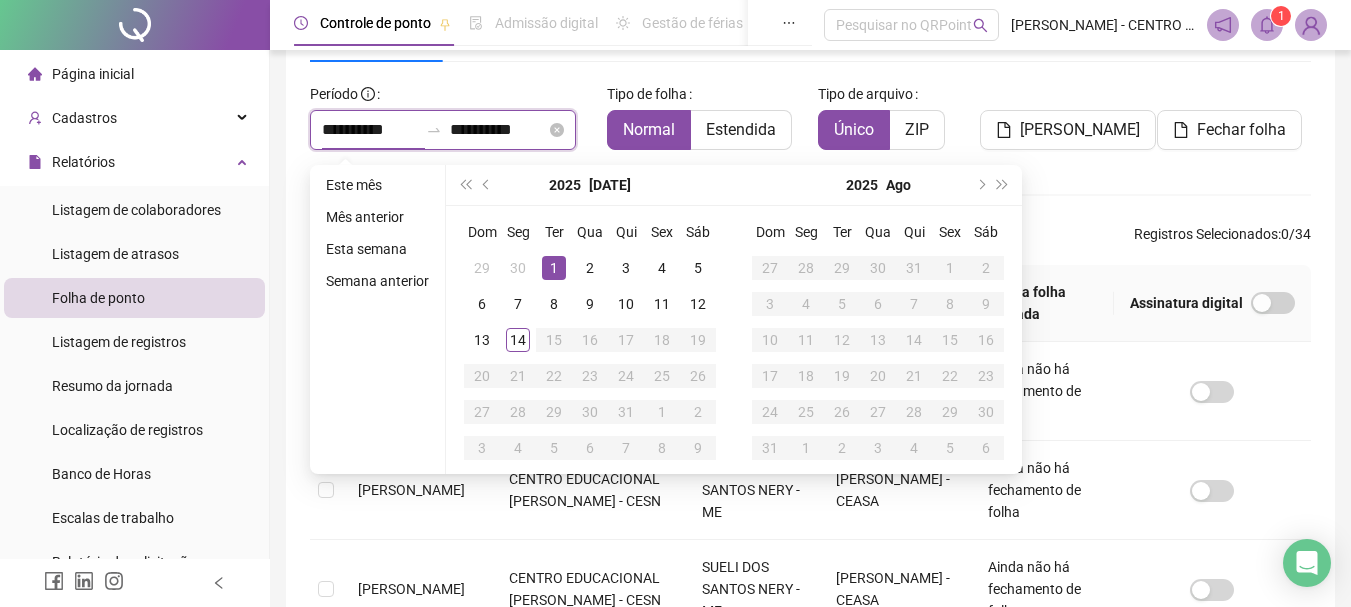 type on "**********" 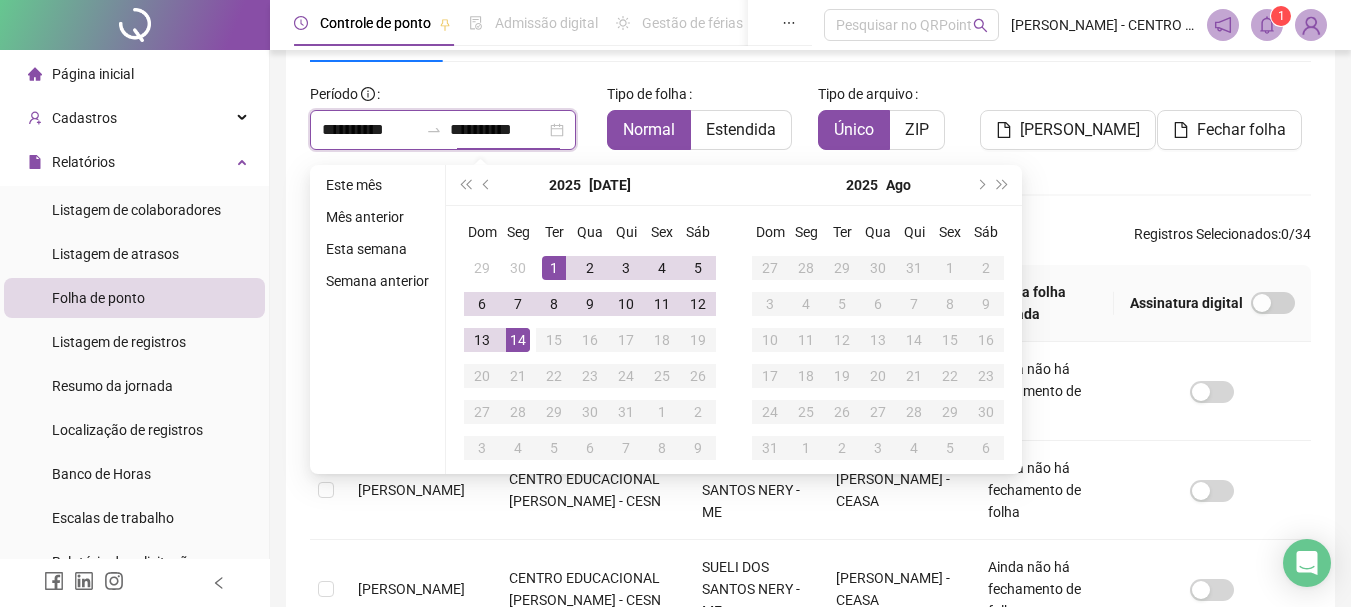 type on "**********" 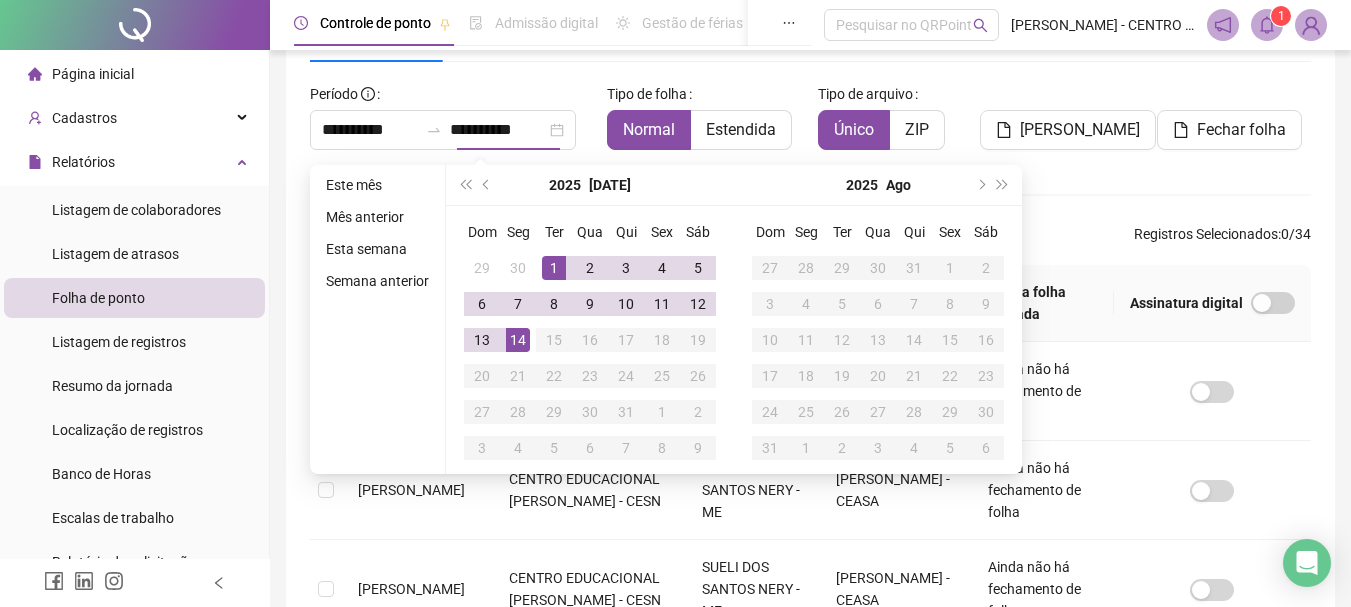 click on "Admissão digital" at bounding box center (533, 23) 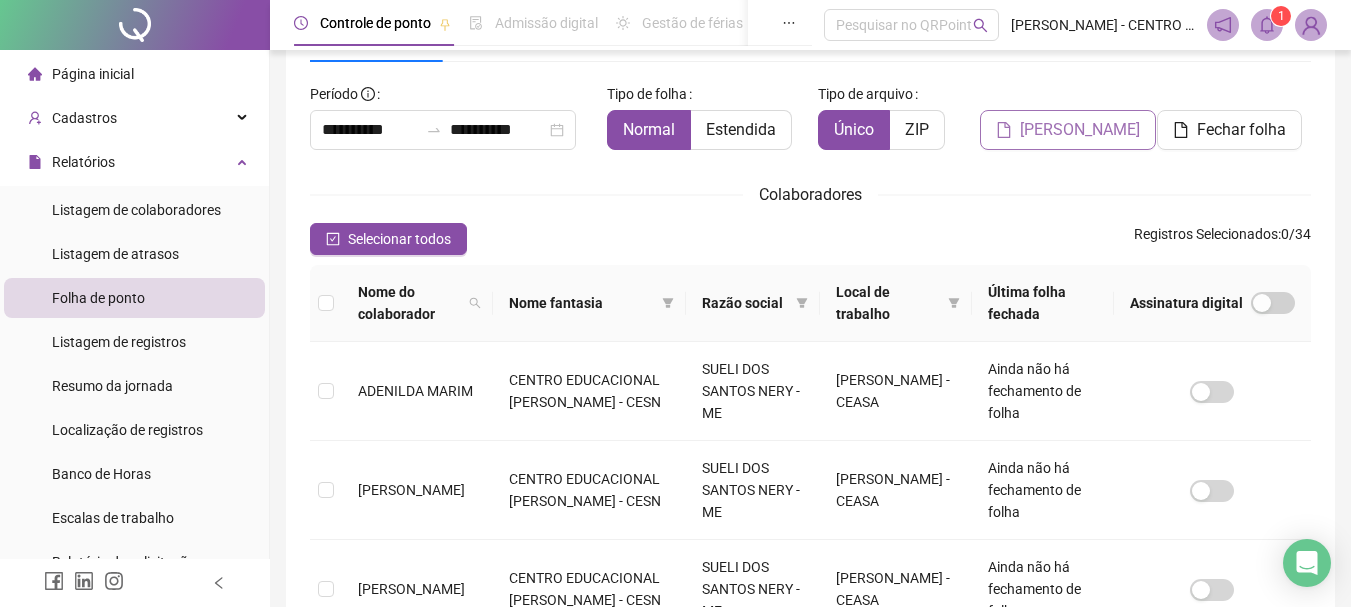 click on "[PERSON_NAME]" at bounding box center [1080, 130] 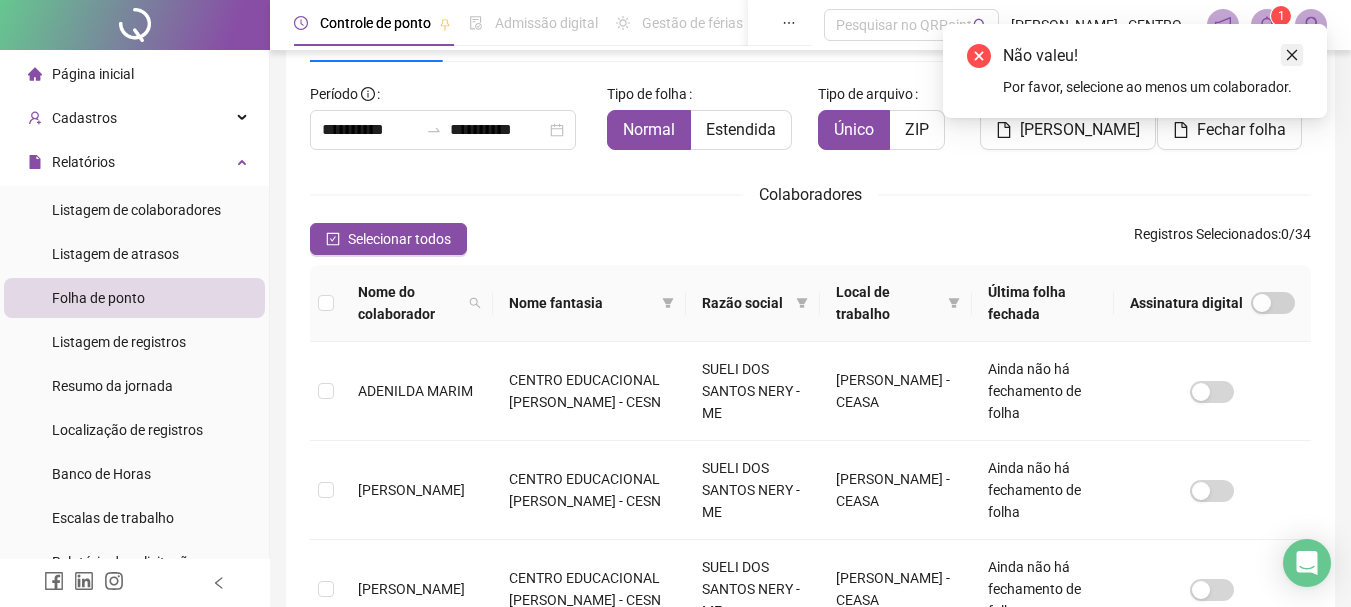 click at bounding box center [1292, 55] 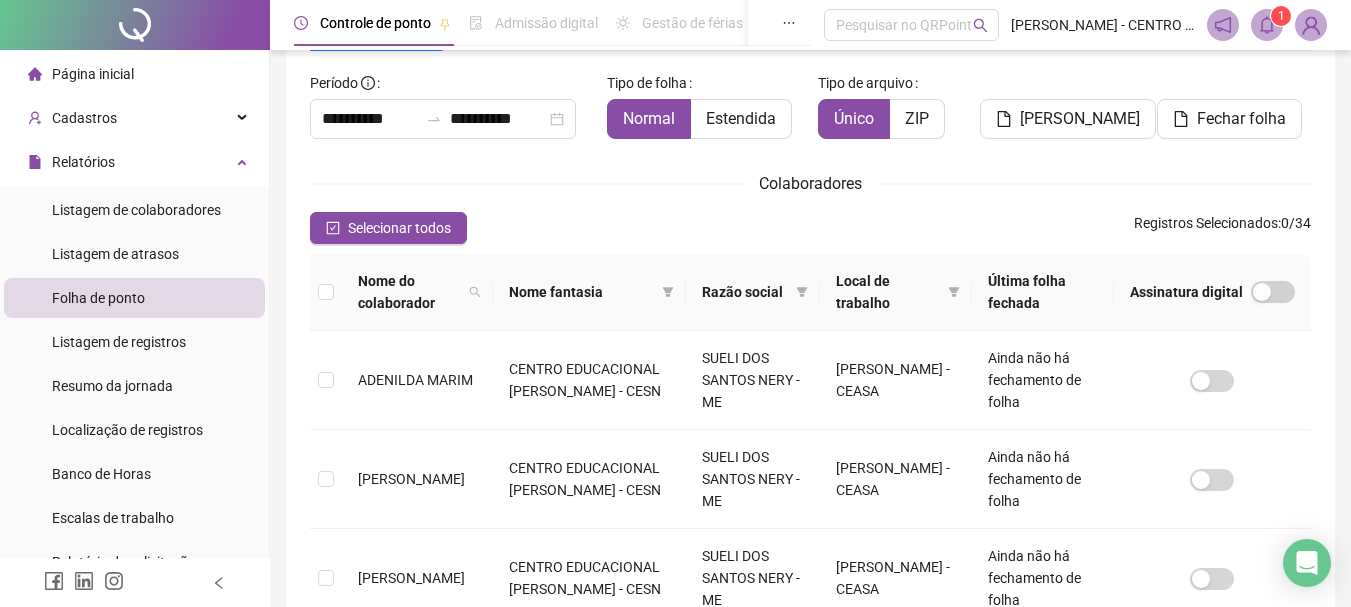 scroll, scrollTop: 123, scrollLeft: 0, axis: vertical 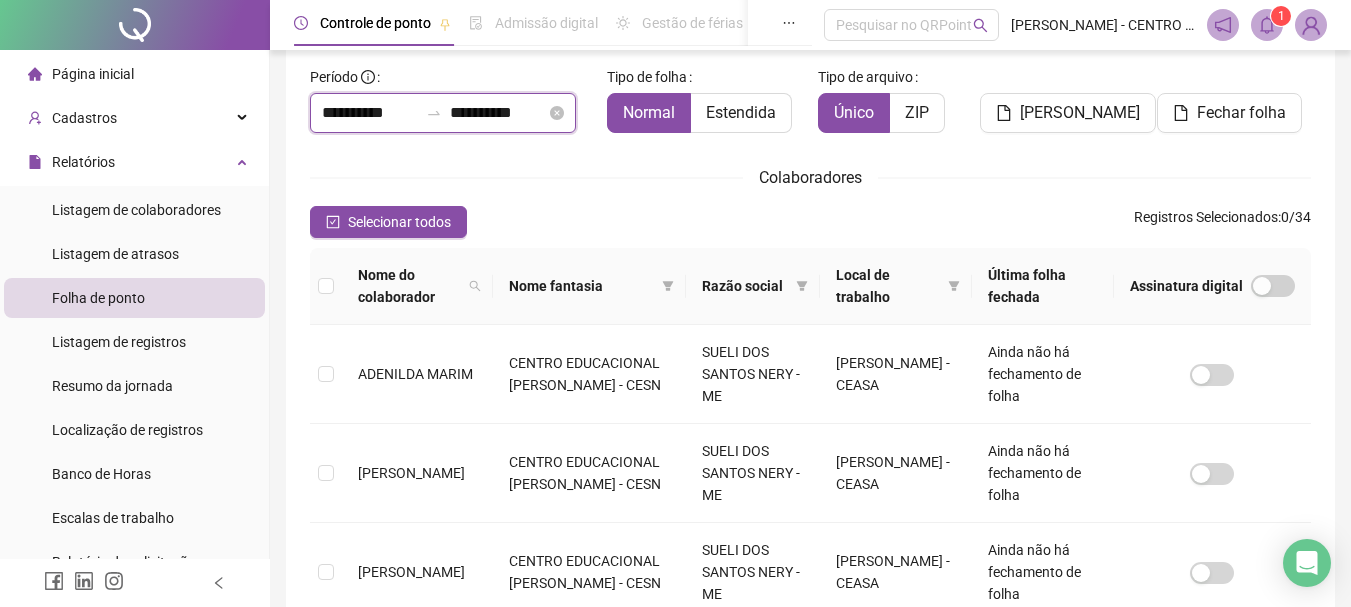 click on "**********" at bounding box center (498, 113) 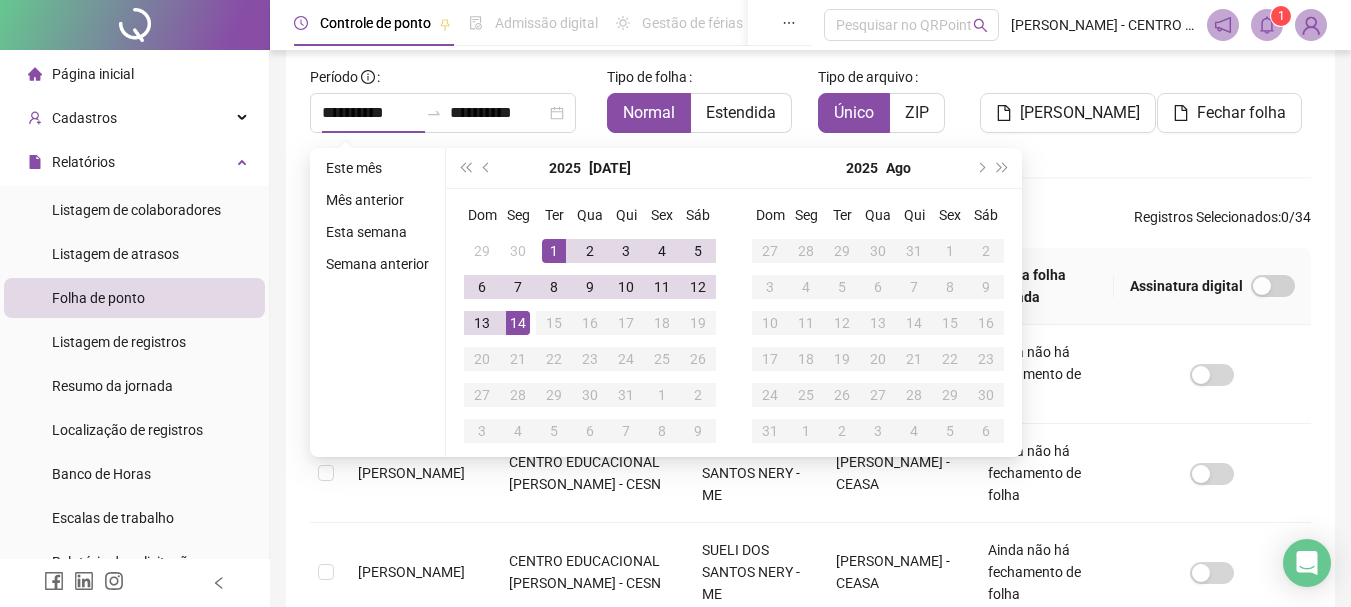 click on "**********" at bounding box center (810, 683) 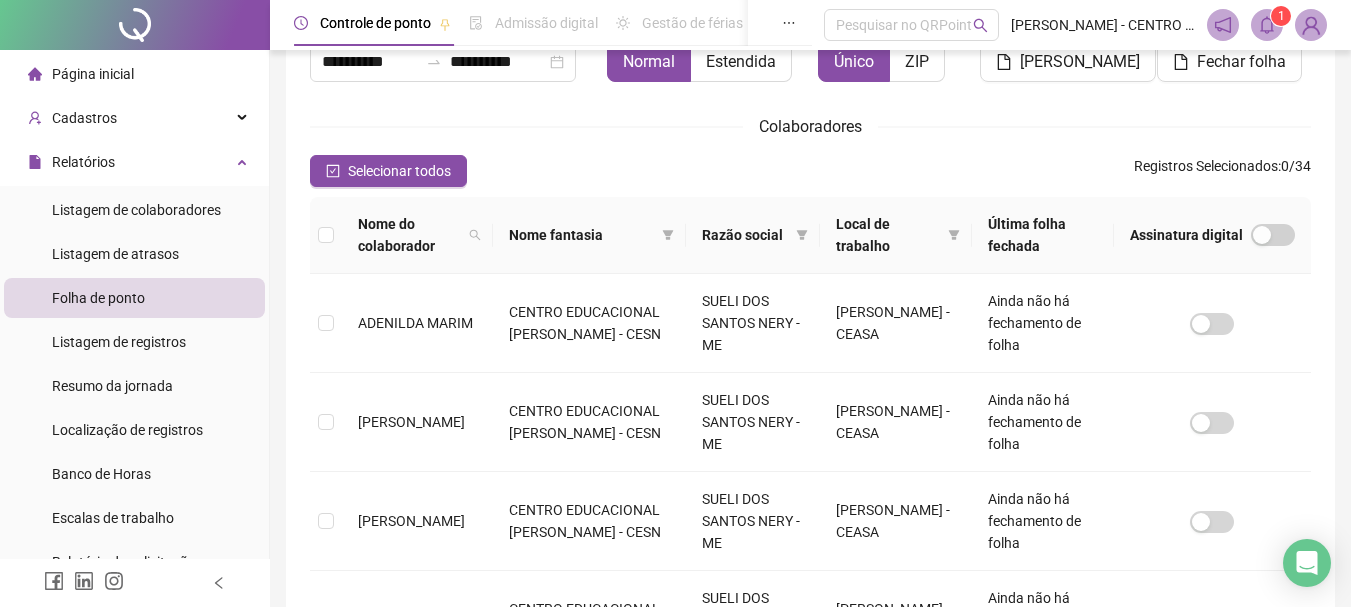 scroll, scrollTop: 171, scrollLeft: 0, axis: vertical 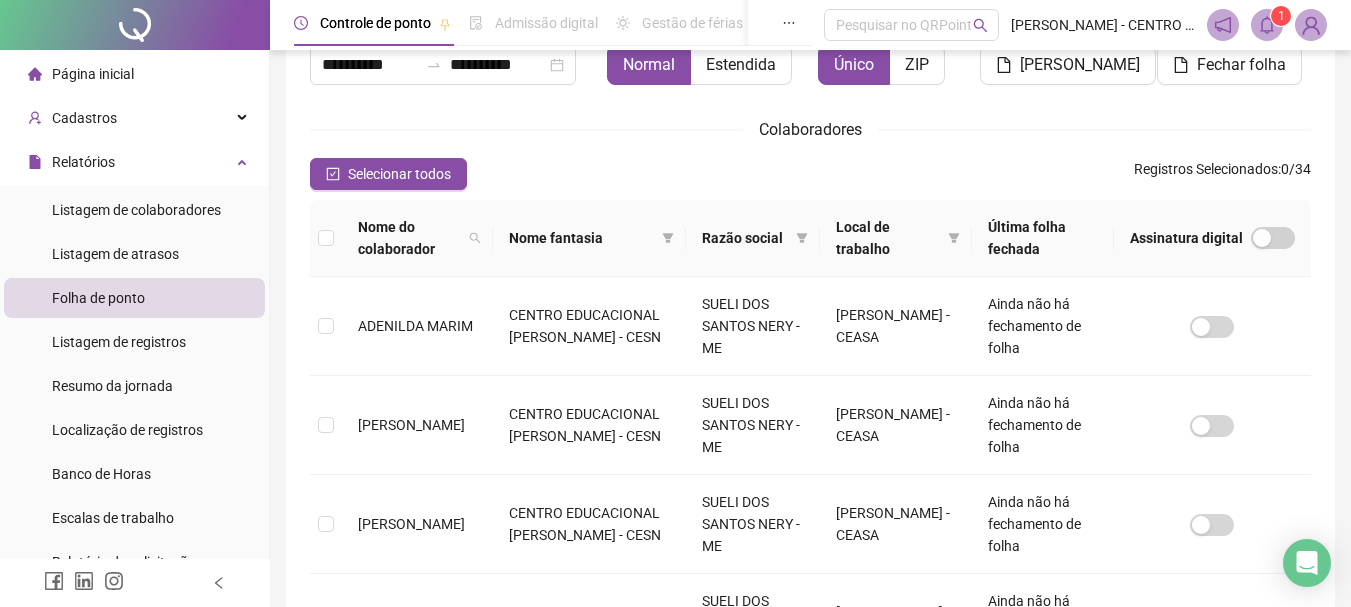 click on "Nome fantasia" at bounding box center [582, 238] 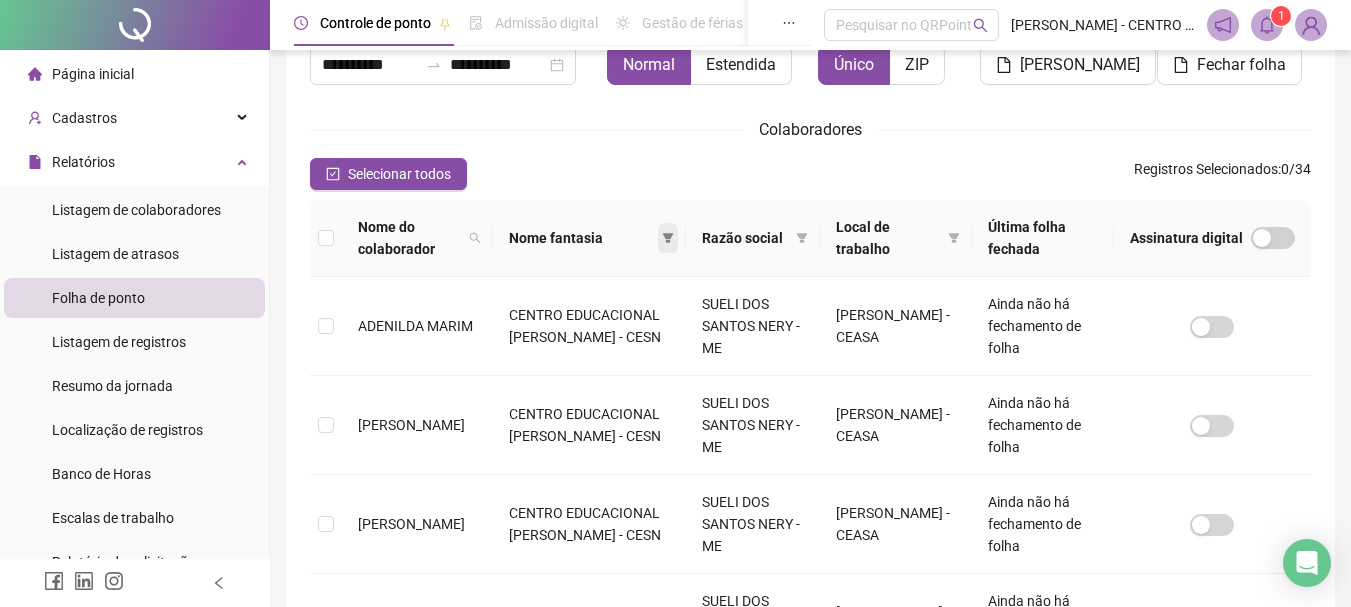 click 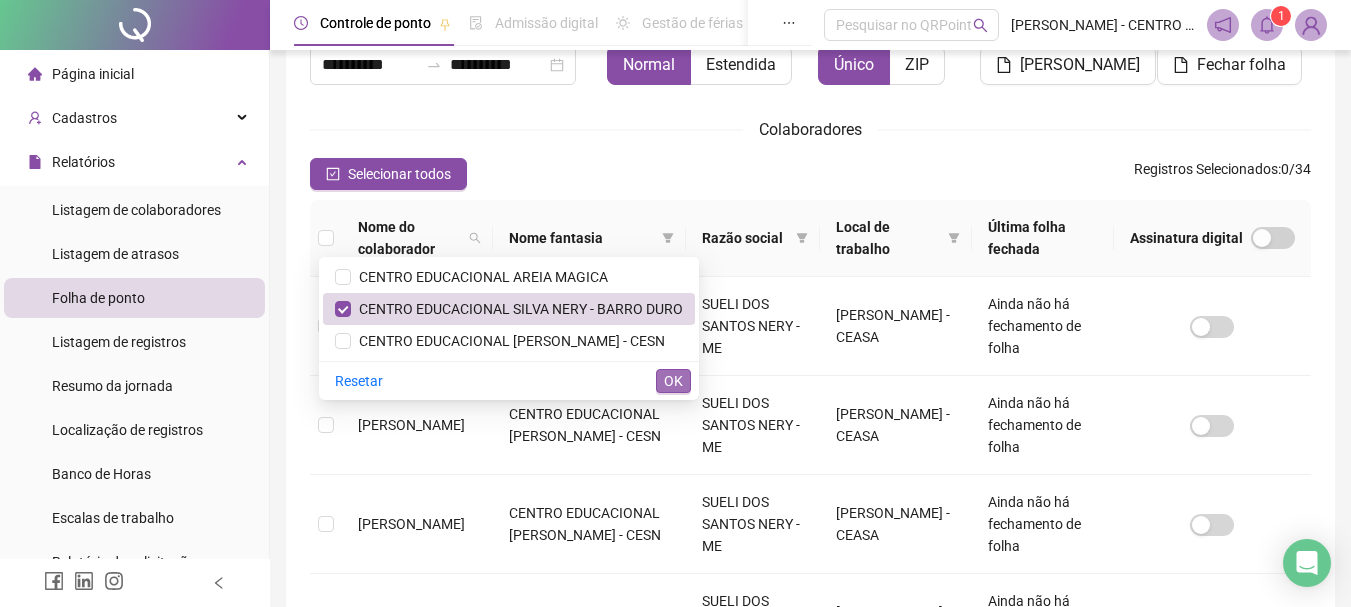 click on "OK" at bounding box center (673, 381) 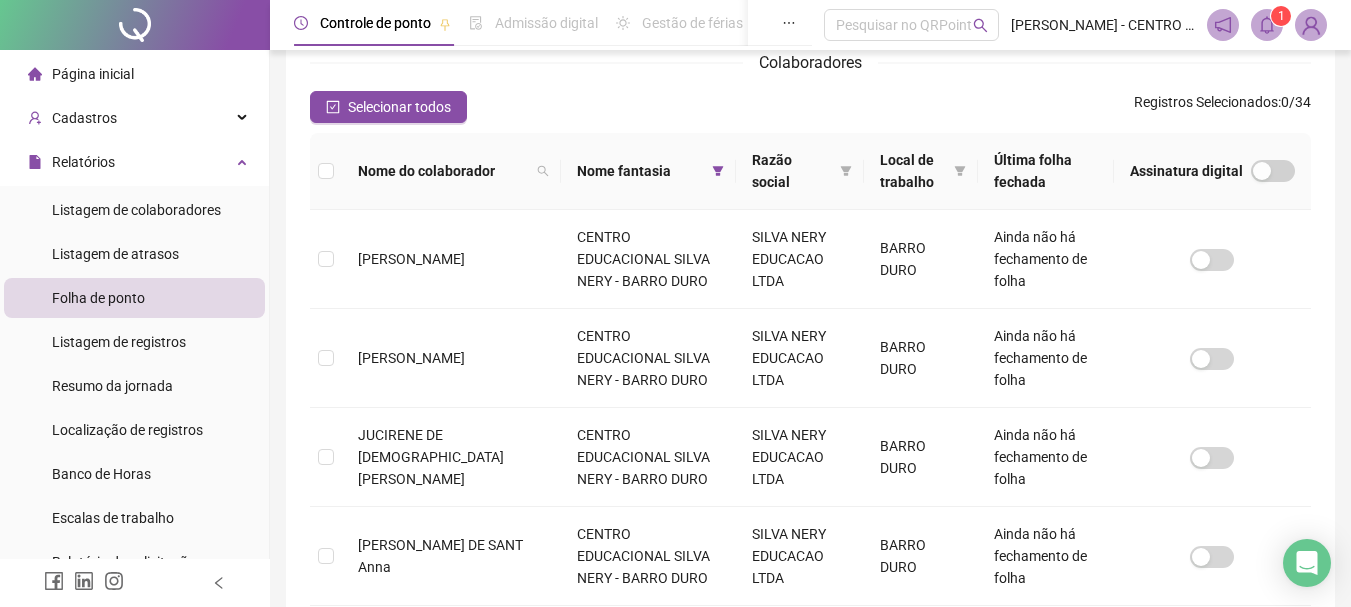 scroll, scrollTop: 228, scrollLeft: 0, axis: vertical 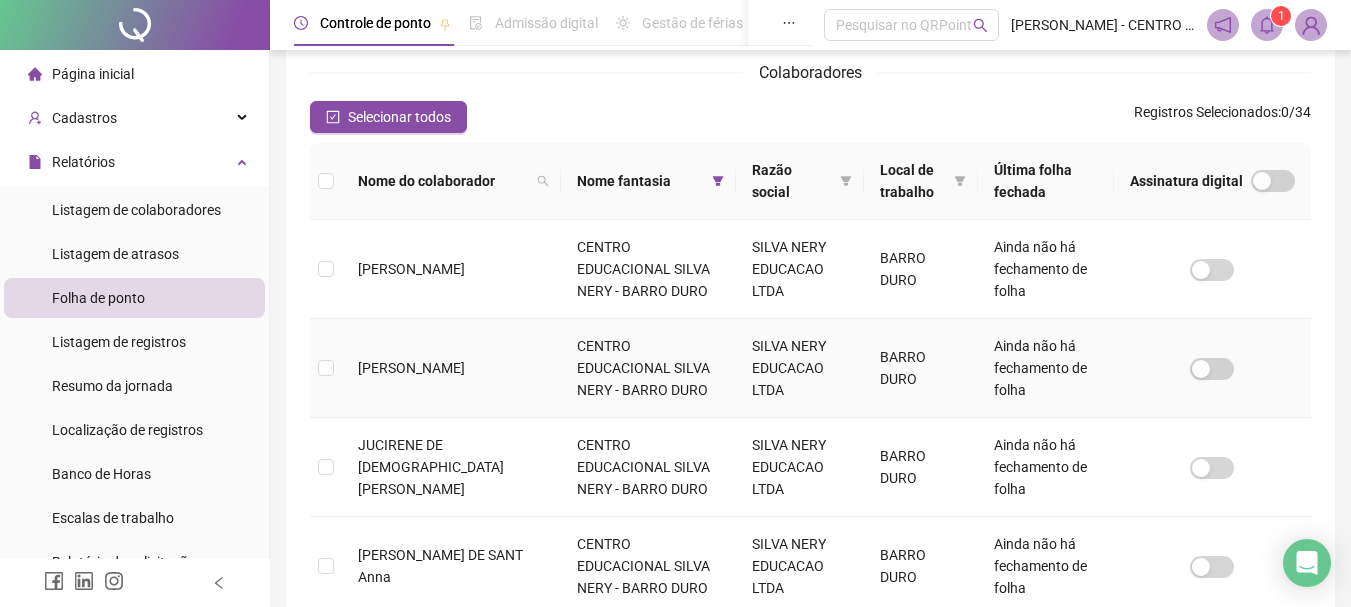 click on "CENTRO EDUCACIONAL SILVA NERY - BARRO DURO" at bounding box center (648, 368) 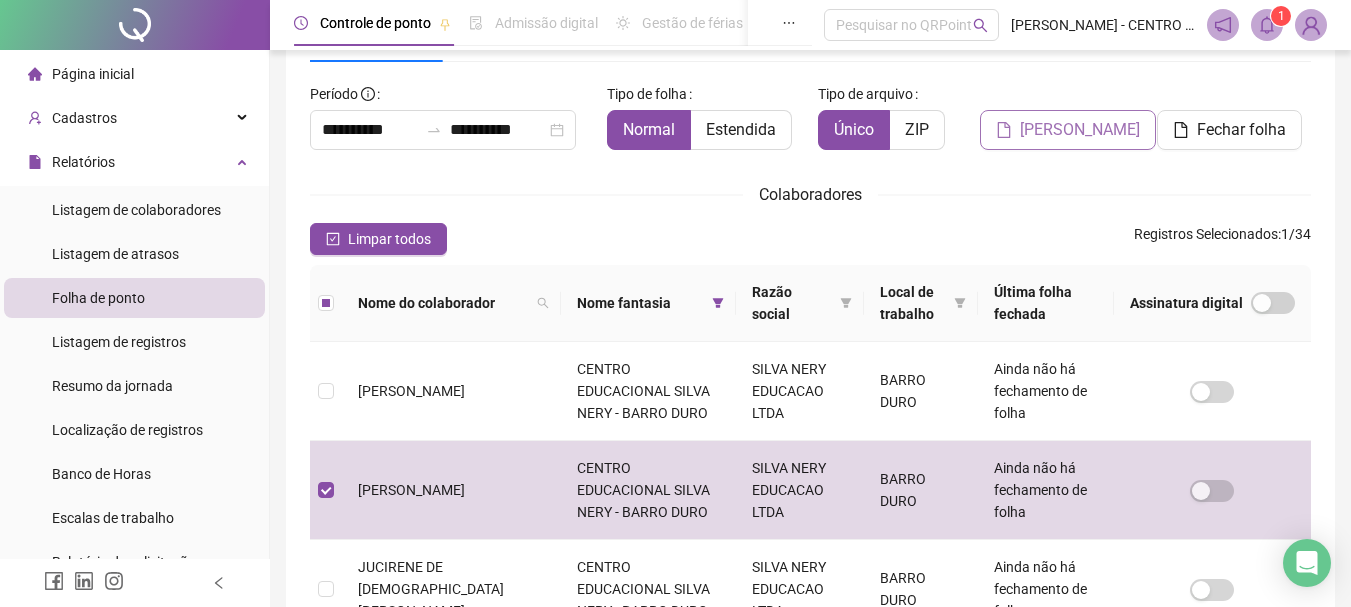 click 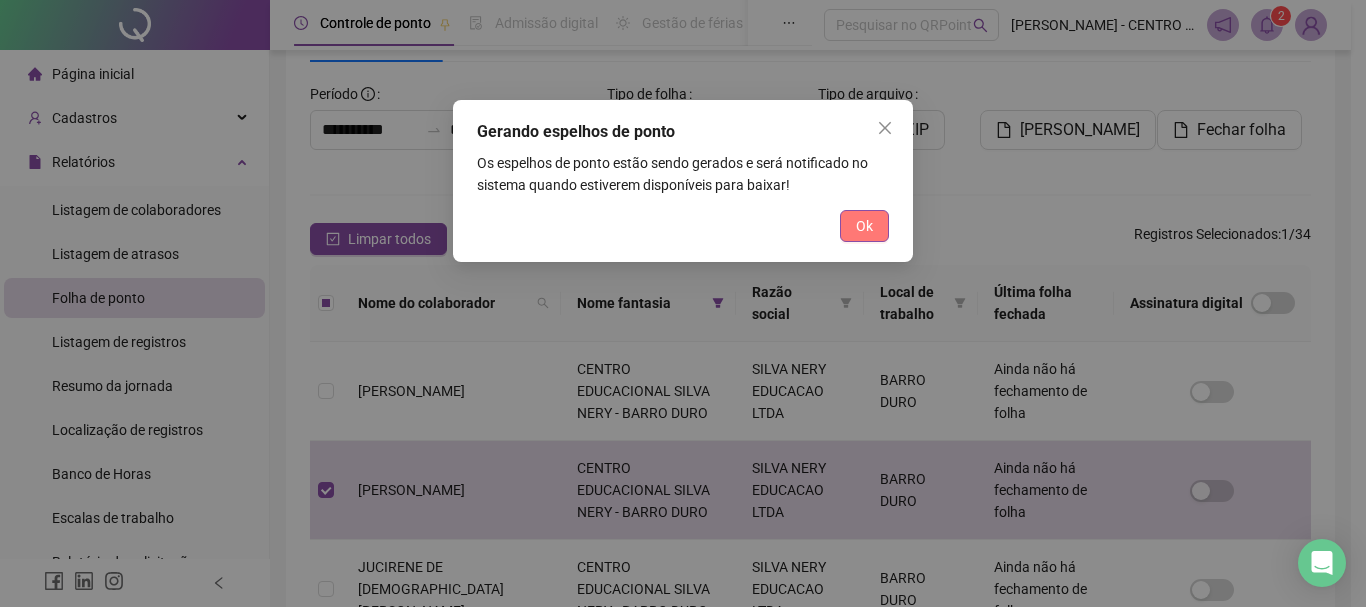 click on "Ok" at bounding box center (864, 226) 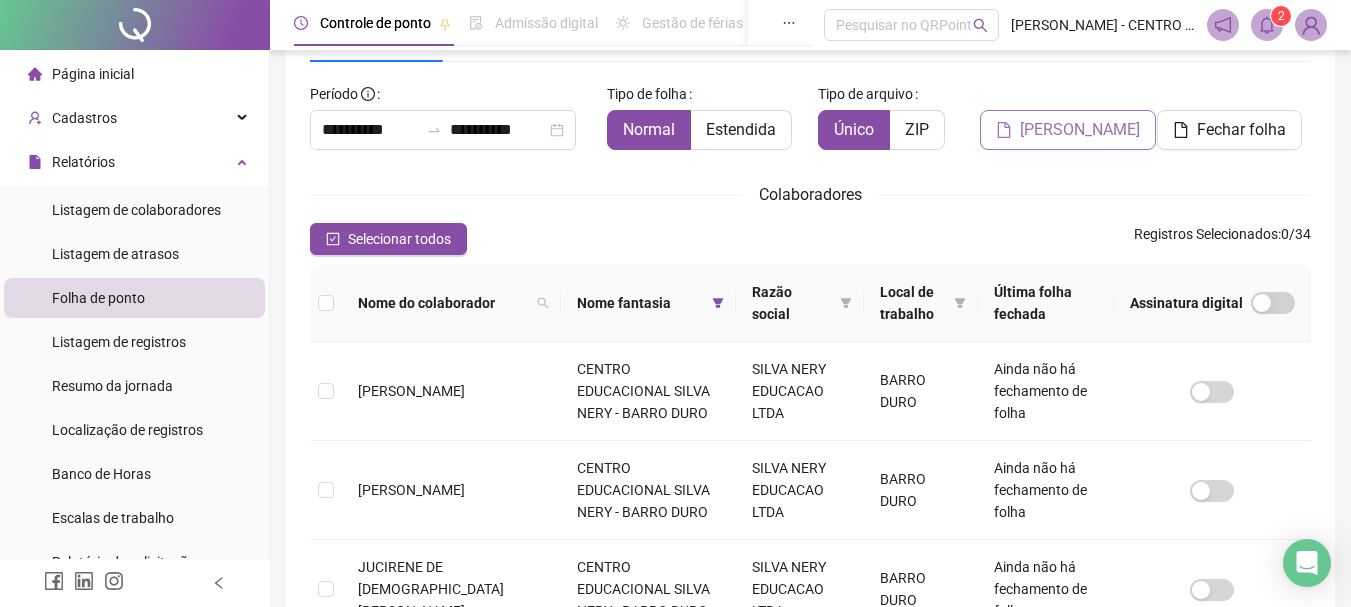 click on "[PERSON_NAME]" at bounding box center (1080, 130) 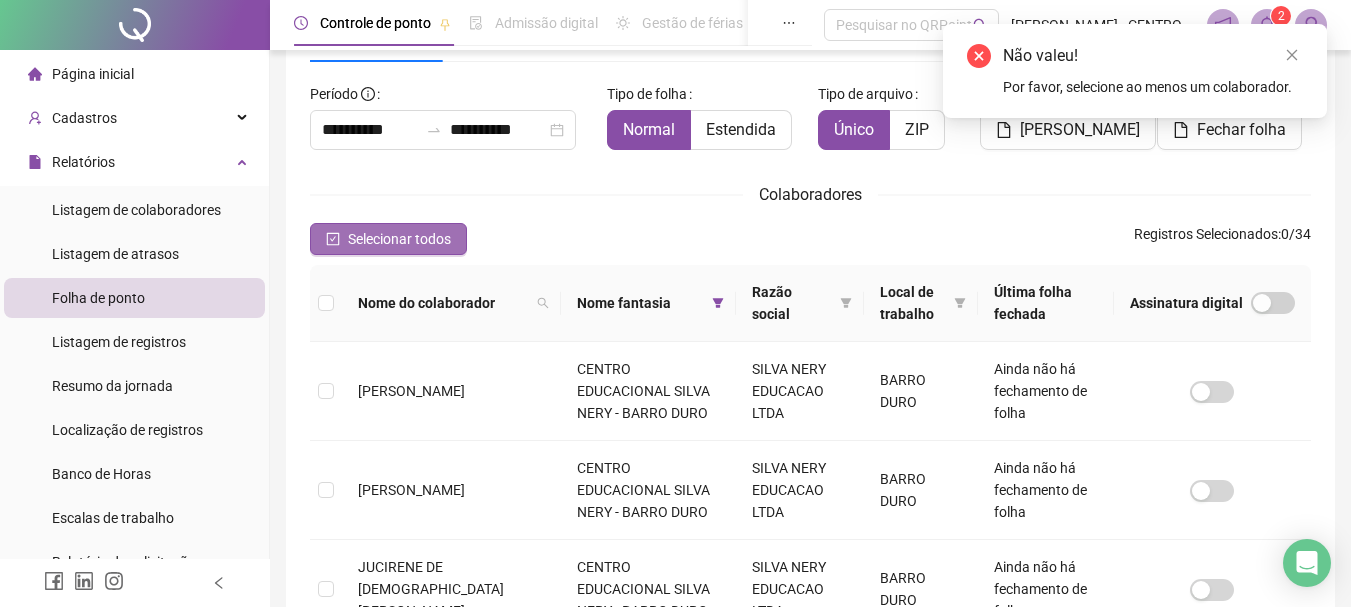click on "Selecionar todos" at bounding box center [388, 239] 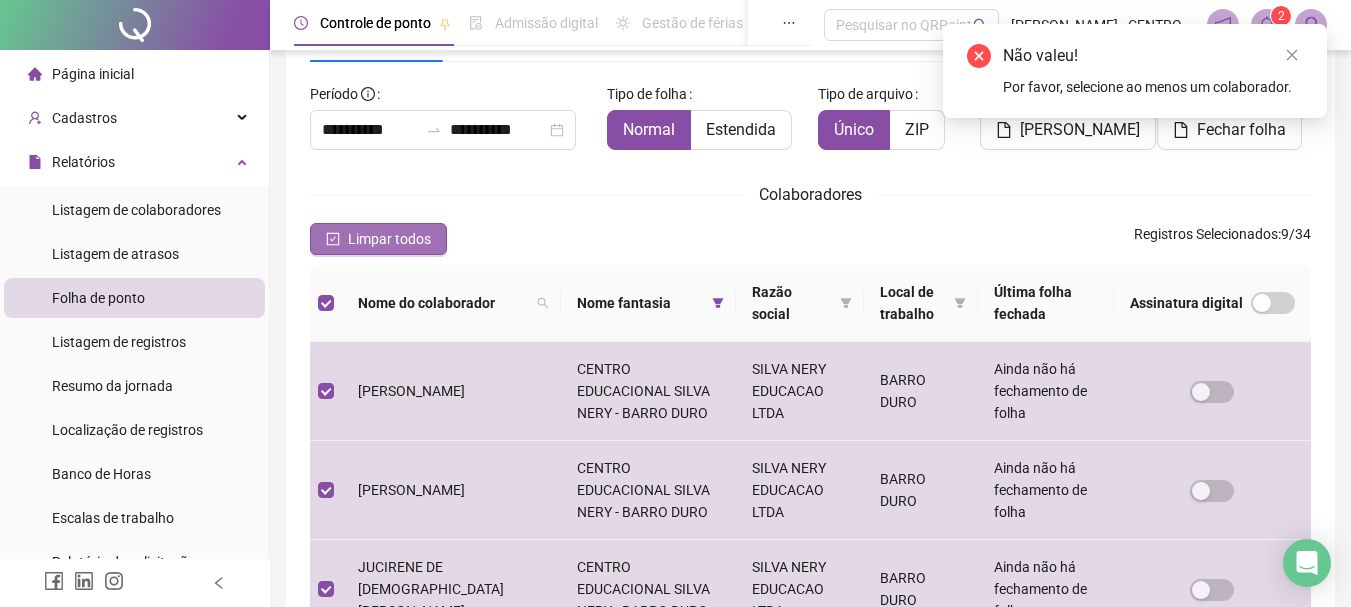 click 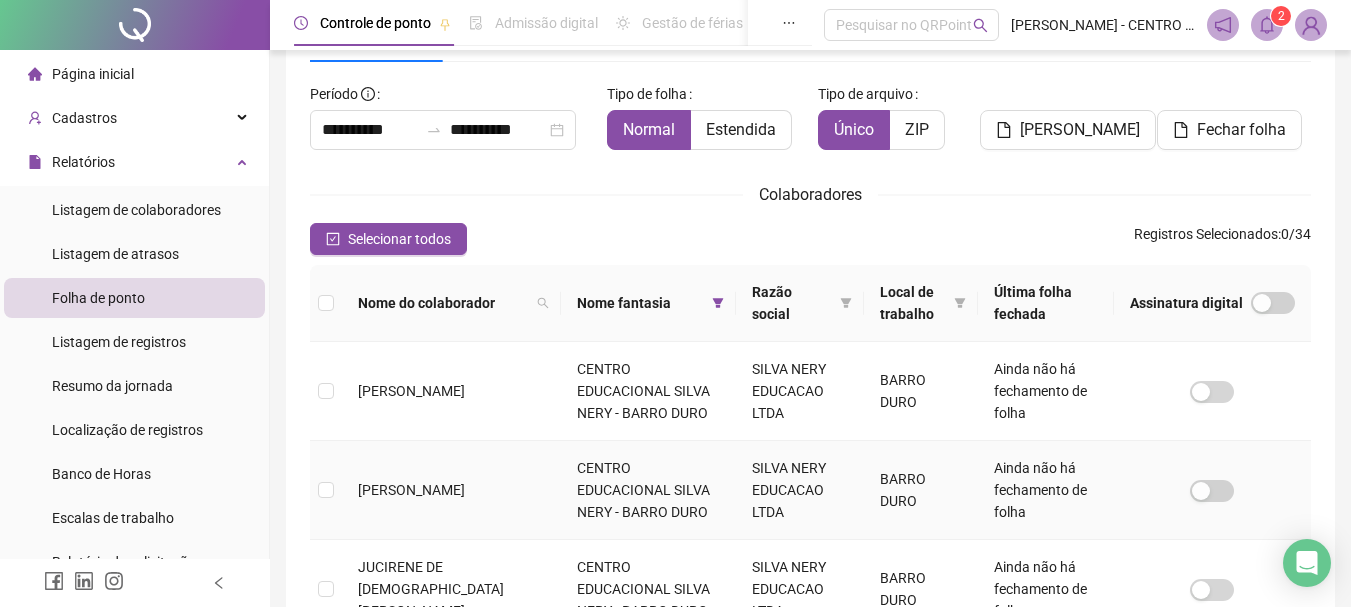 click at bounding box center (326, 490) 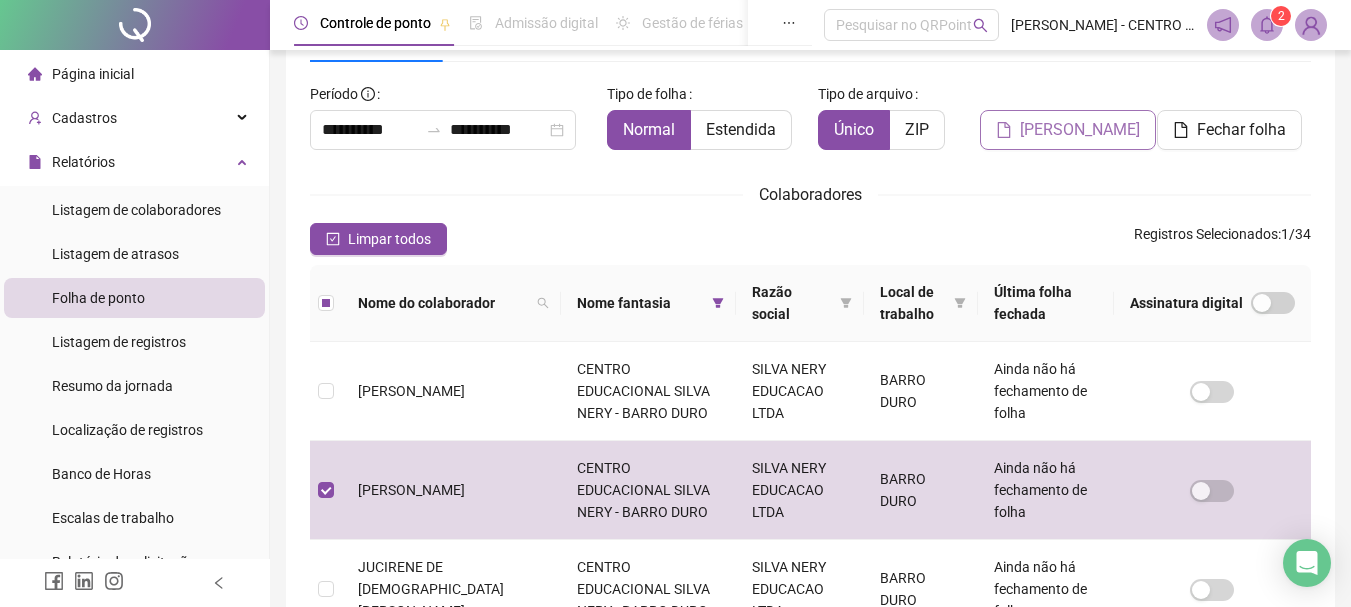 click on "[PERSON_NAME]" at bounding box center (1080, 130) 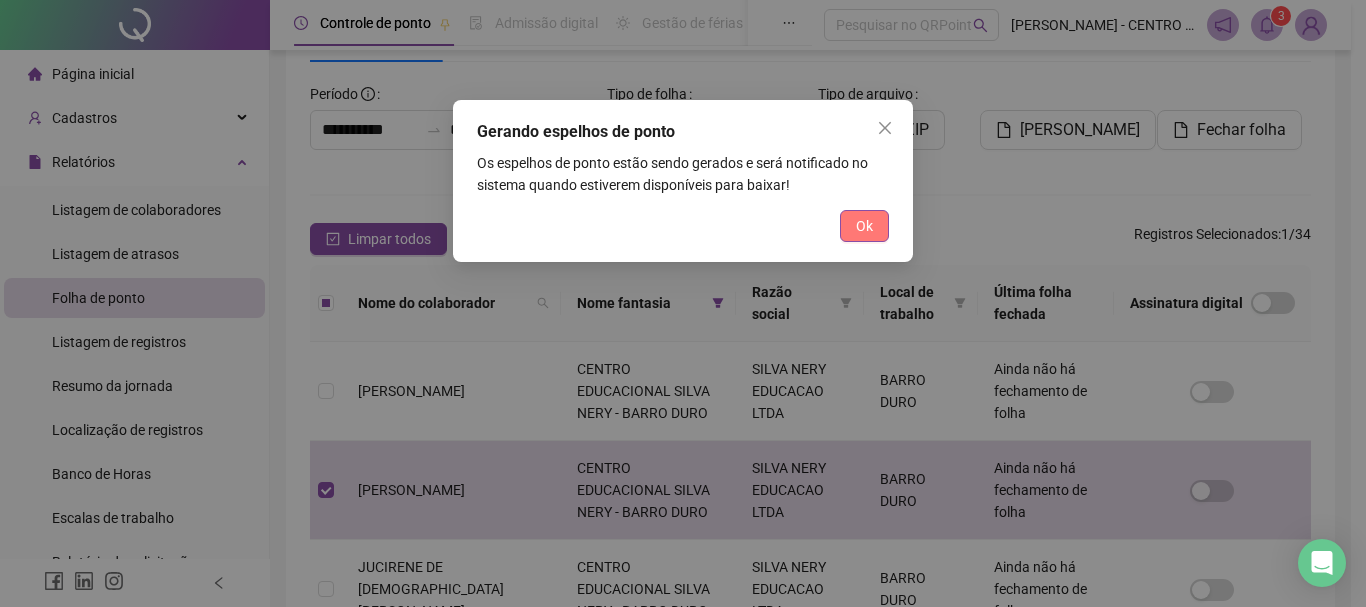 click on "Ok" at bounding box center [864, 226] 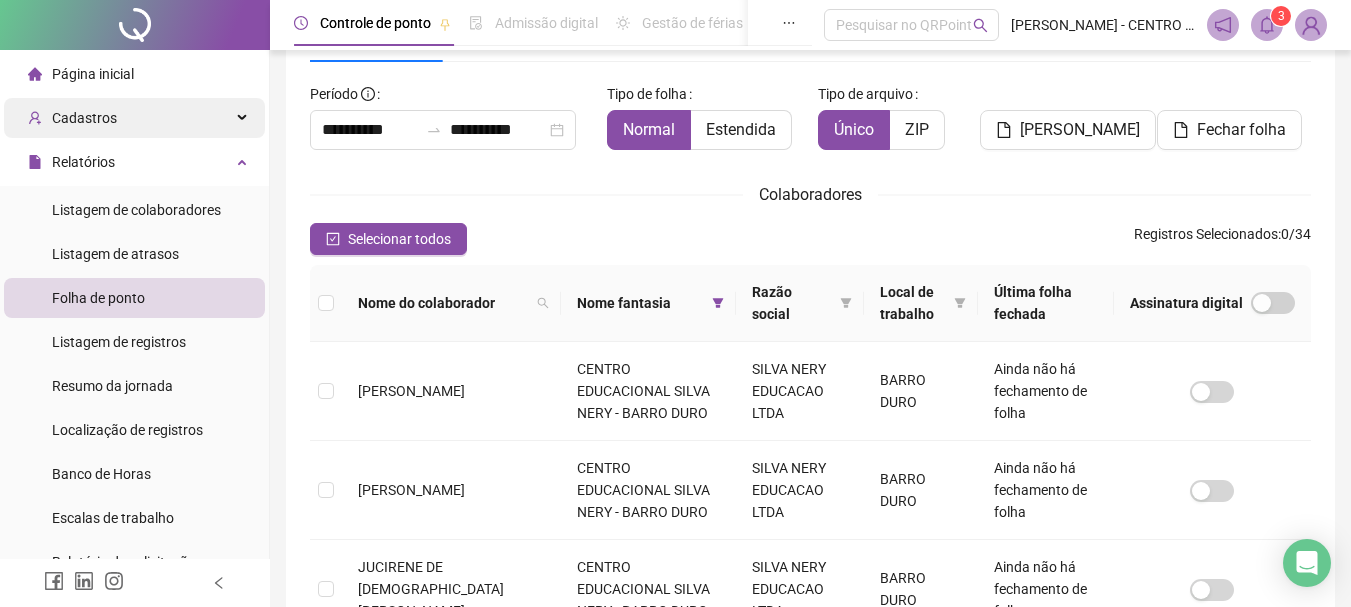 click on "Cadastros" at bounding box center [134, 118] 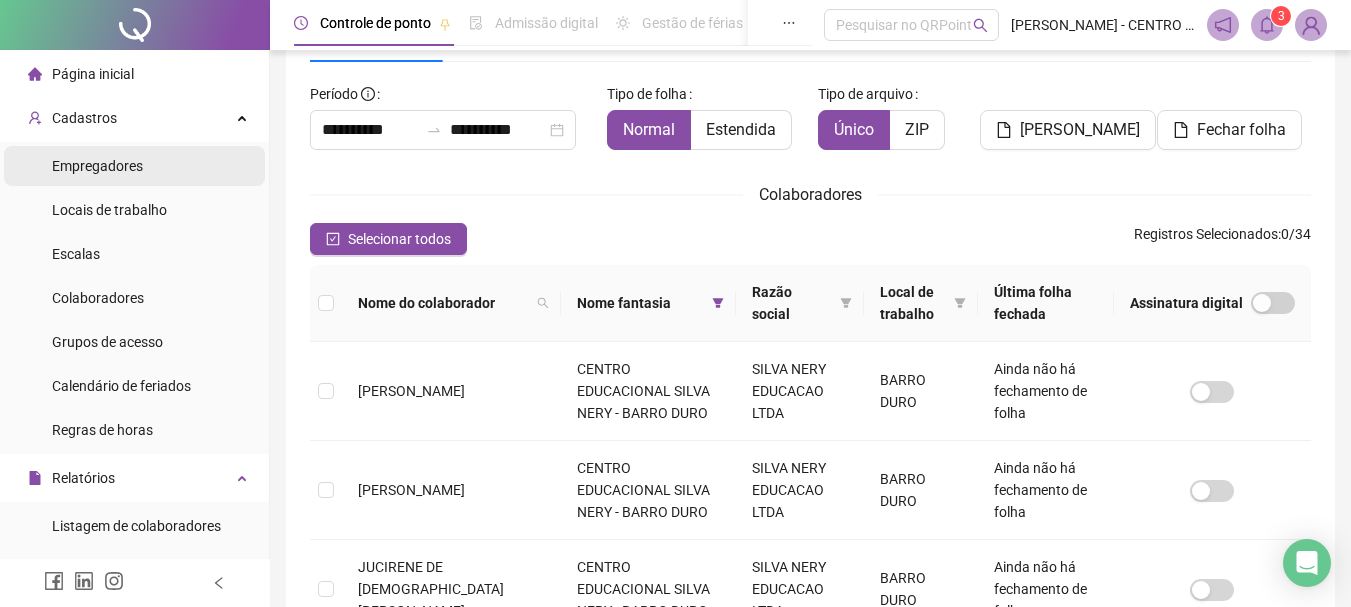 click on "Empregadores" at bounding box center (97, 166) 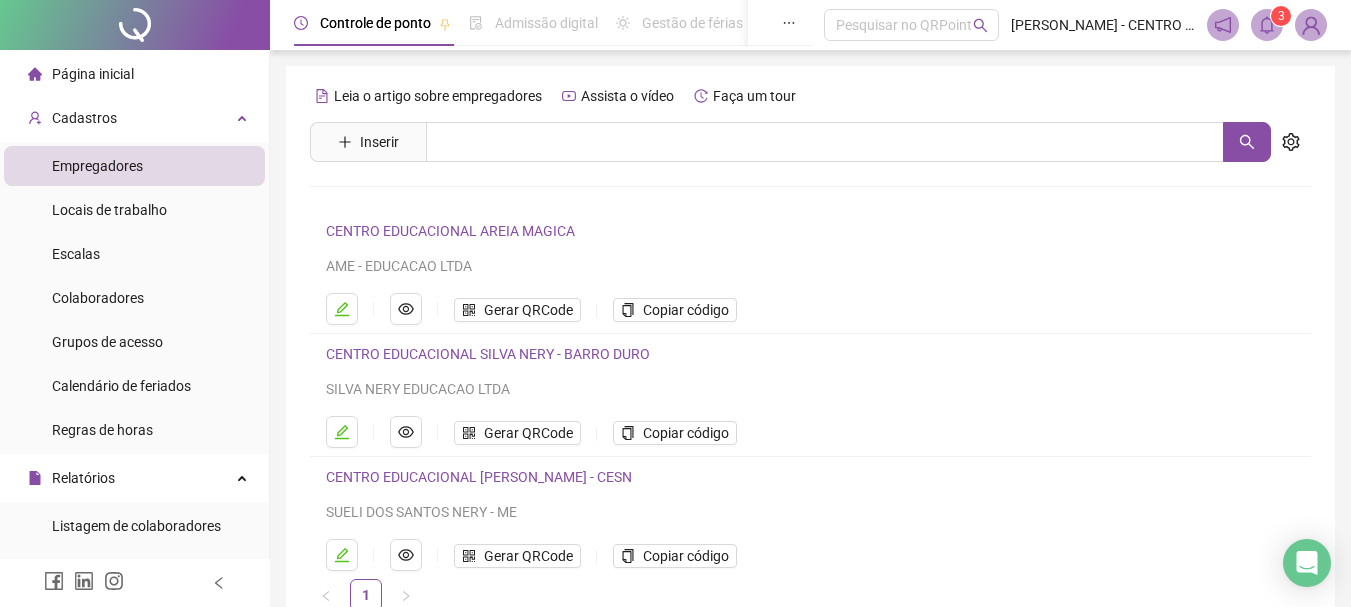 drag, startPoint x: 1348, startPoint y: 215, endPoint x: 1363, endPoint y: 247, distance: 35.341194 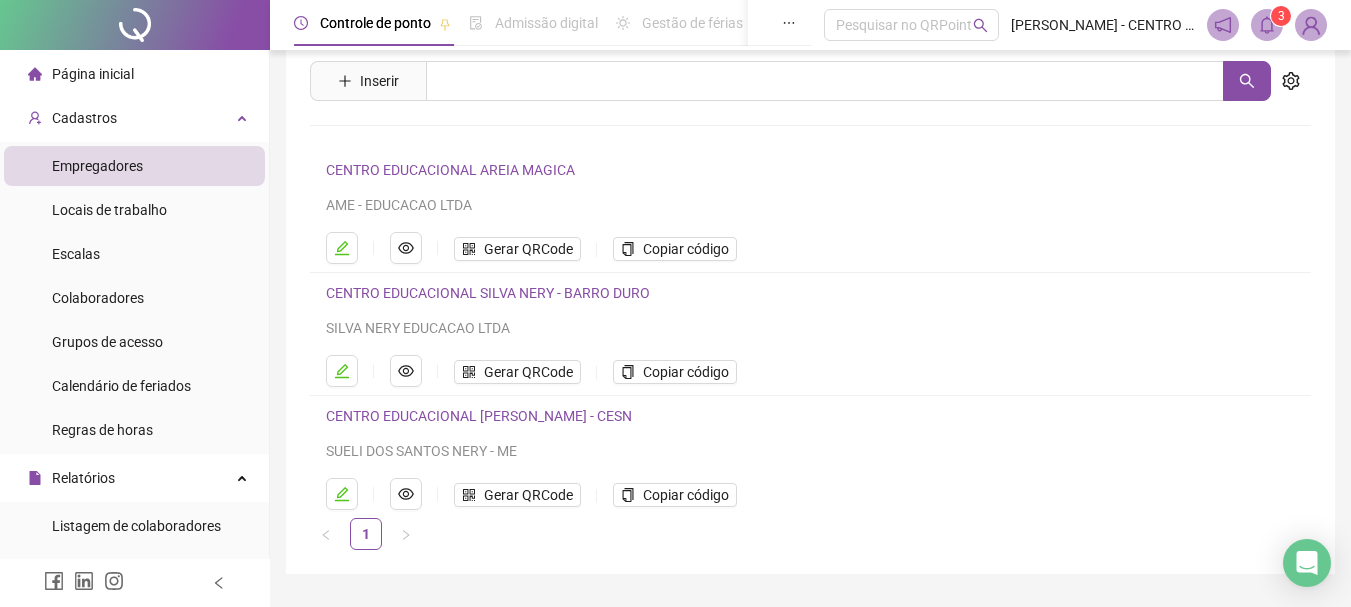 scroll, scrollTop: 68, scrollLeft: 0, axis: vertical 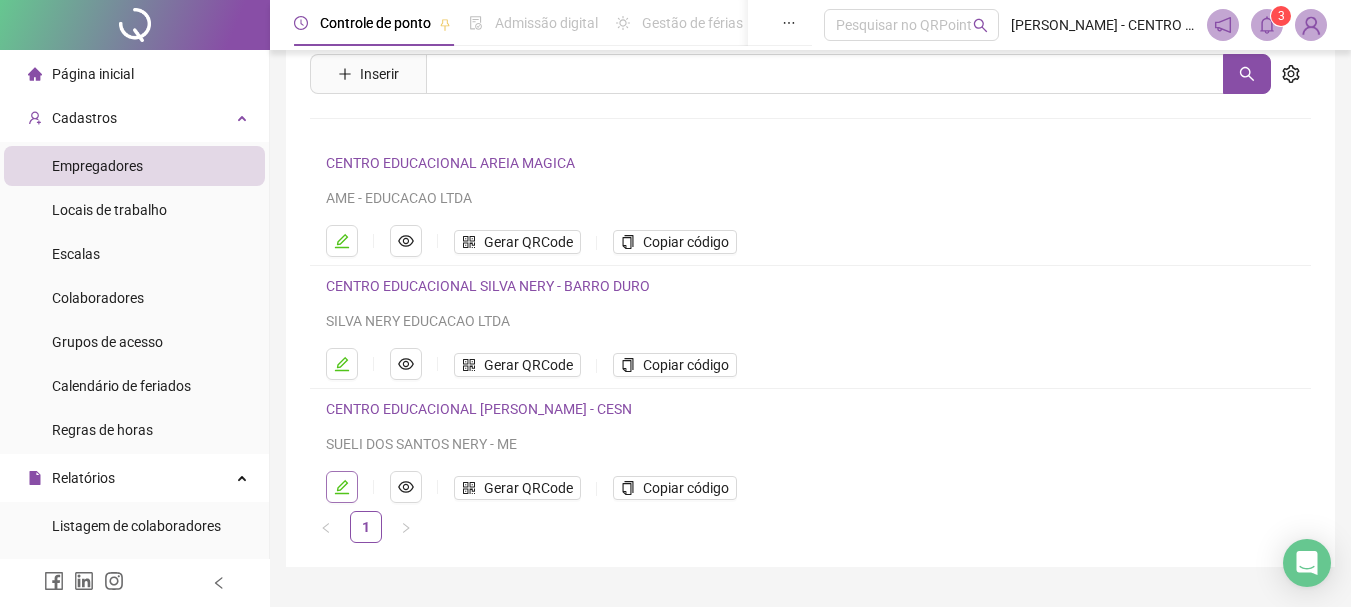 click 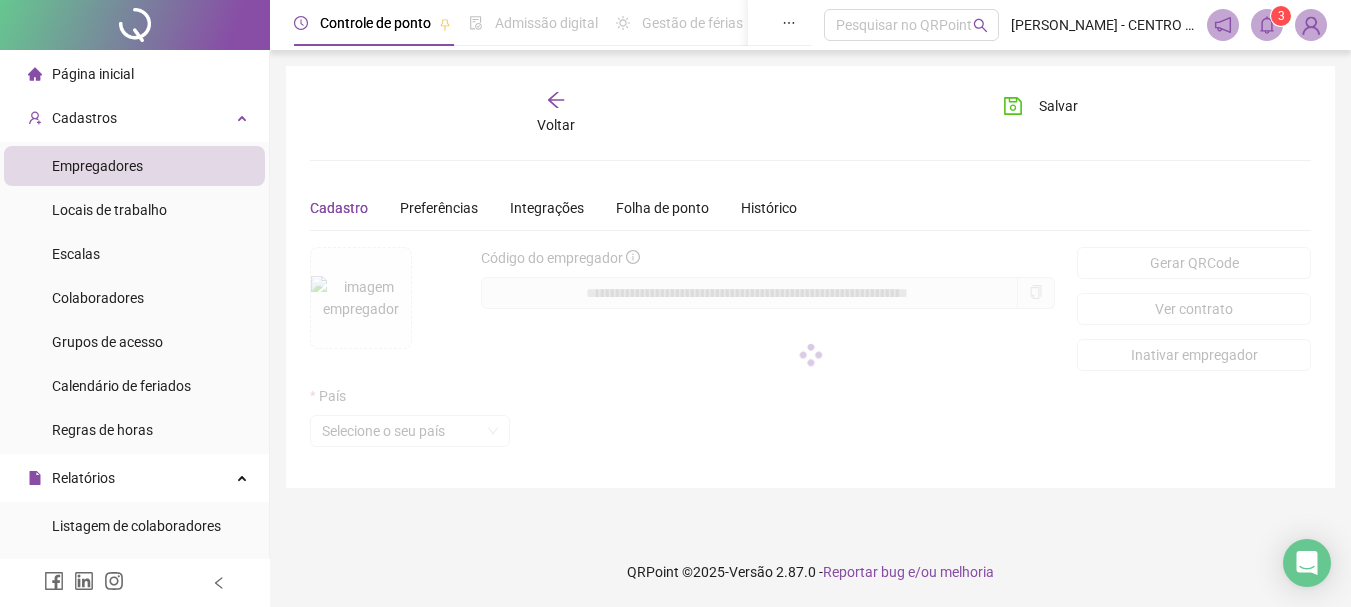 scroll, scrollTop: 0, scrollLeft: 0, axis: both 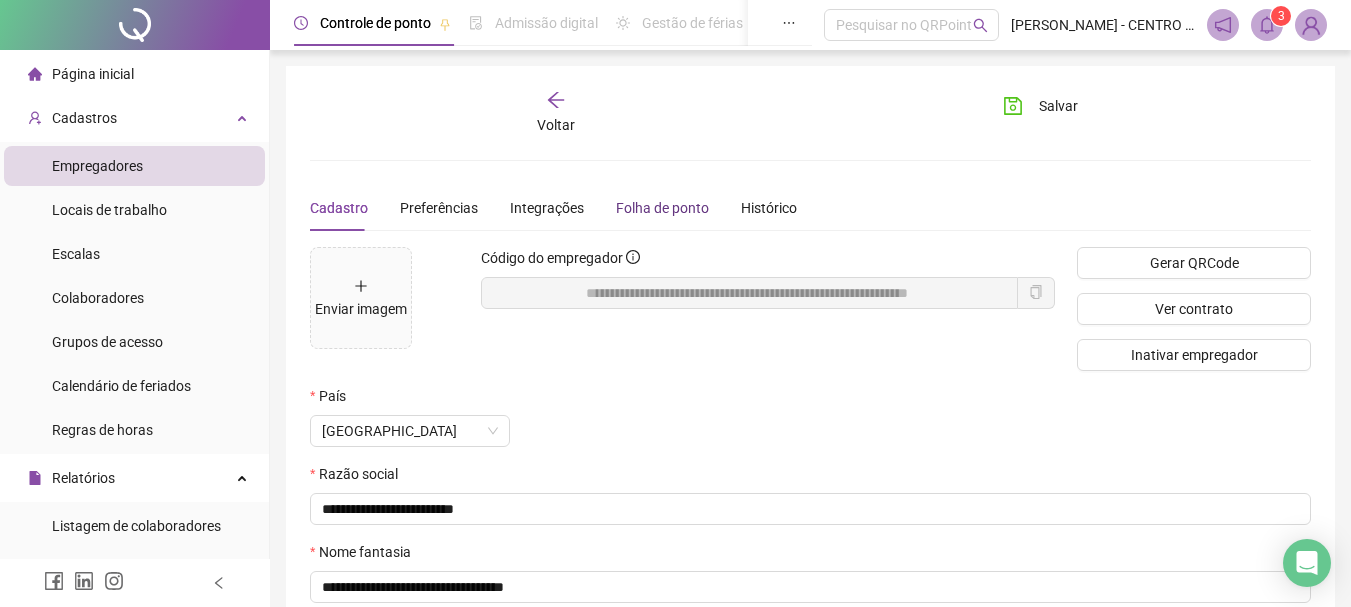 click on "Folha de ponto" at bounding box center [662, 208] 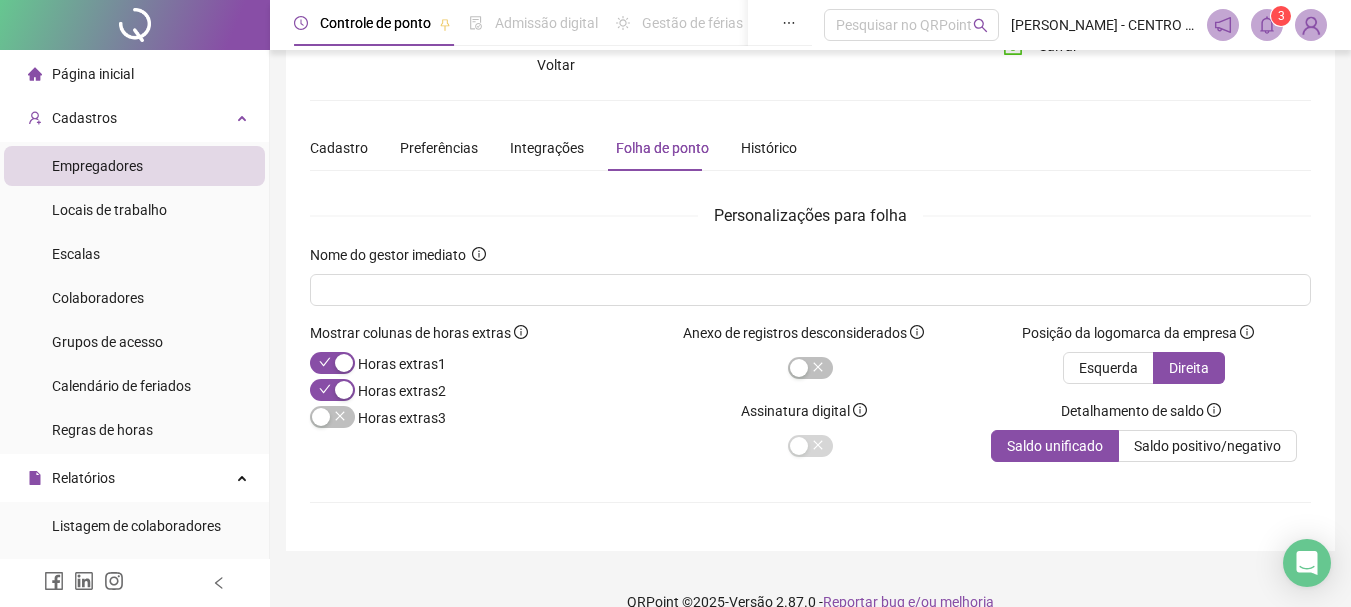 scroll, scrollTop: 0, scrollLeft: 0, axis: both 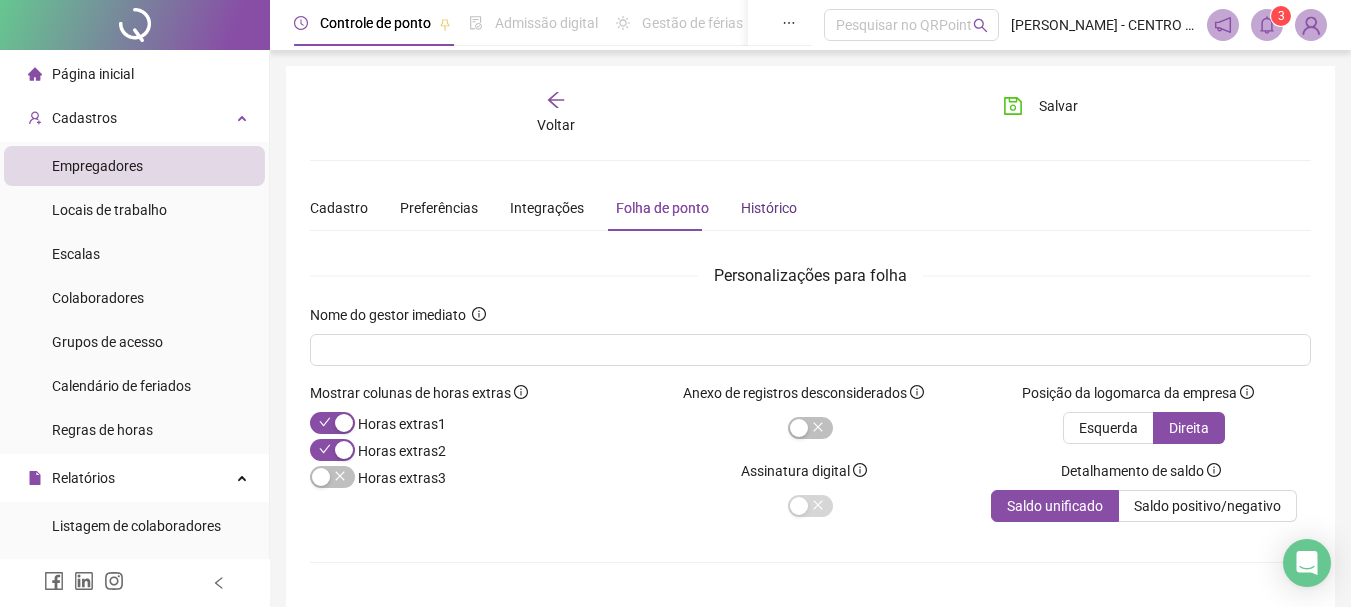click on "Histórico" at bounding box center [769, 208] 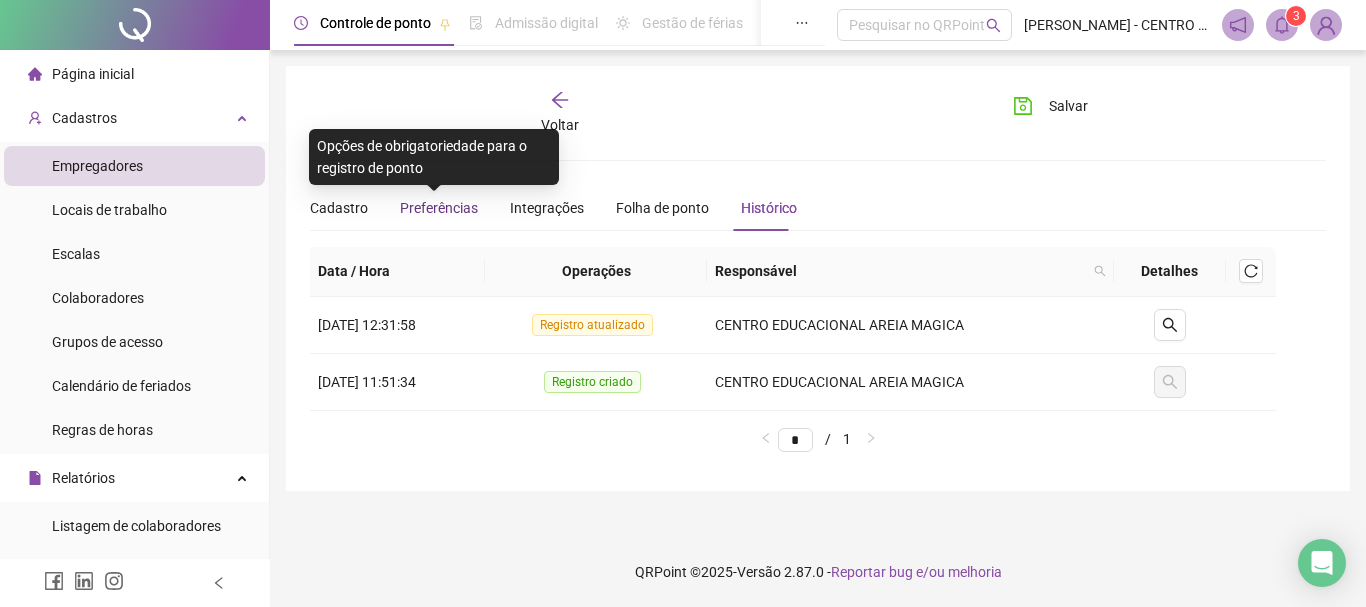 click on "Preferências" at bounding box center (439, 208) 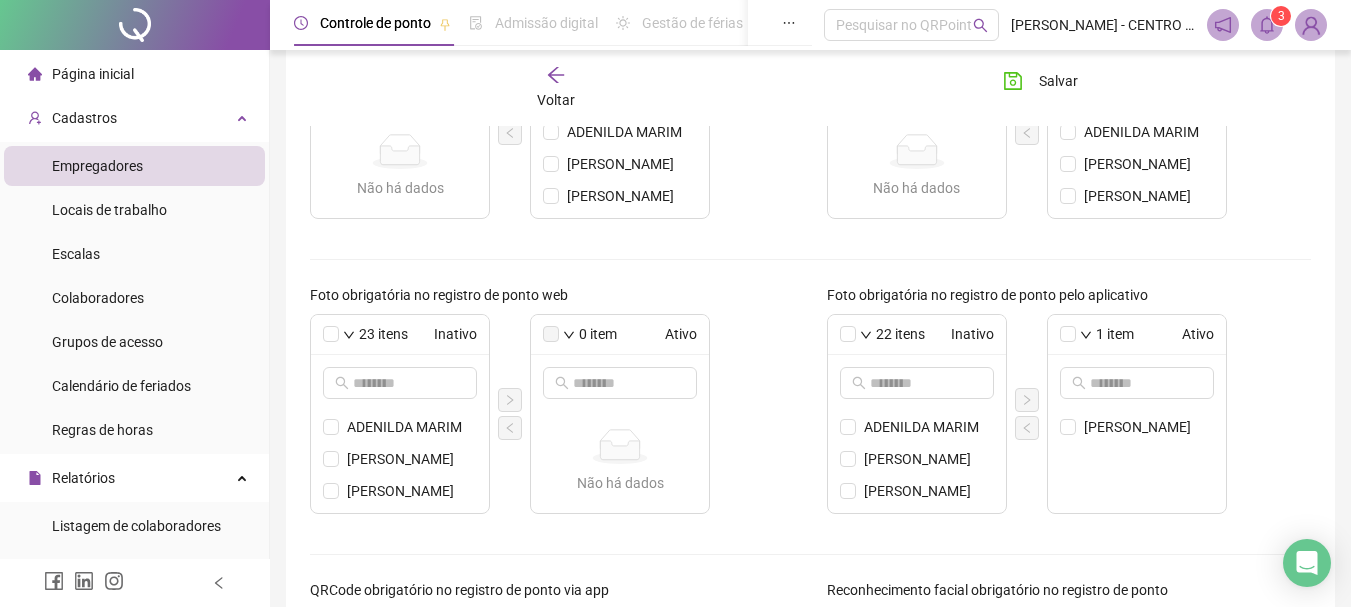scroll, scrollTop: 496, scrollLeft: 0, axis: vertical 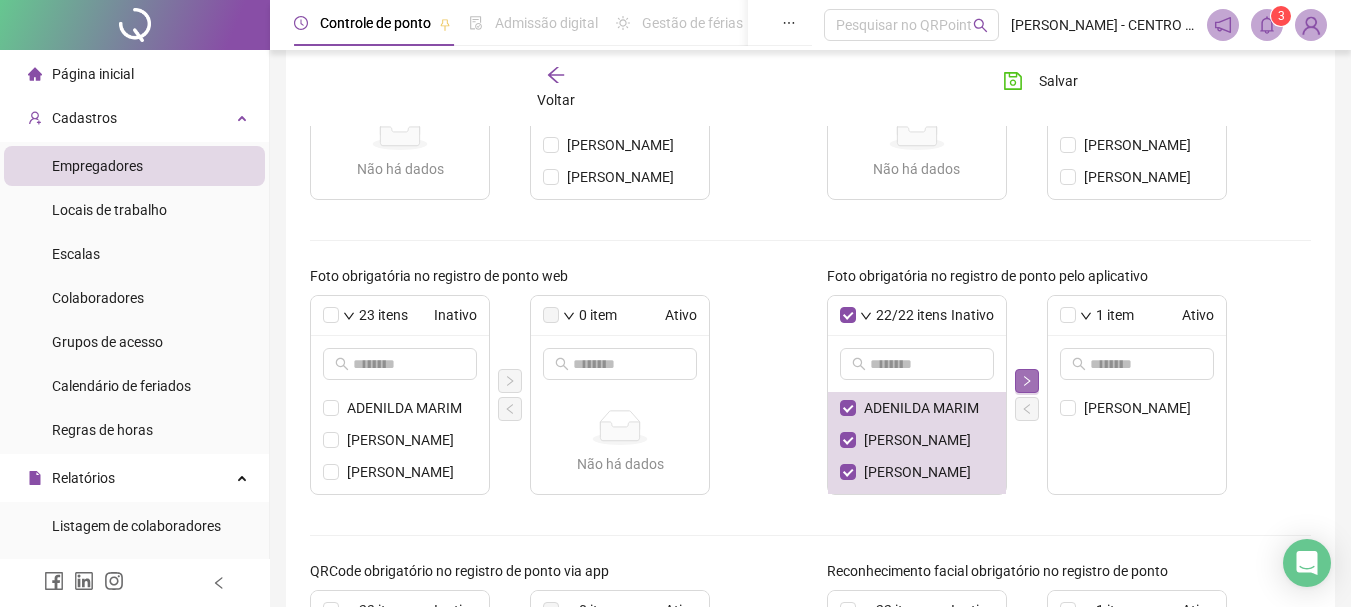 click at bounding box center (1027, 381) 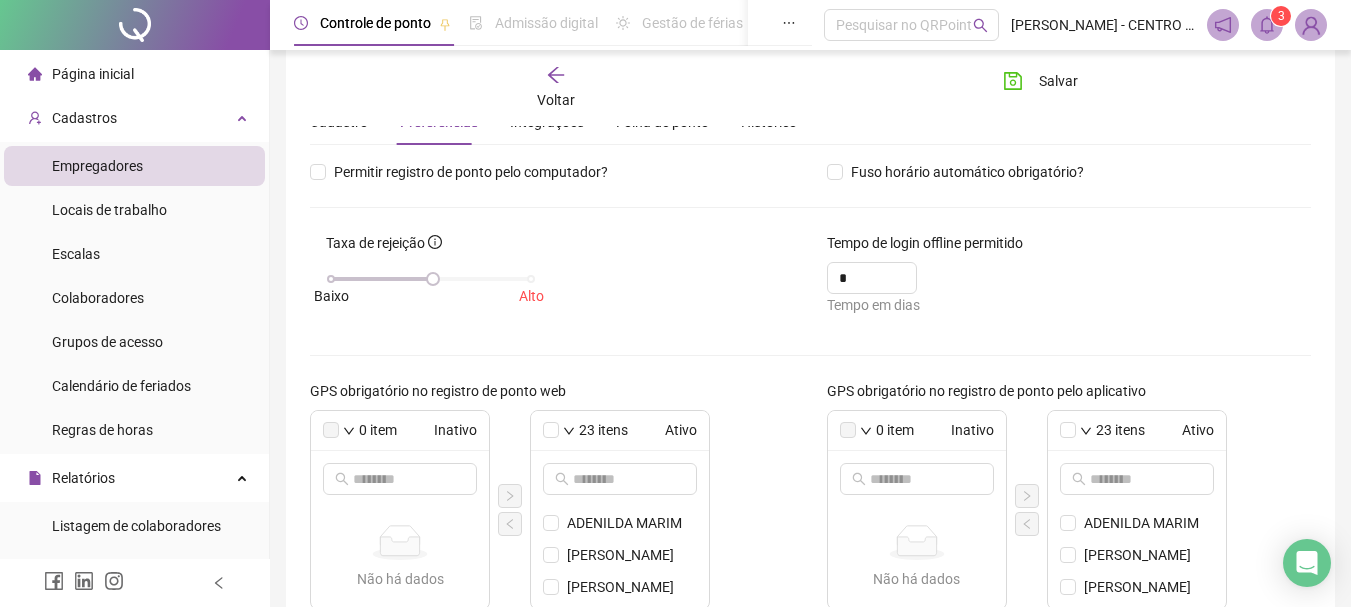scroll, scrollTop: 69, scrollLeft: 0, axis: vertical 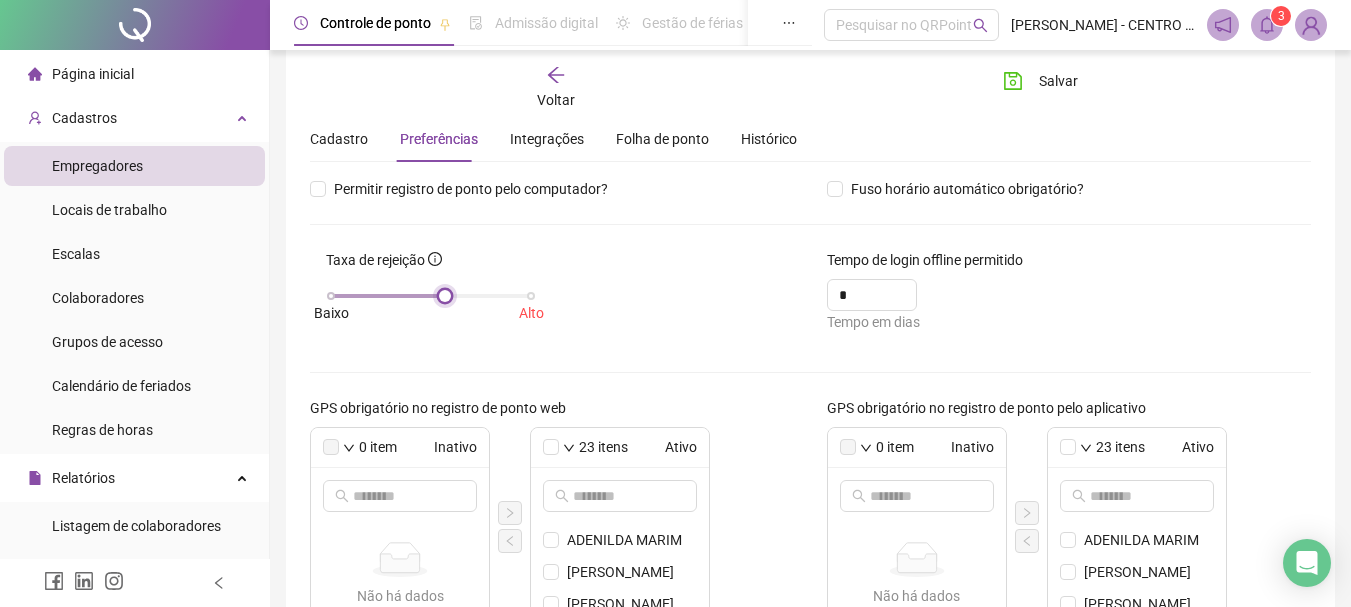drag, startPoint x: 434, startPoint y: 294, endPoint x: 445, endPoint y: 295, distance: 11.045361 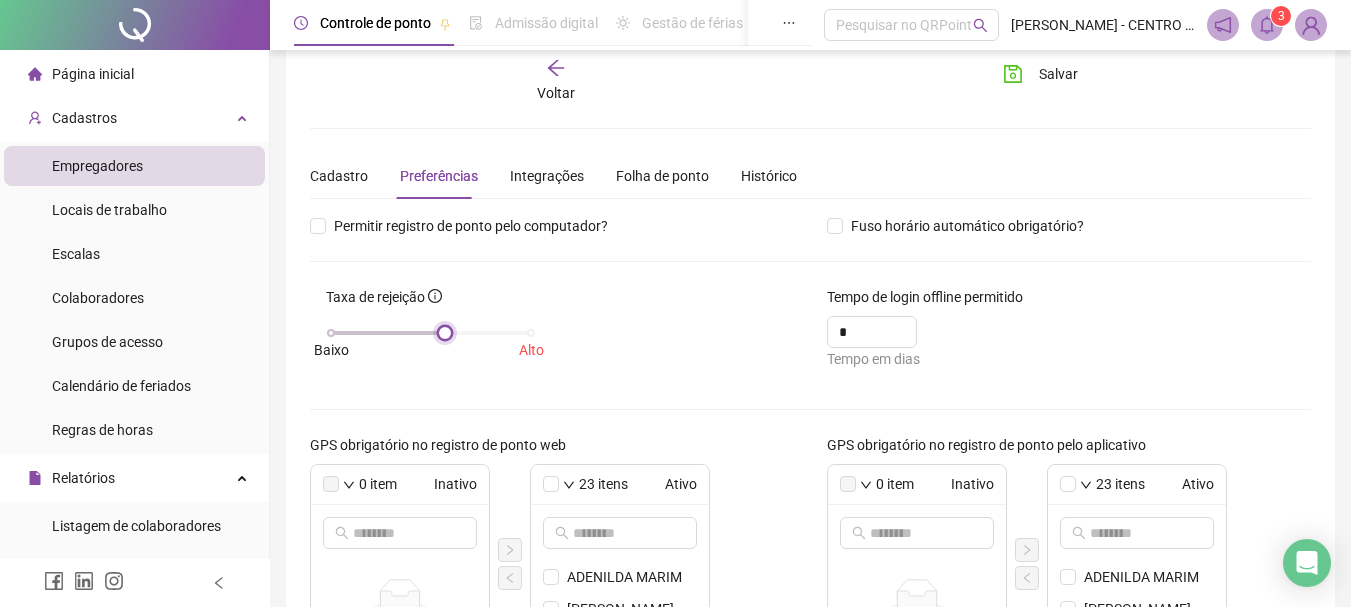 scroll, scrollTop: 27, scrollLeft: 0, axis: vertical 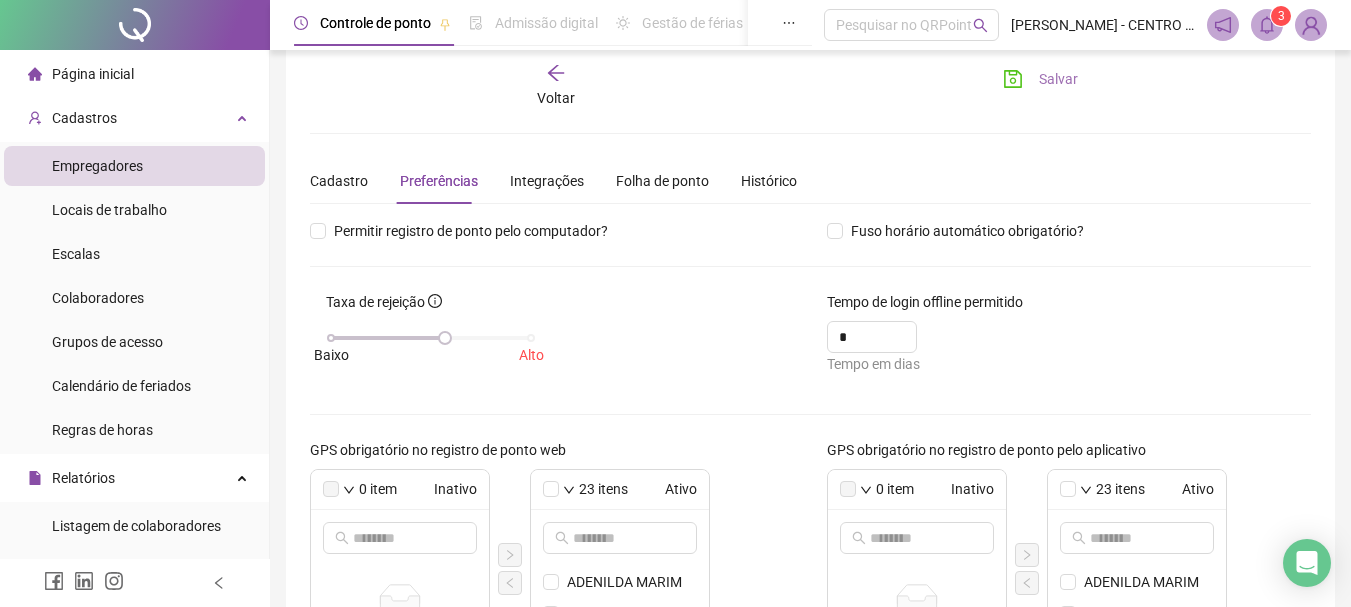 click on "Salvar" at bounding box center (1058, 79) 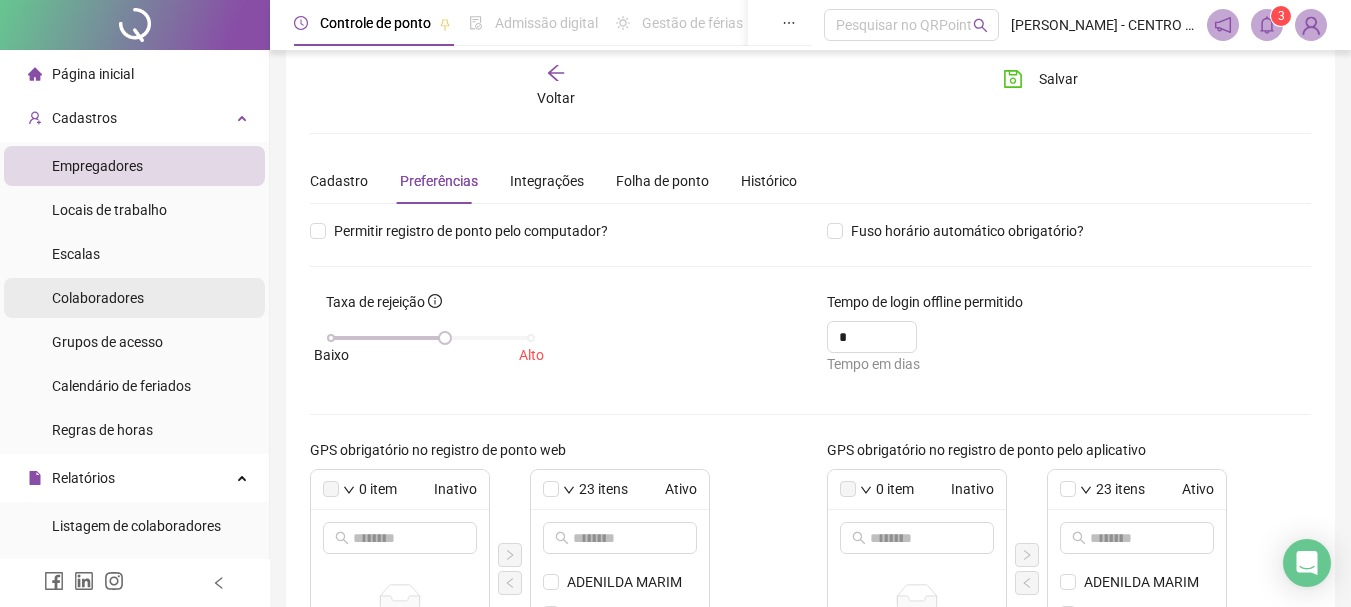 click on "Colaboradores" at bounding box center (98, 298) 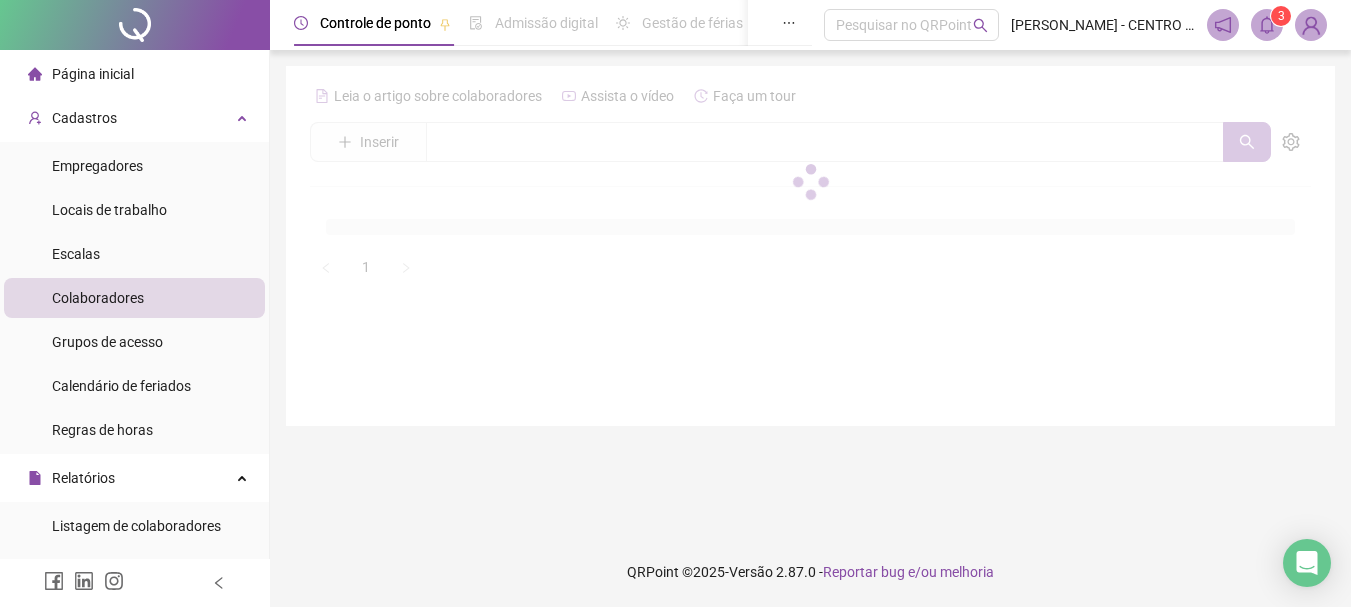 scroll, scrollTop: 0, scrollLeft: 0, axis: both 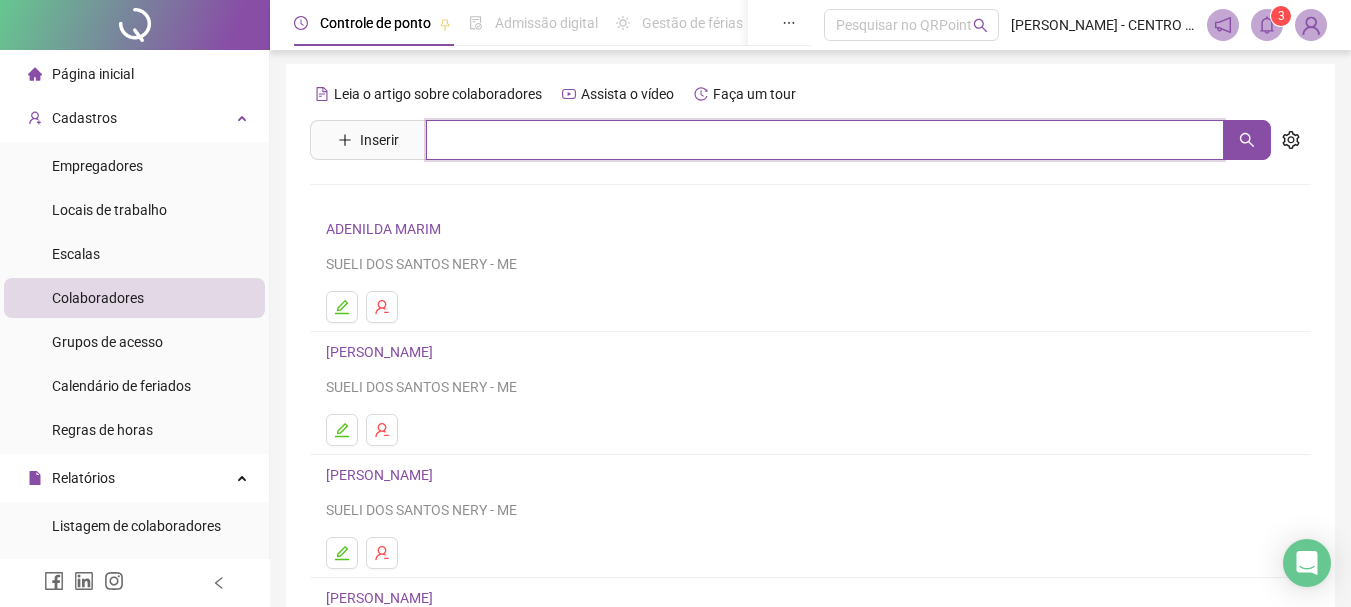 click at bounding box center [825, 140] 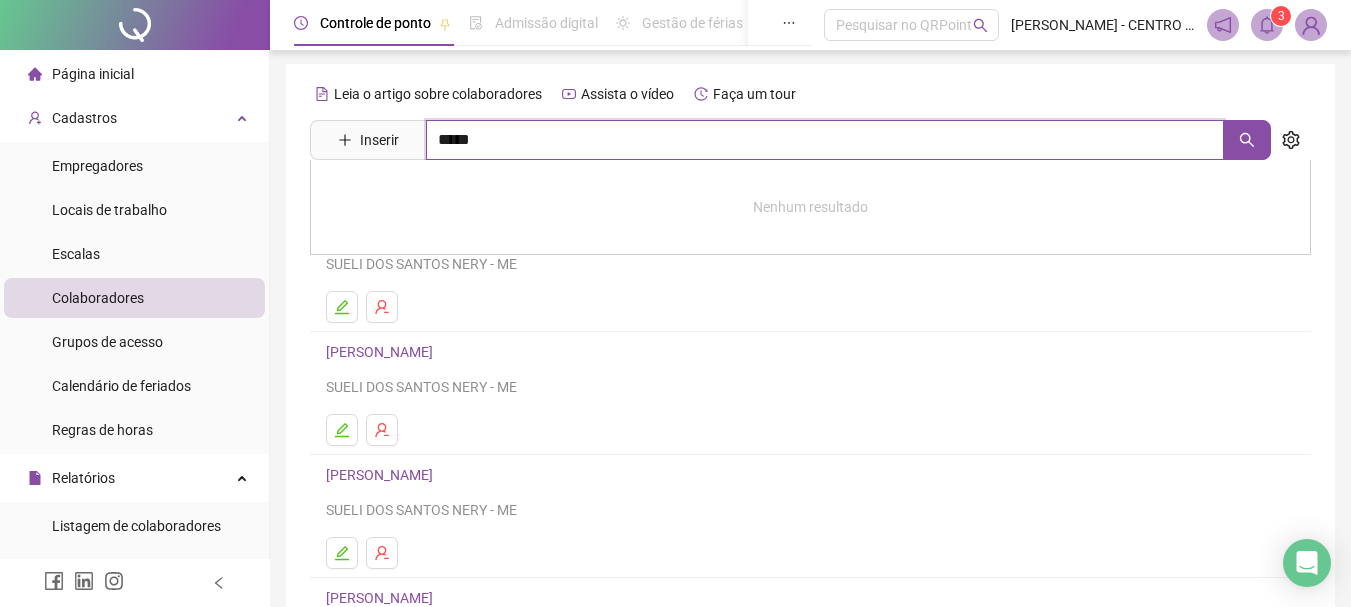 type on "*****" 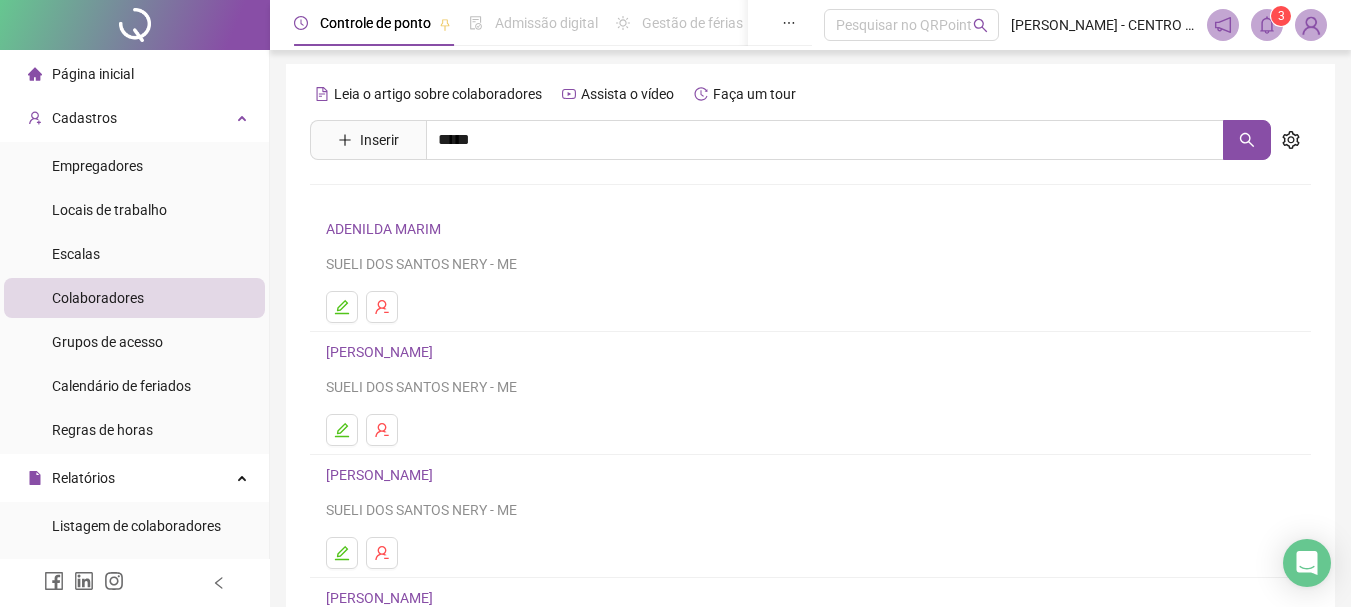 drag, startPoint x: 424, startPoint y: 214, endPoint x: 415, endPoint y: 202, distance: 15 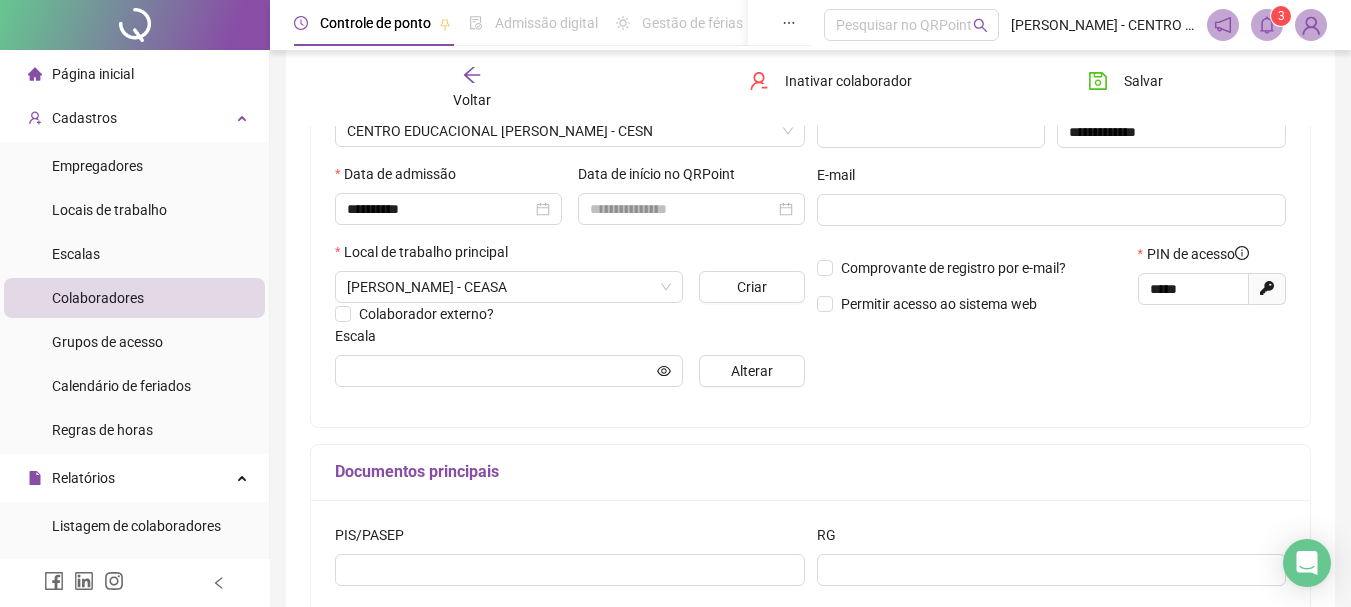 scroll, scrollTop: 484, scrollLeft: 0, axis: vertical 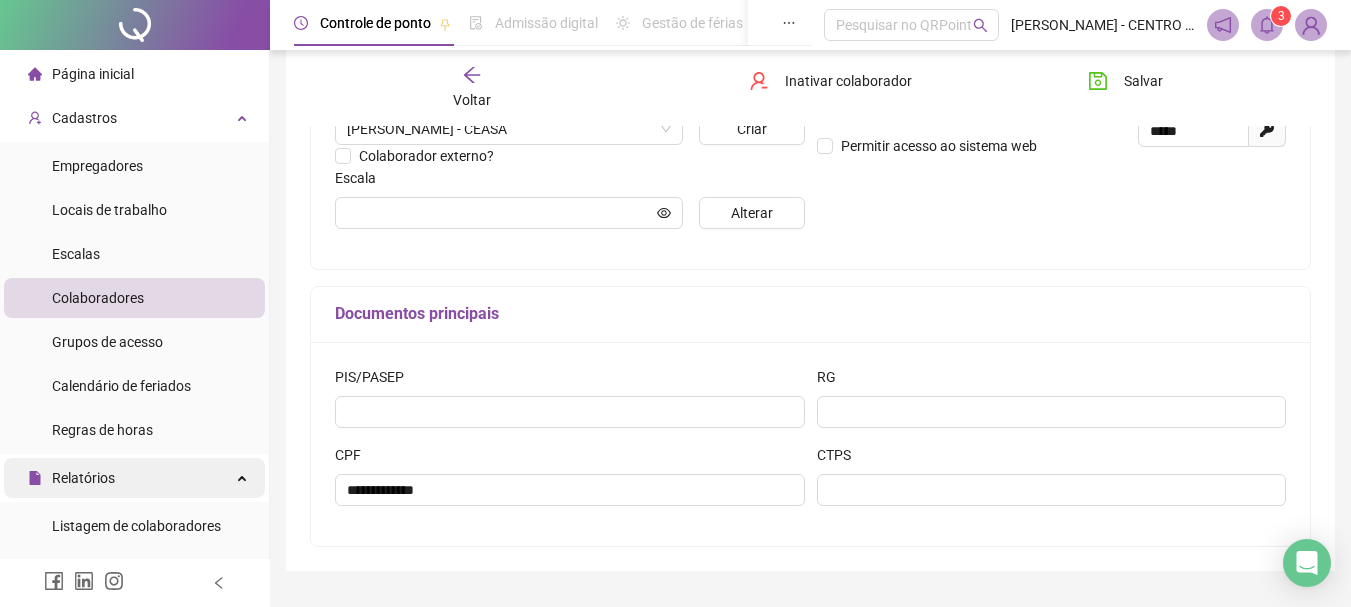 click on "Relatórios" at bounding box center [134, 478] 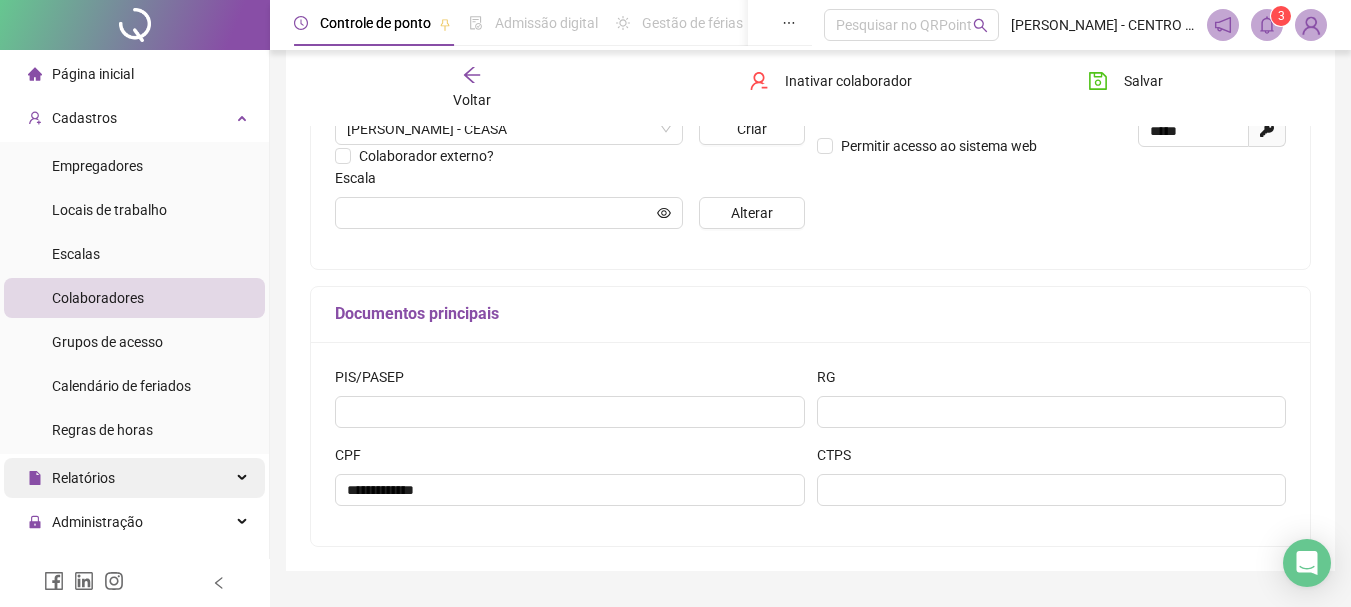 click on "Relatórios" at bounding box center (134, 478) 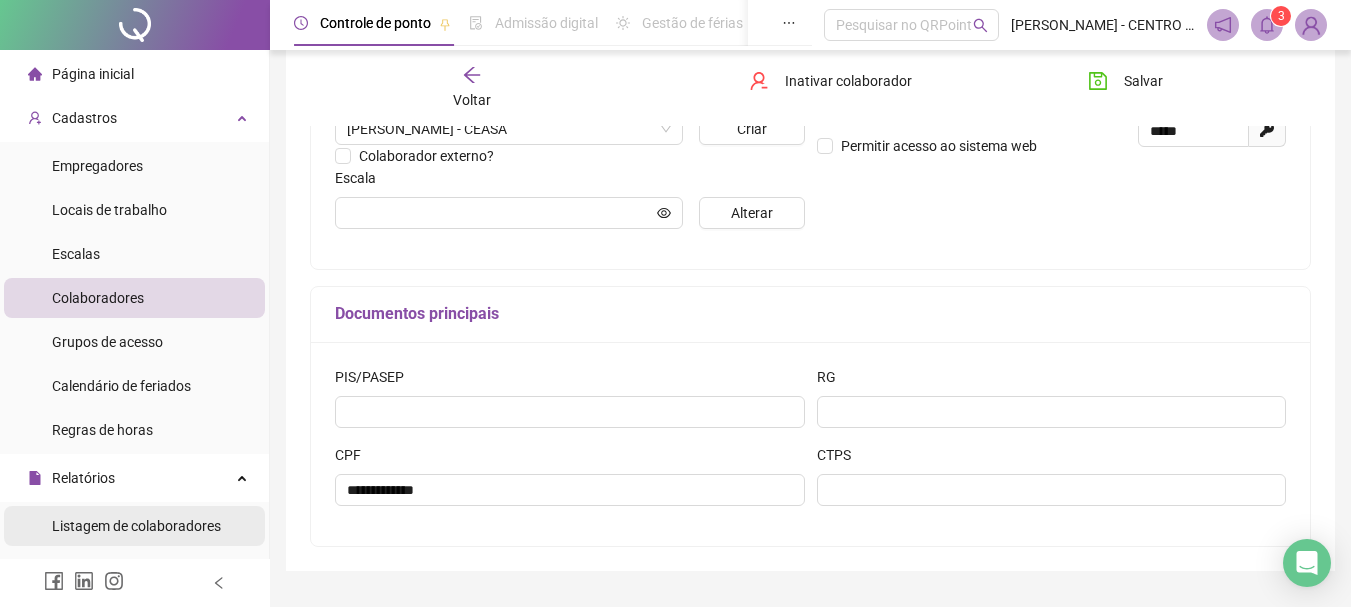 click on "Listagem de colaboradores" at bounding box center (136, 526) 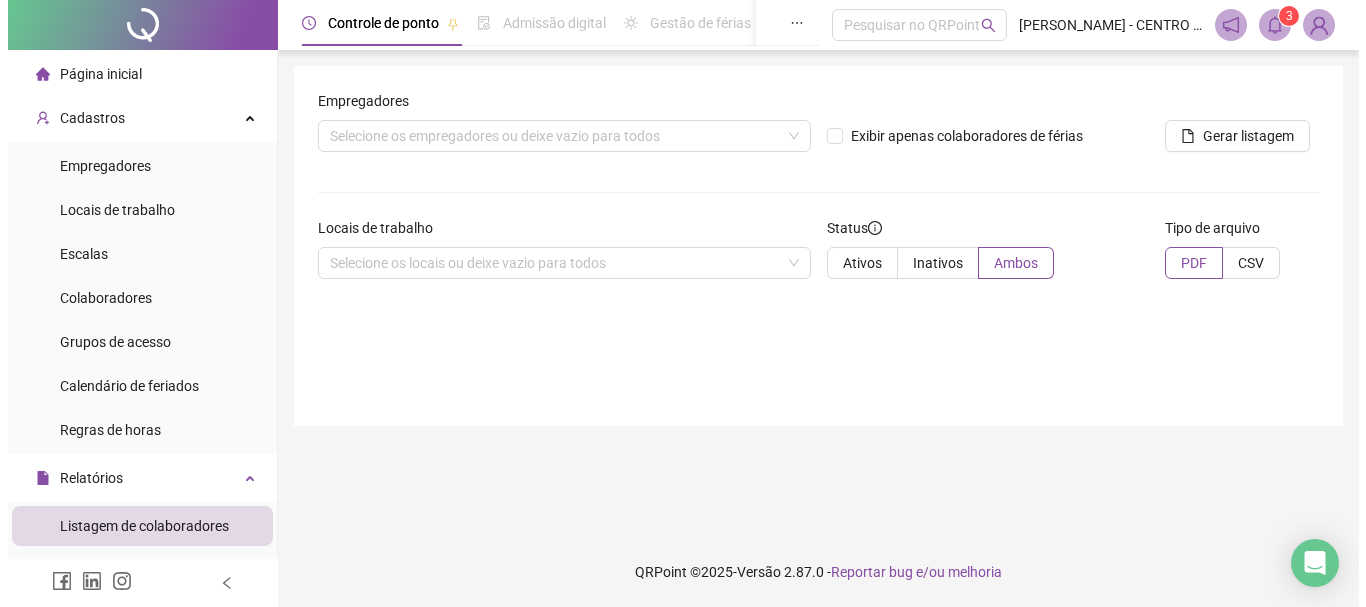 scroll, scrollTop: 0, scrollLeft: 0, axis: both 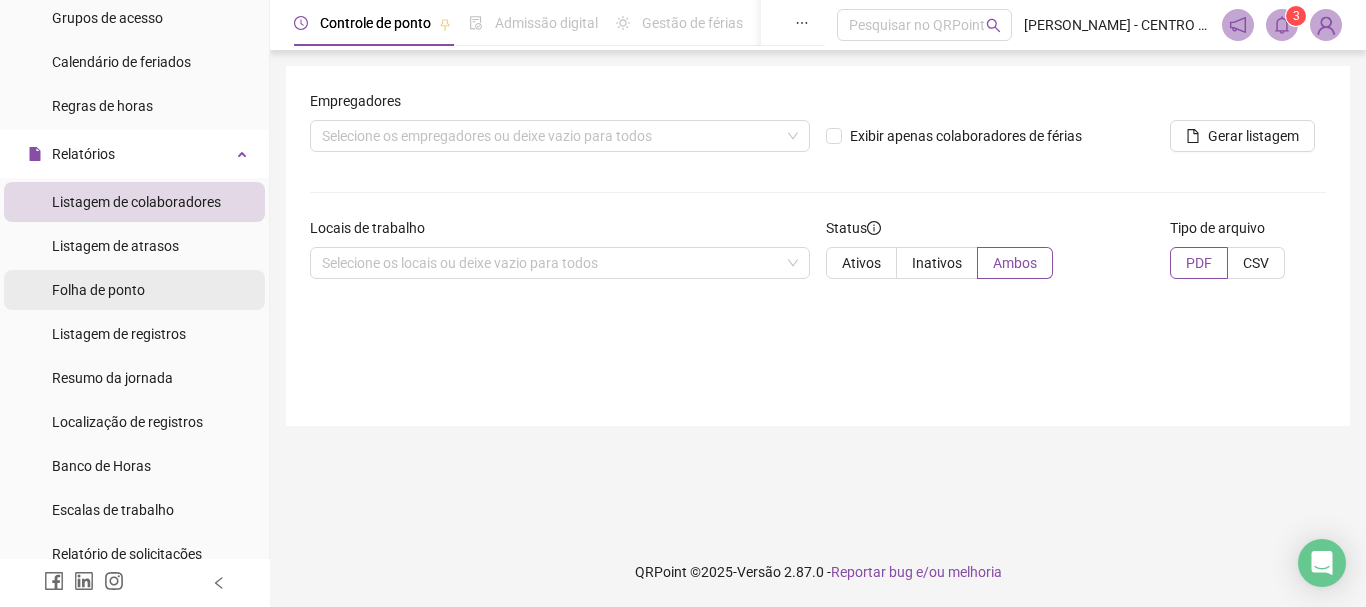 click on "Folha de ponto" at bounding box center [98, 290] 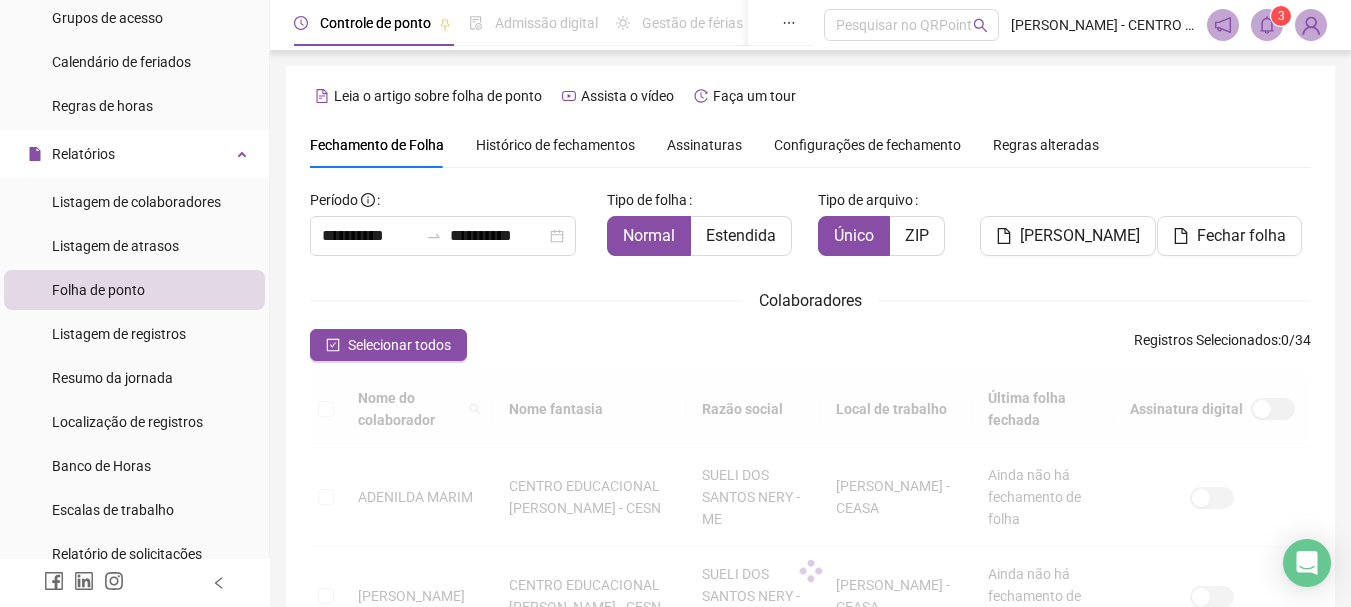 scroll, scrollTop: 106, scrollLeft: 0, axis: vertical 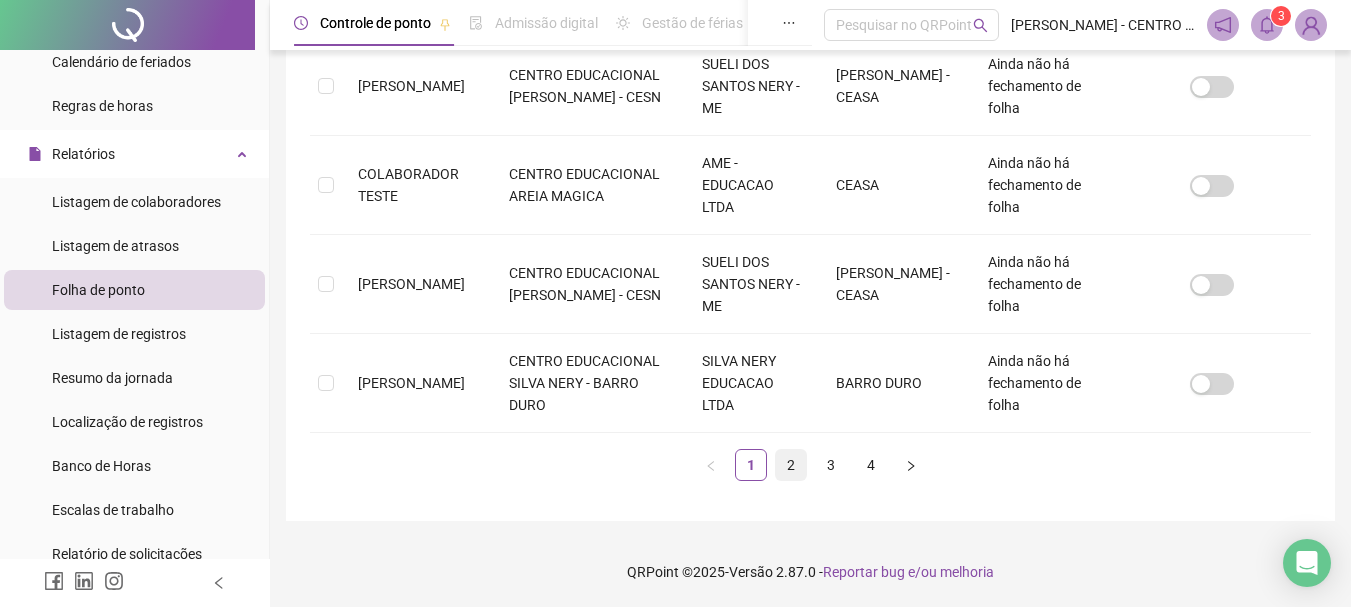 click on "2" at bounding box center (791, 465) 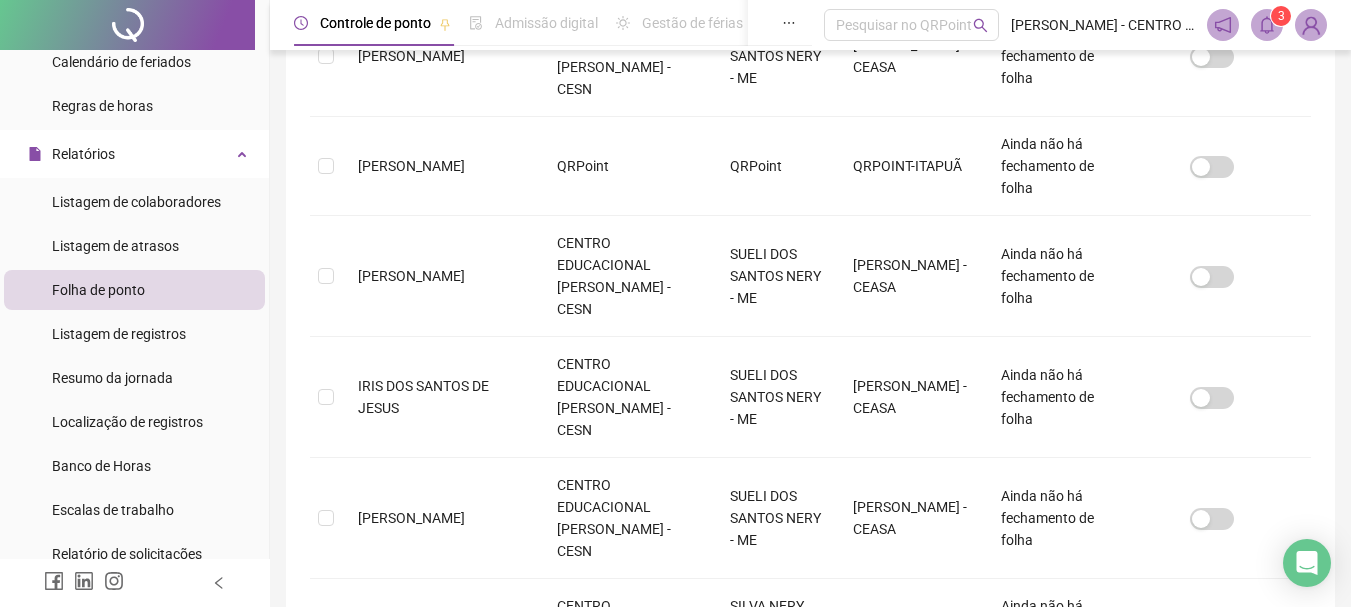 scroll, scrollTop: 1005, scrollLeft: 0, axis: vertical 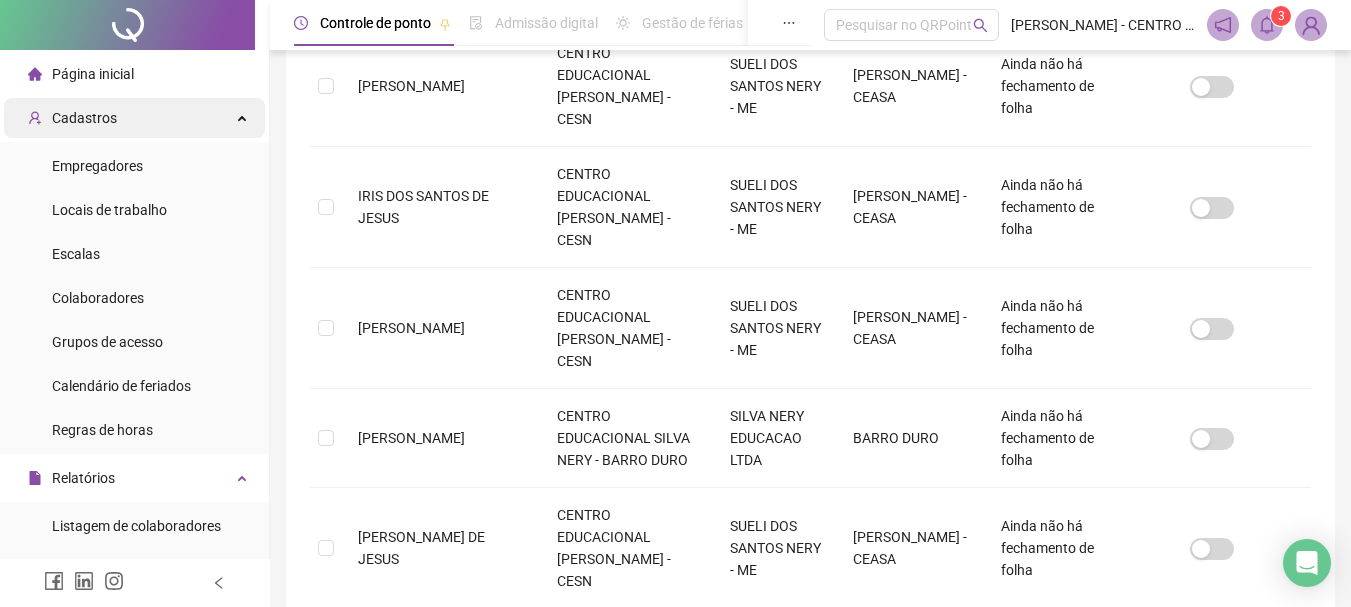 click on "Cadastros" at bounding box center (134, 118) 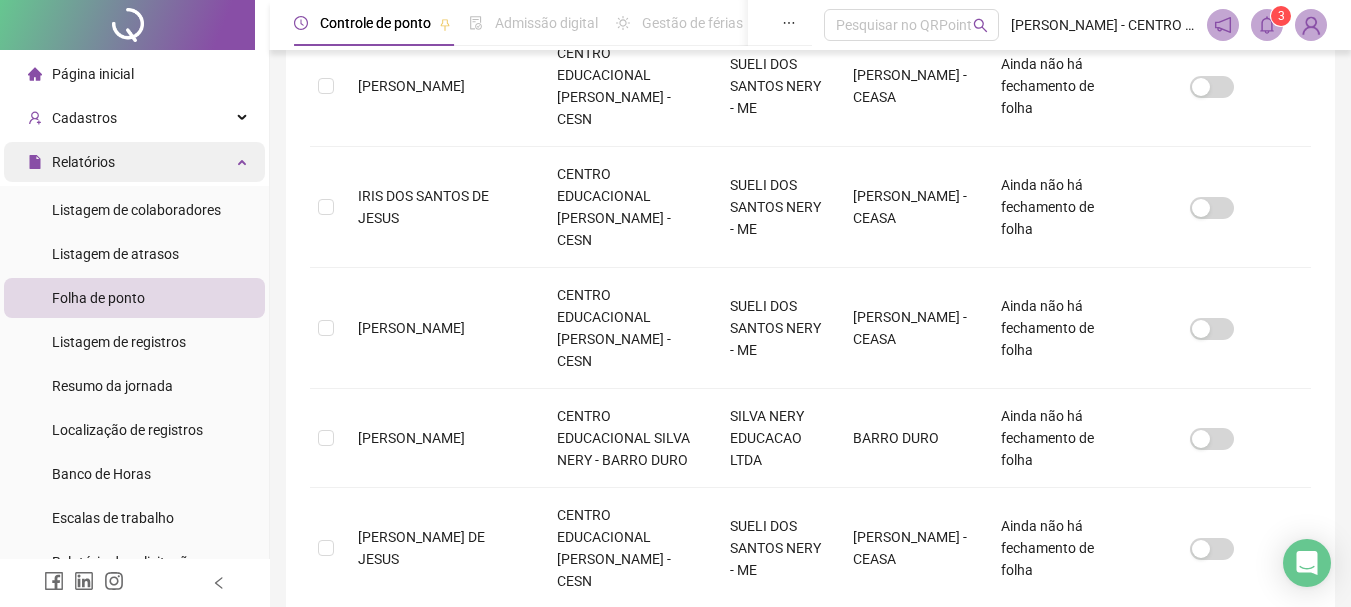 click on "Relatórios" at bounding box center [134, 162] 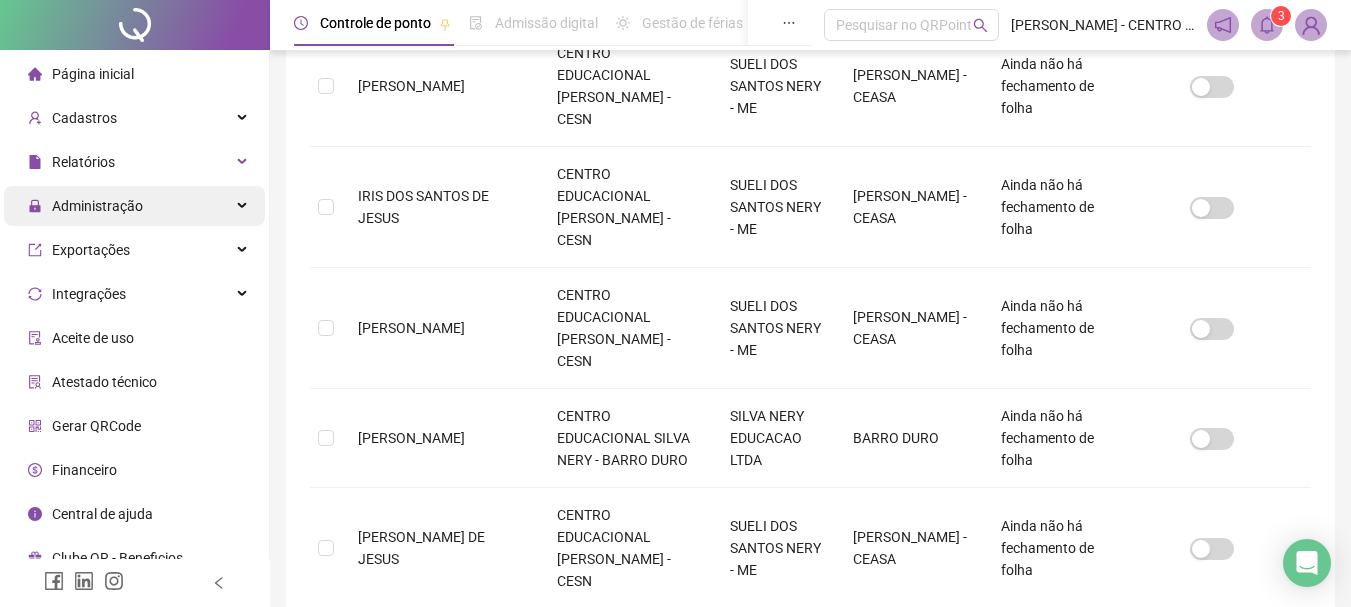 click on "Administração" at bounding box center [134, 206] 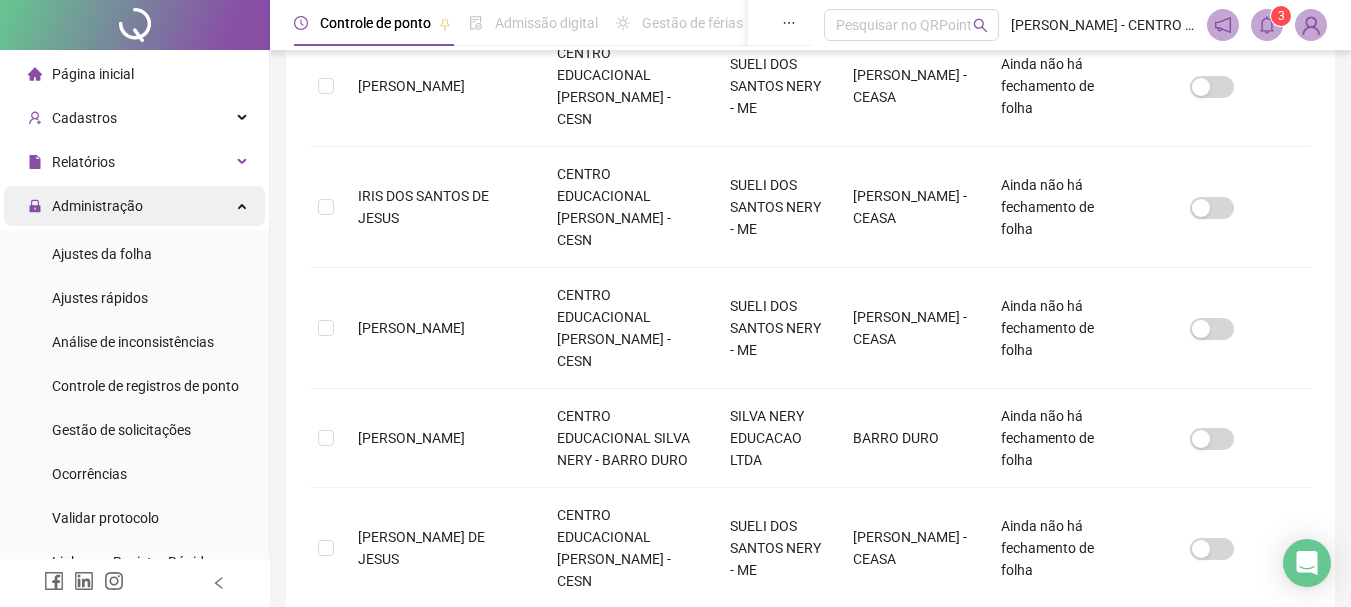 click on "Administração" at bounding box center [134, 206] 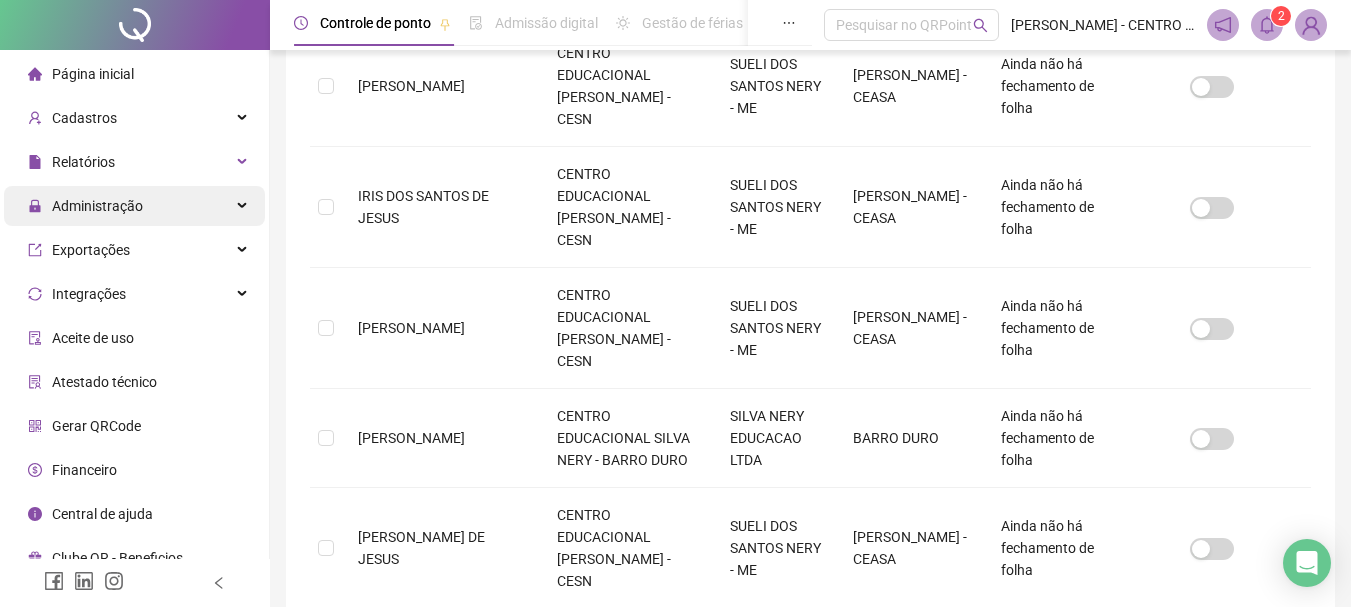 scroll, scrollTop: 106, scrollLeft: 0, axis: vertical 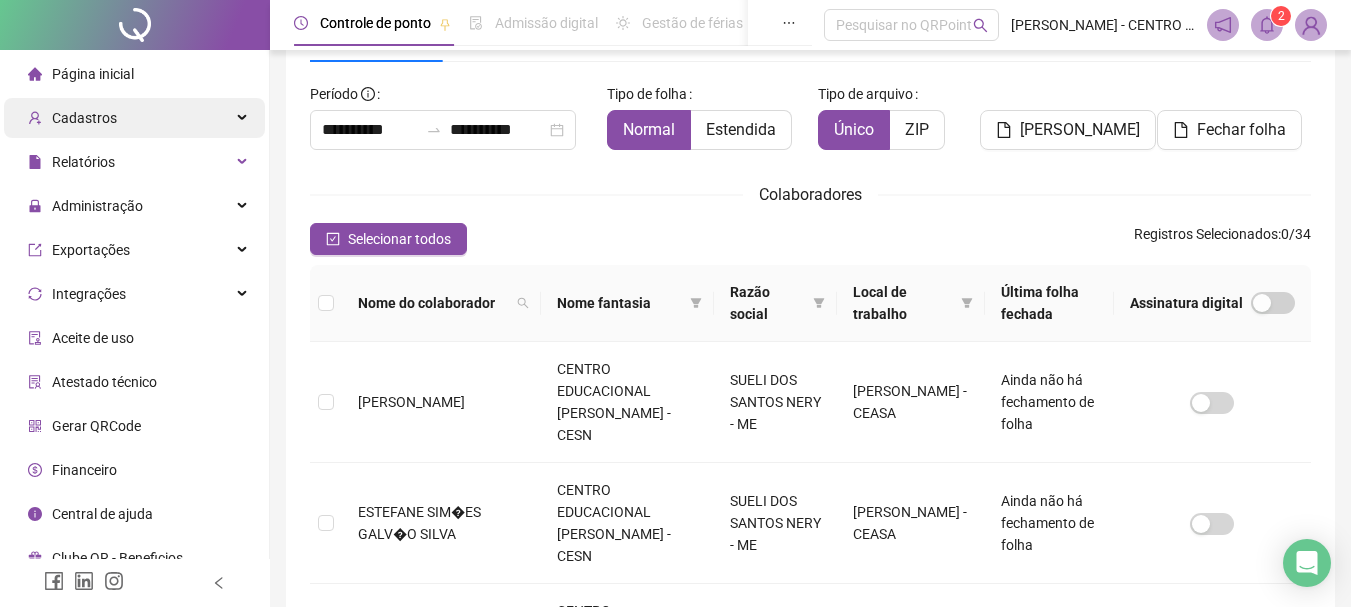click on "Cadastros" at bounding box center [134, 118] 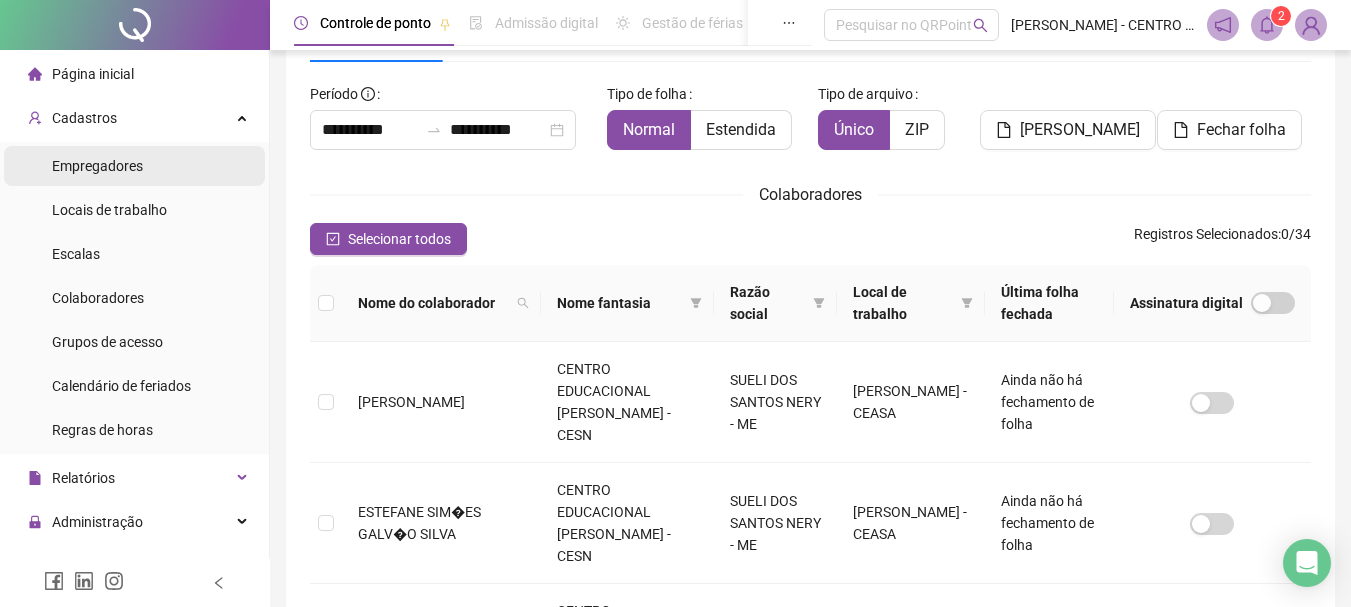click on "Empregadores" at bounding box center (134, 166) 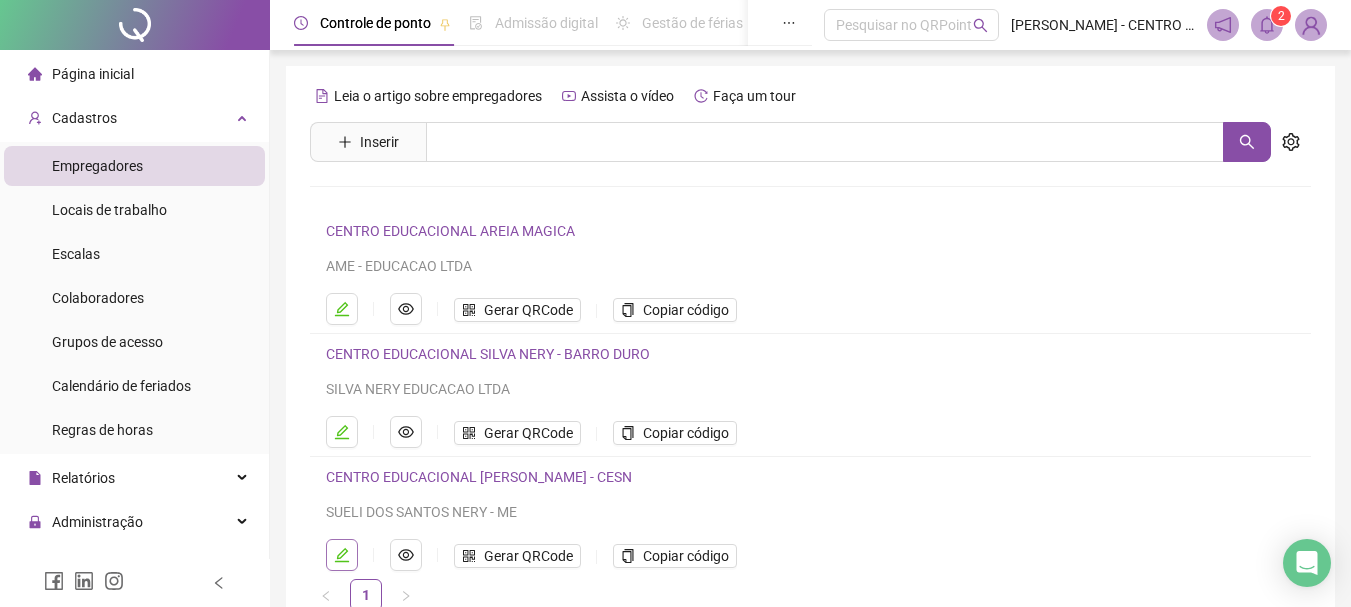 click 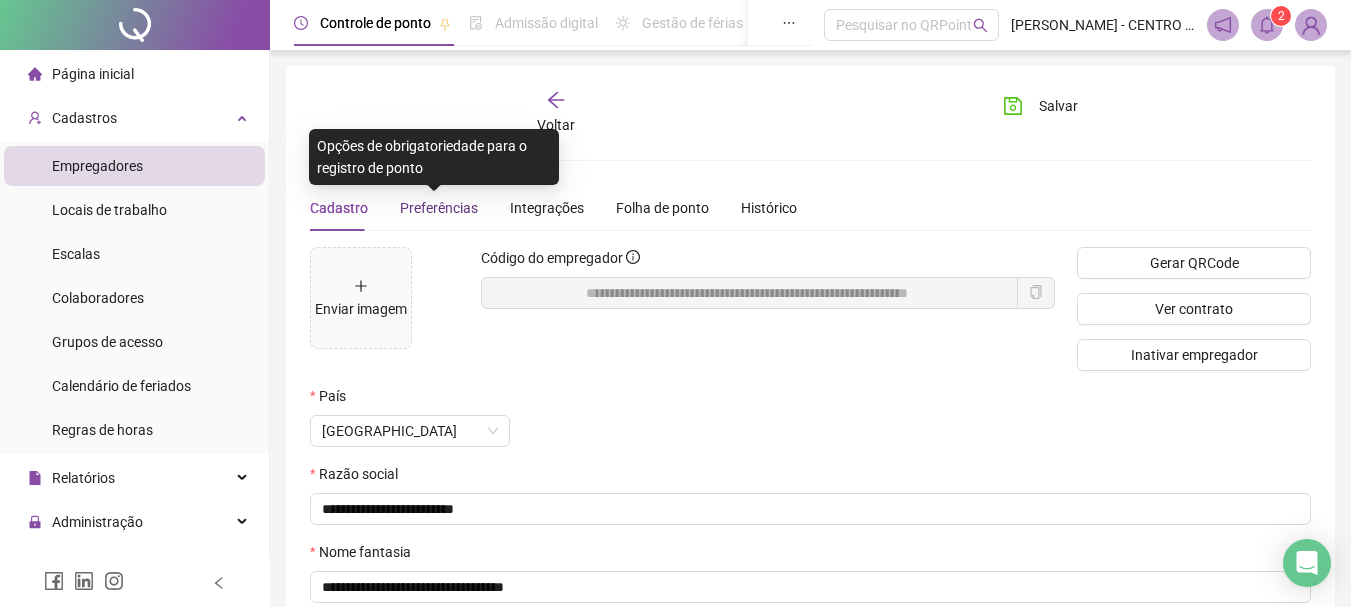 click on "Preferências" at bounding box center [439, 208] 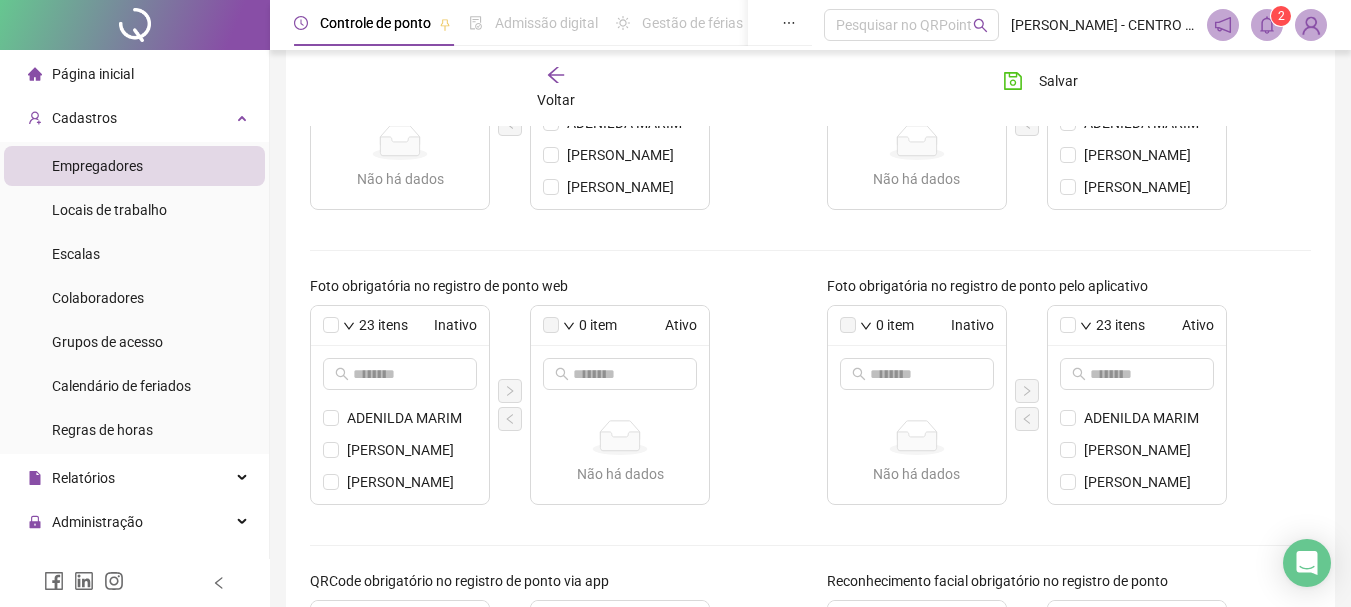 scroll, scrollTop: 506, scrollLeft: 0, axis: vertical 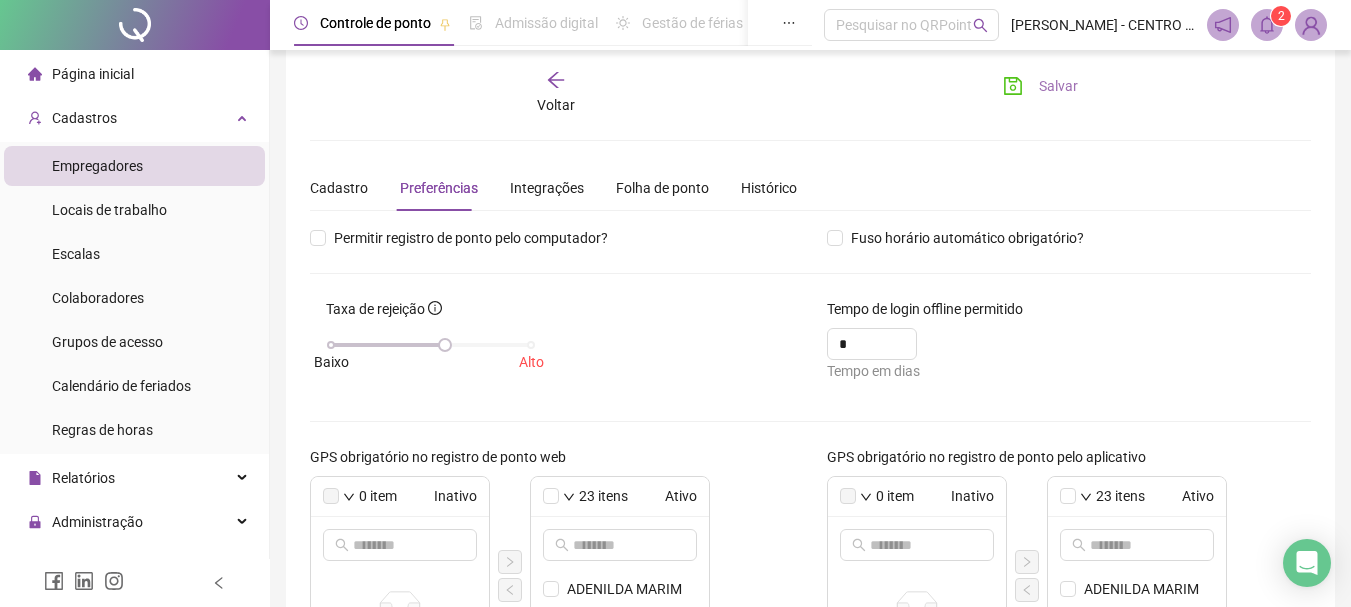 click 